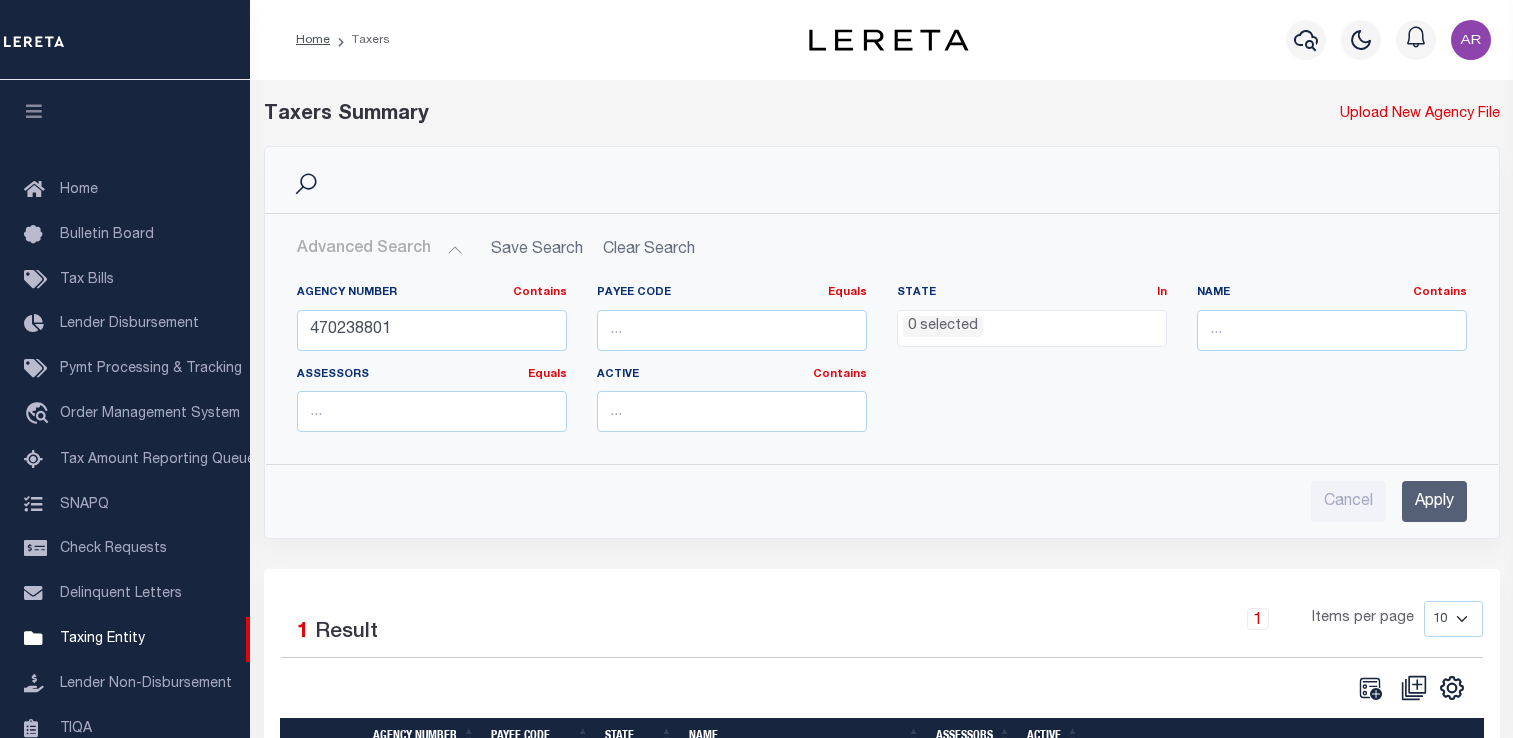 select 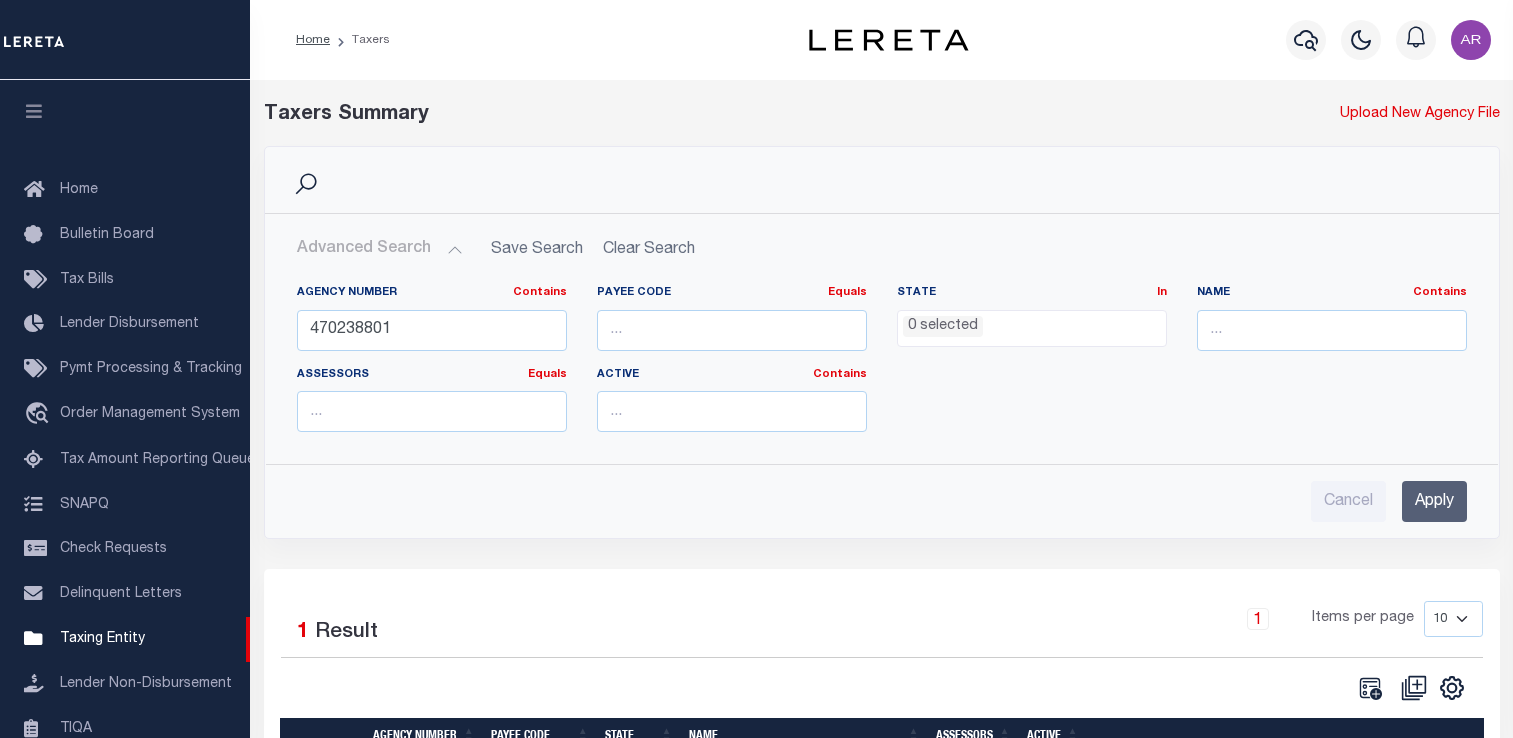 scroll, scrollTop: 0, scrollLeft: 0, axis: both 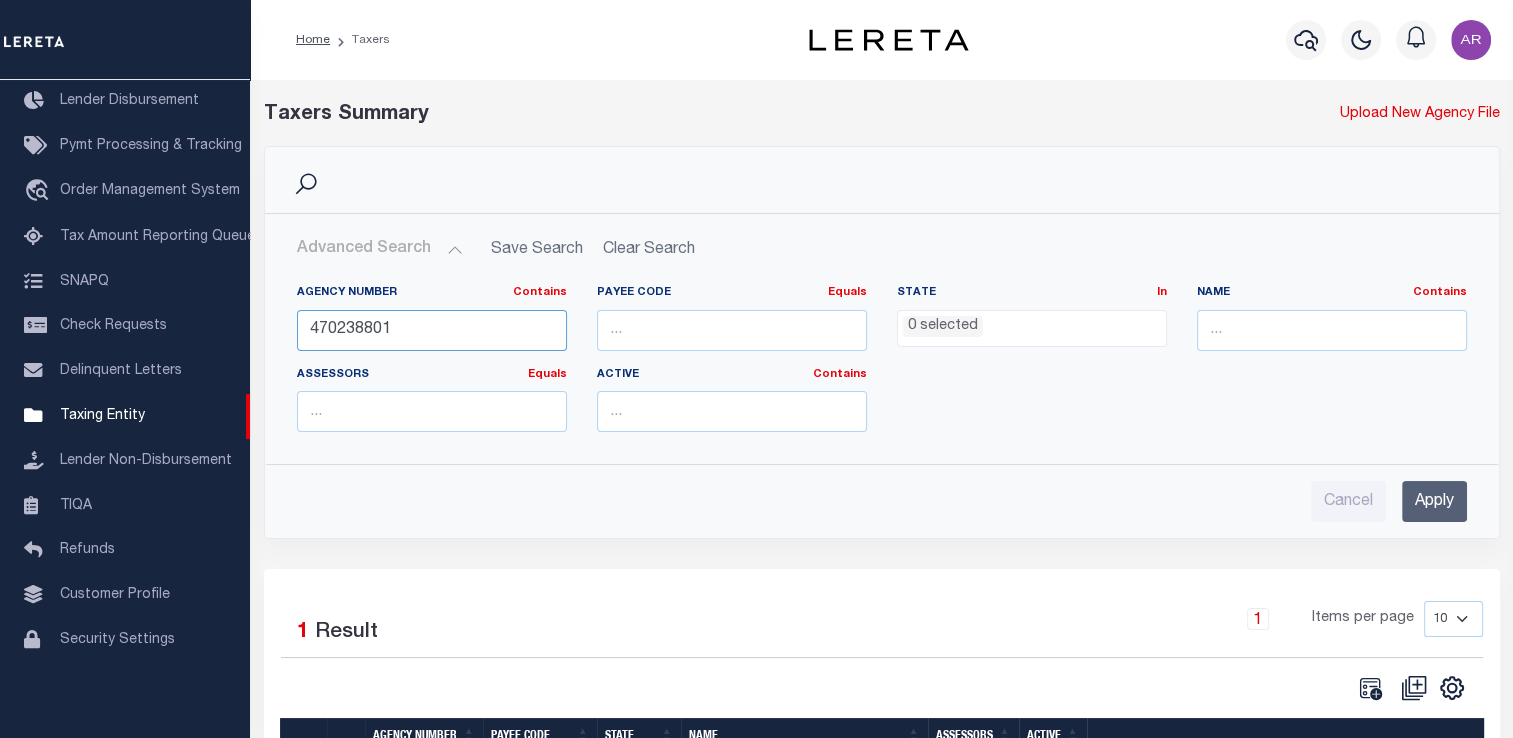 drag, startPoint x: 400, startPoint y: 326, endPoint x: 275, endPoint y: 325, distance: 125.004 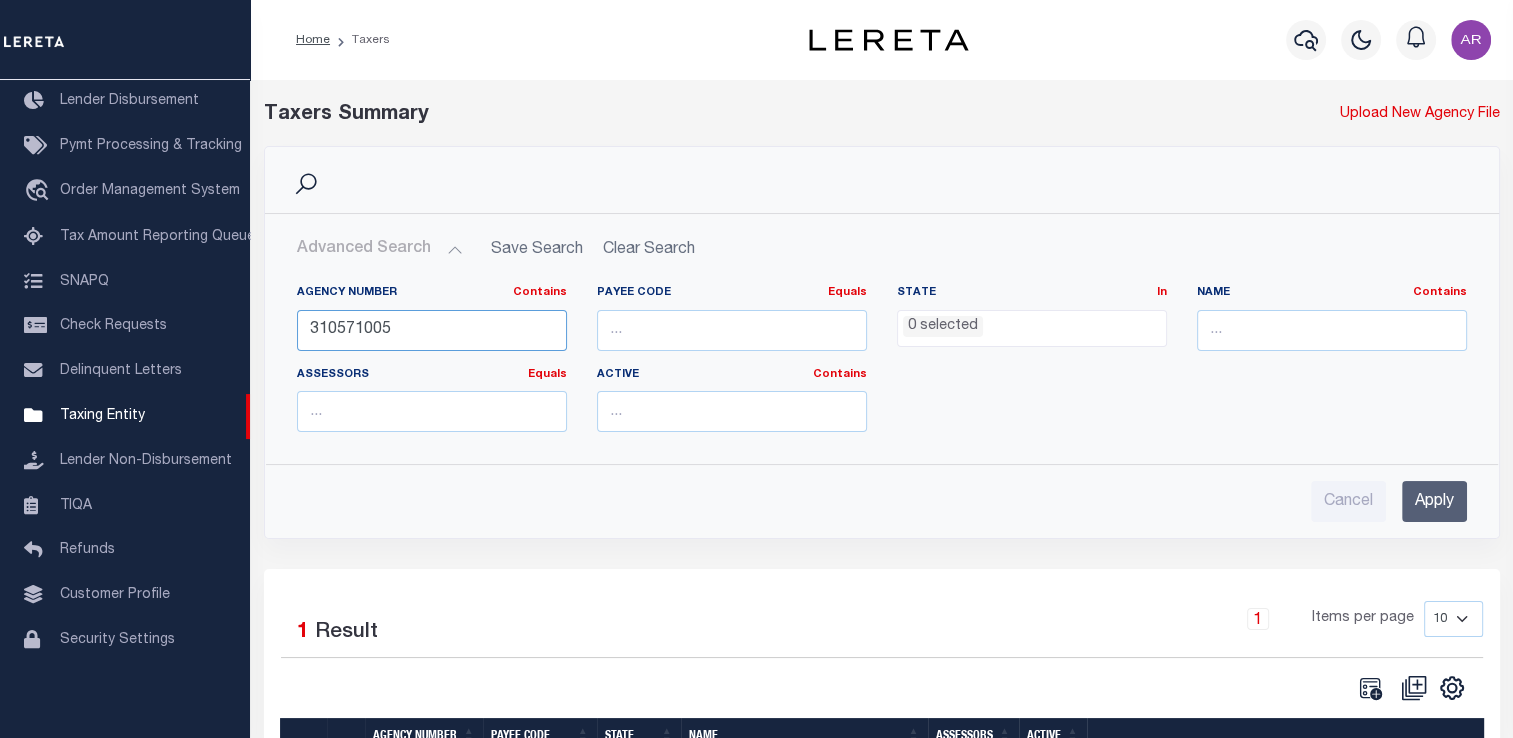 type on "310571005" 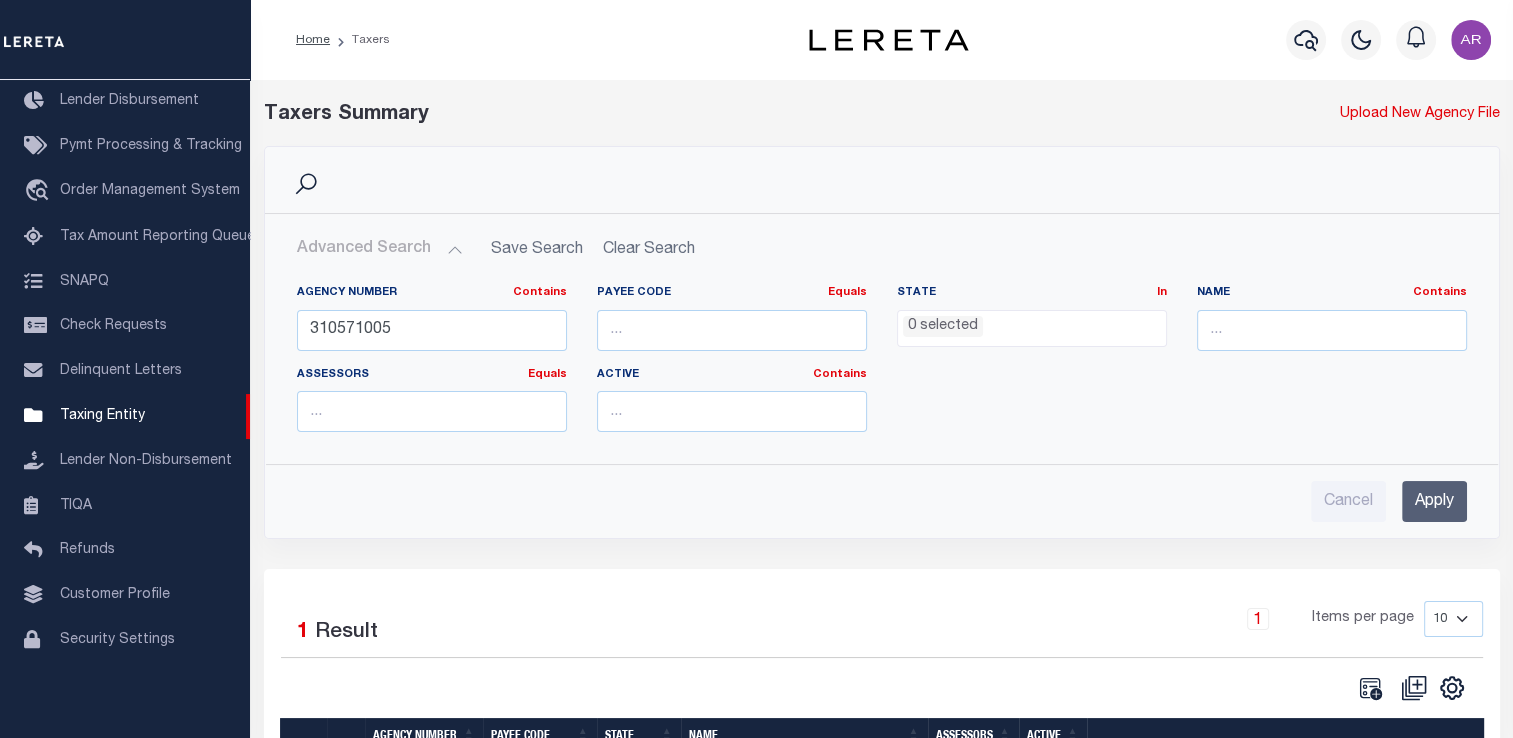 click on "Apply" at bounding box center (1434, 501) 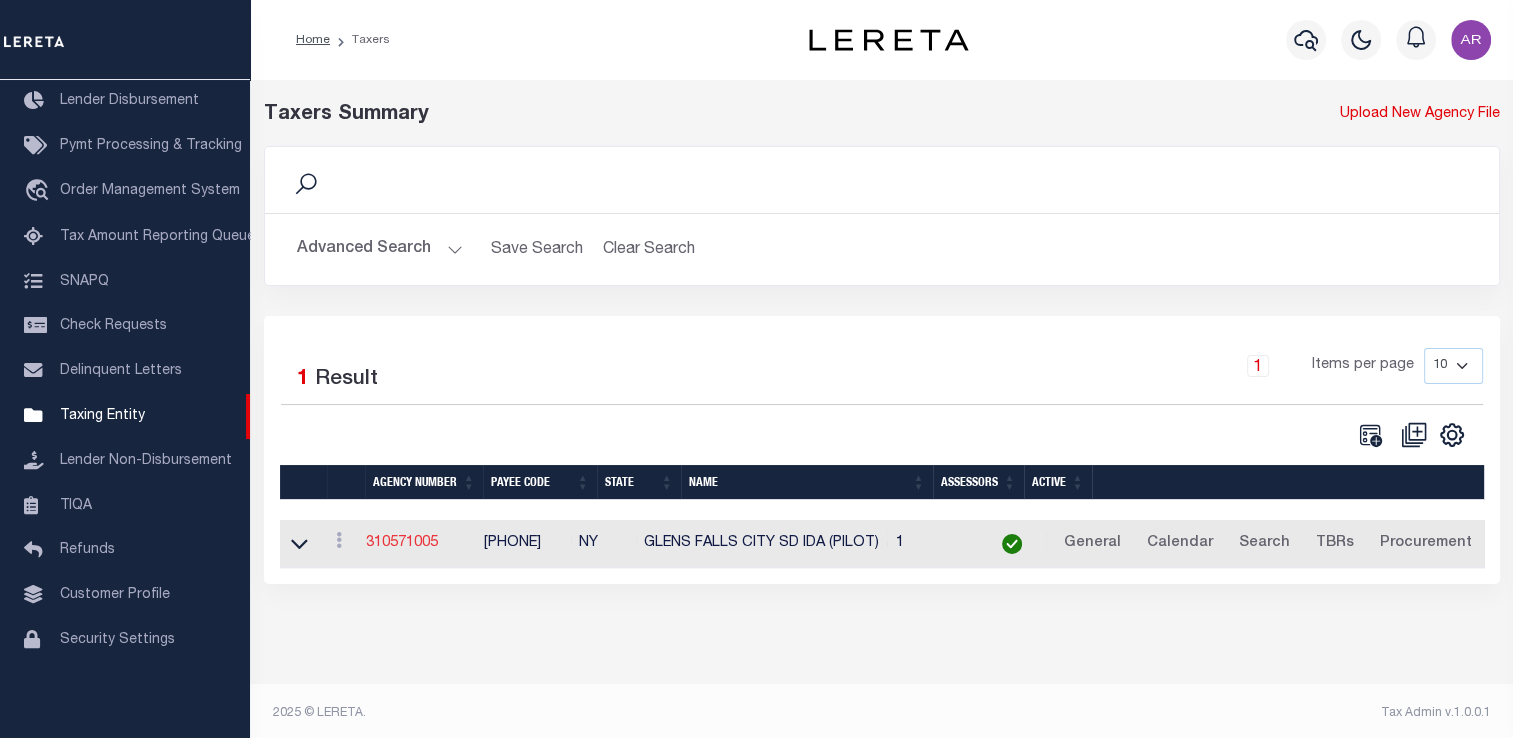 click on "310571005" at bounding box center [402, 543] 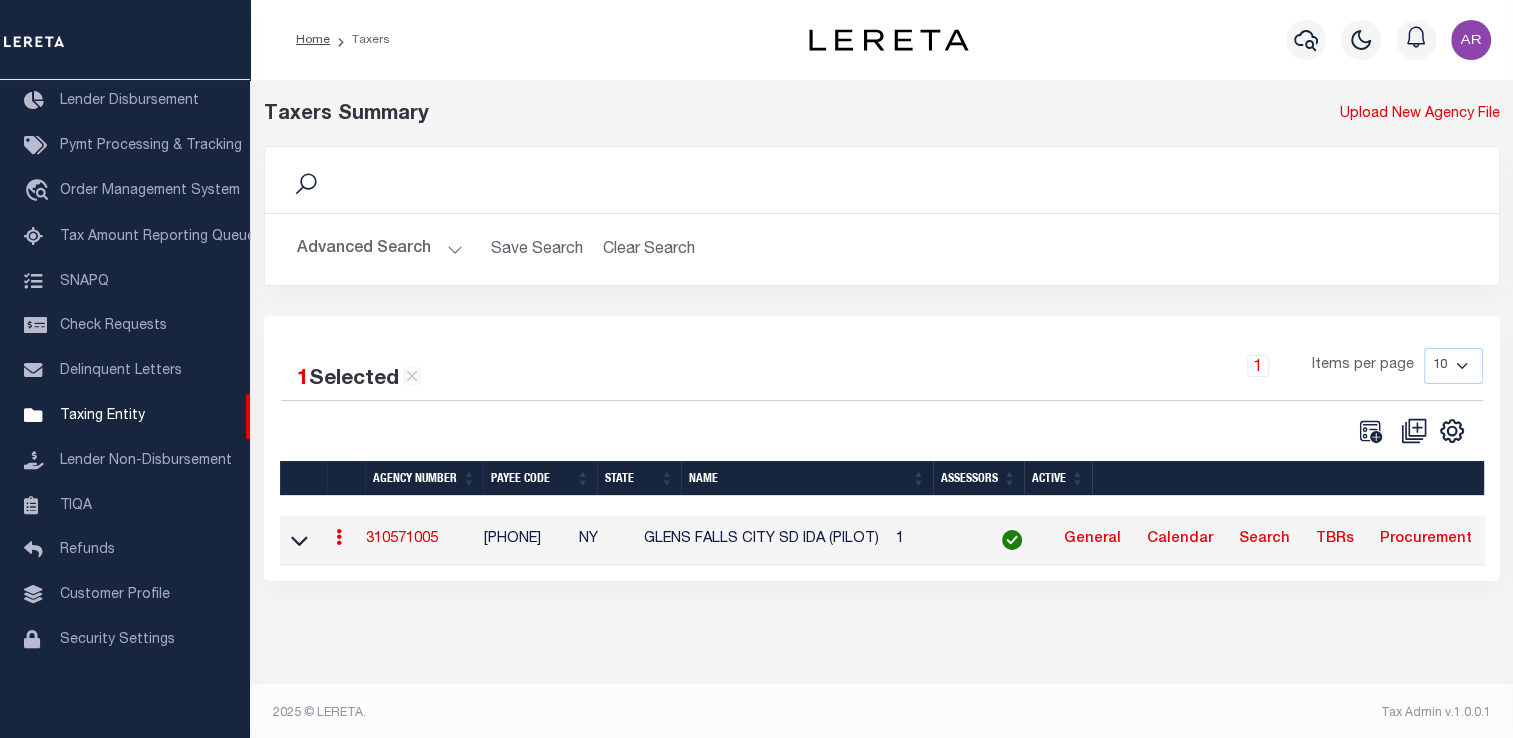 click on "310571005" at bounding box center [402, 539] 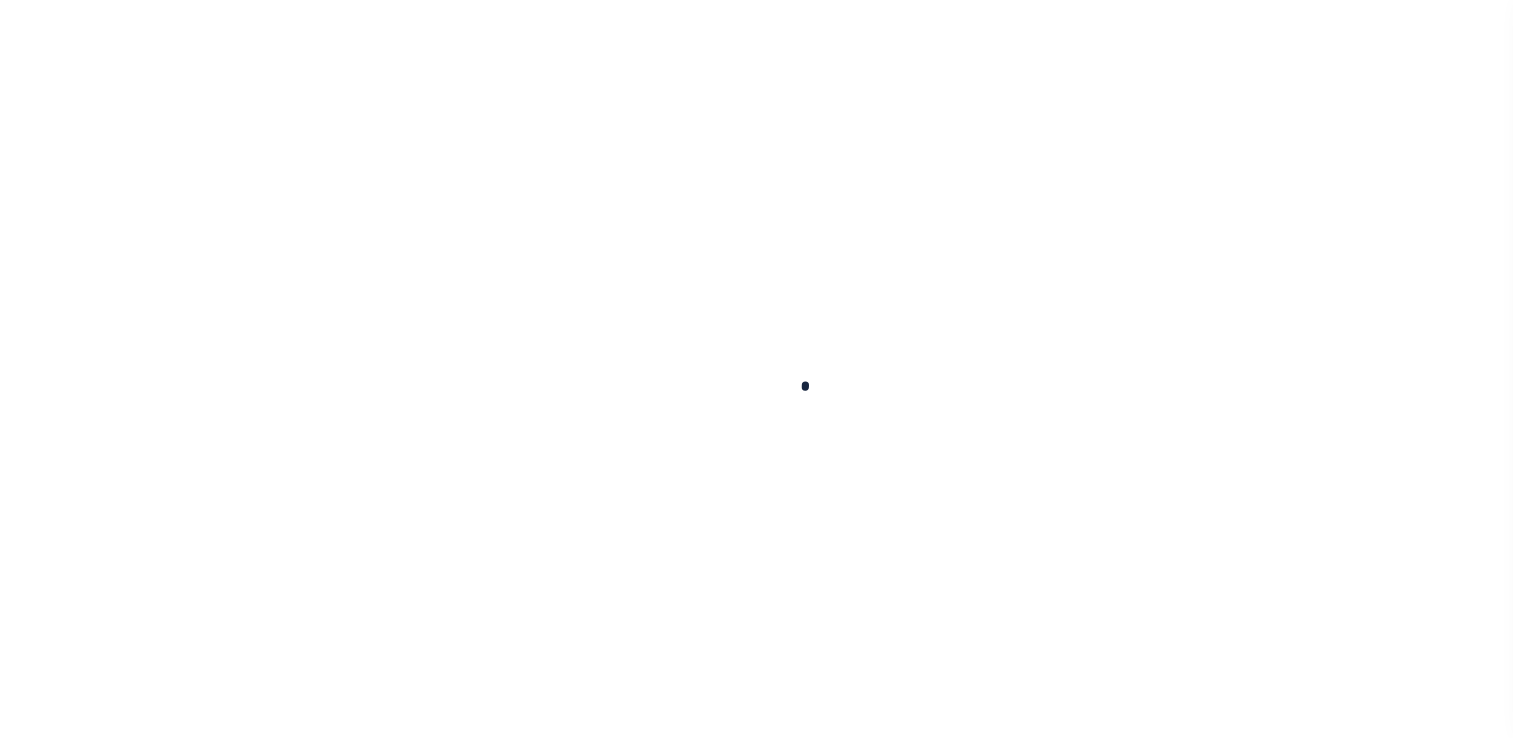 select 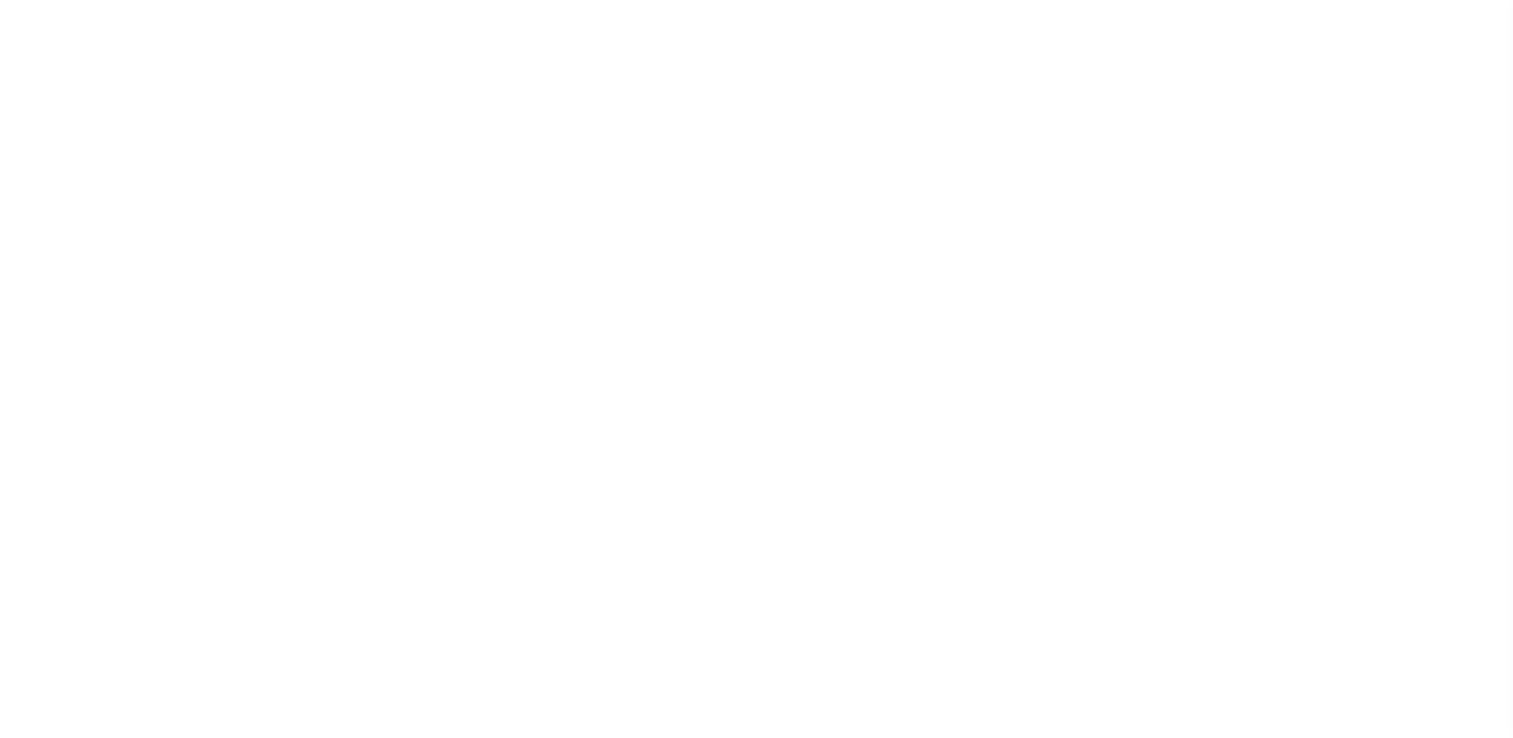checkbox on "false" 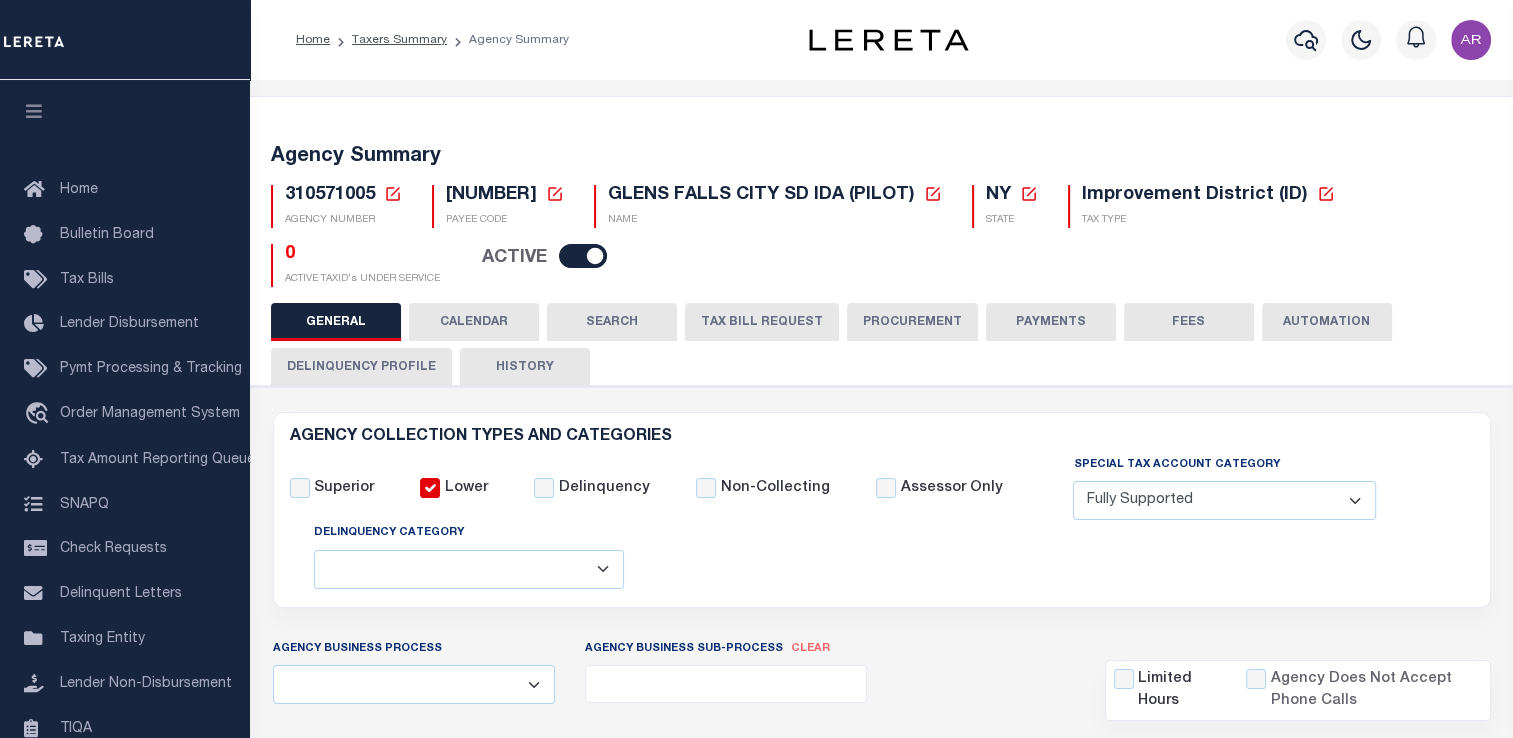 click on "FEES" at bounding box center [1189, 322] 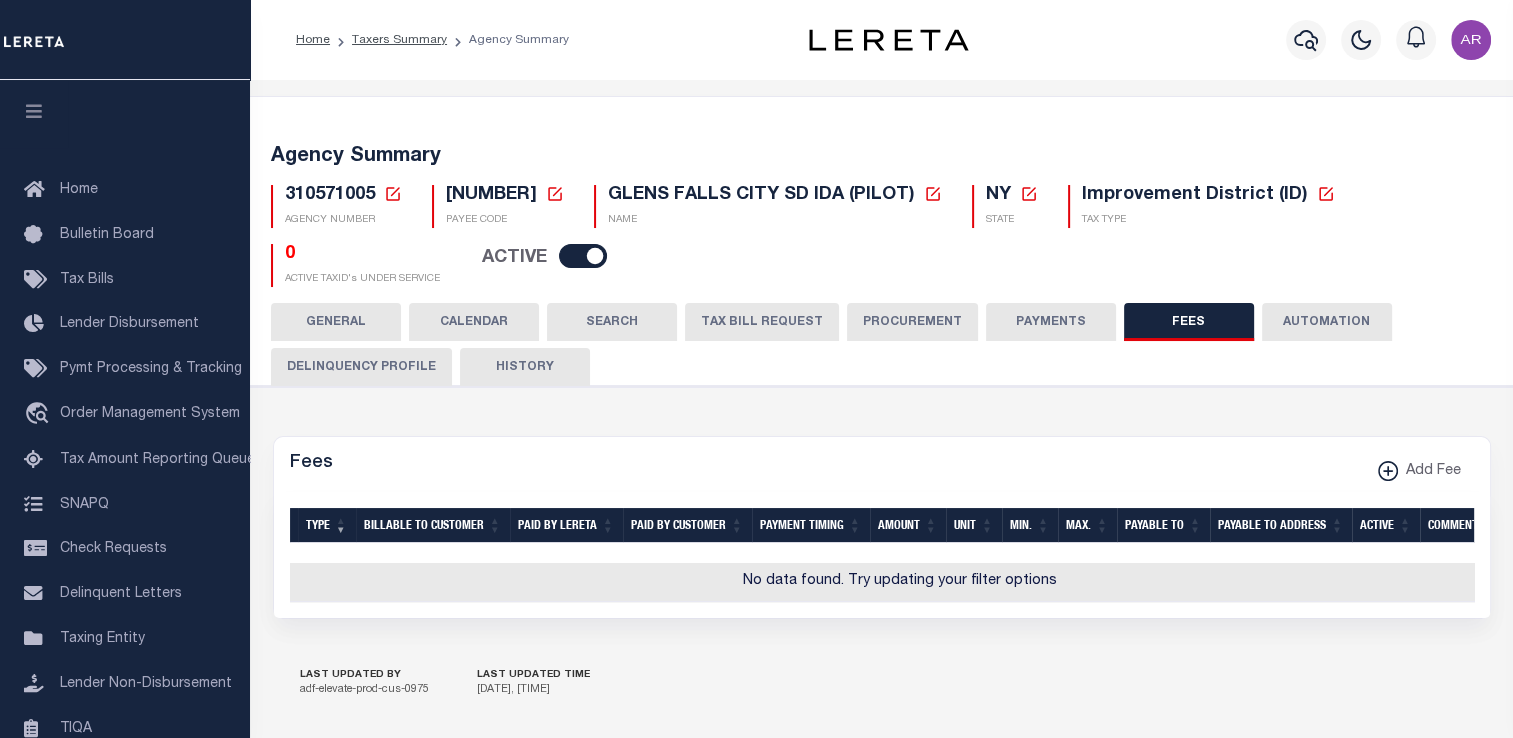 click on "Agency Summary
[NUMBER]
Agency Number
Edit Cancel Ok New Agency Number Cancel Ok [NUMBER]" at bounding box center [882, 212] 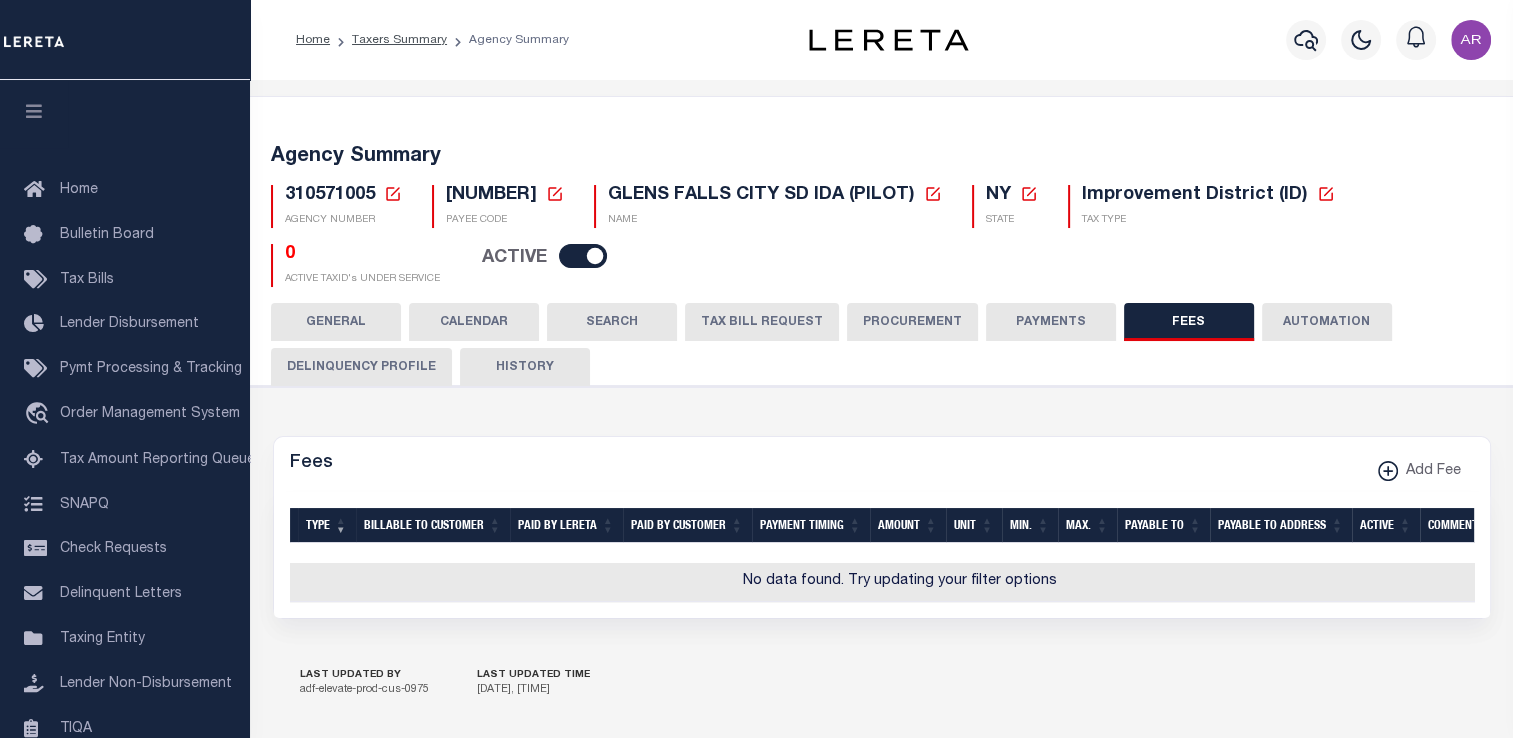 click on "PAYMENTS" at bounding box center [1051, 322] 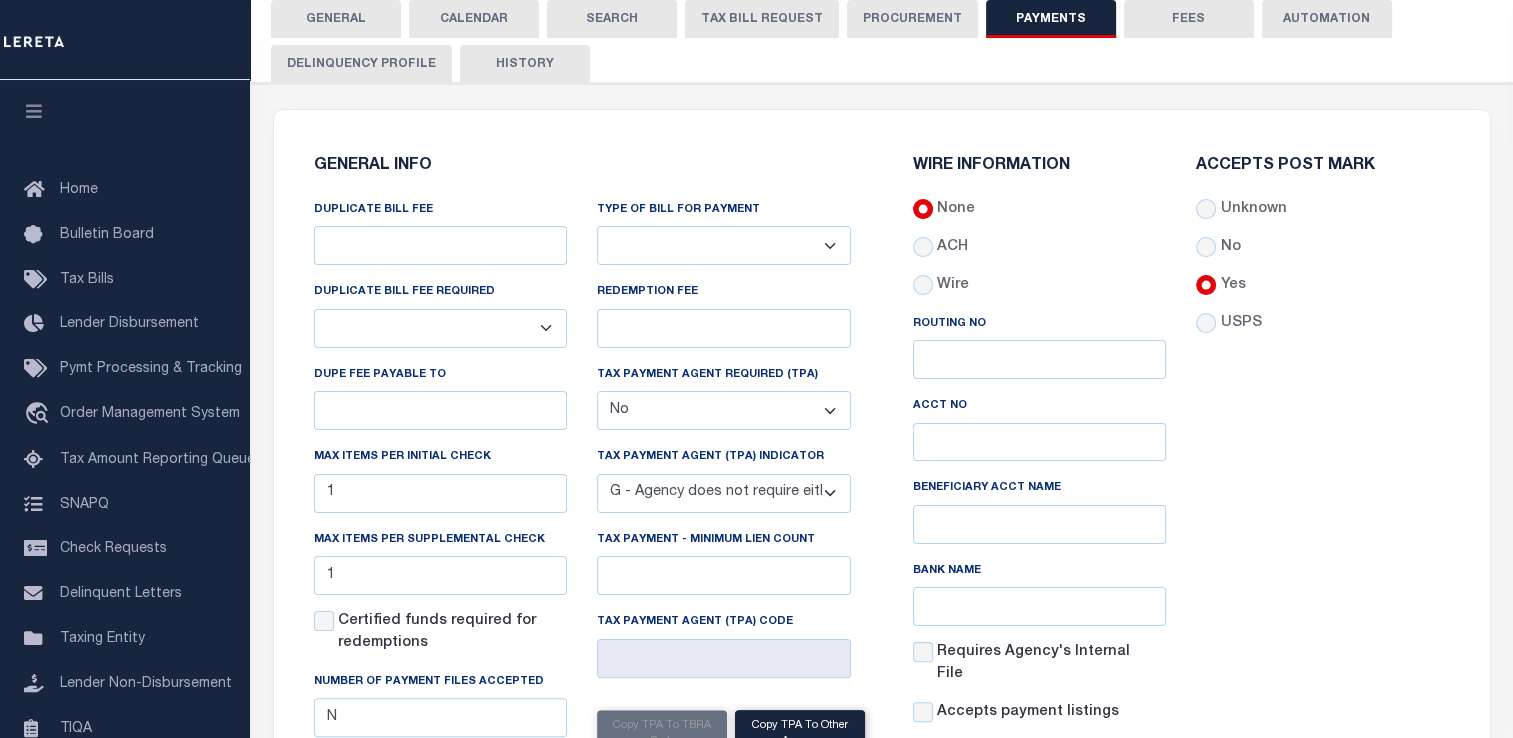 scroll, scrollTop: 490, scrollLeft: 0, axis: vertical 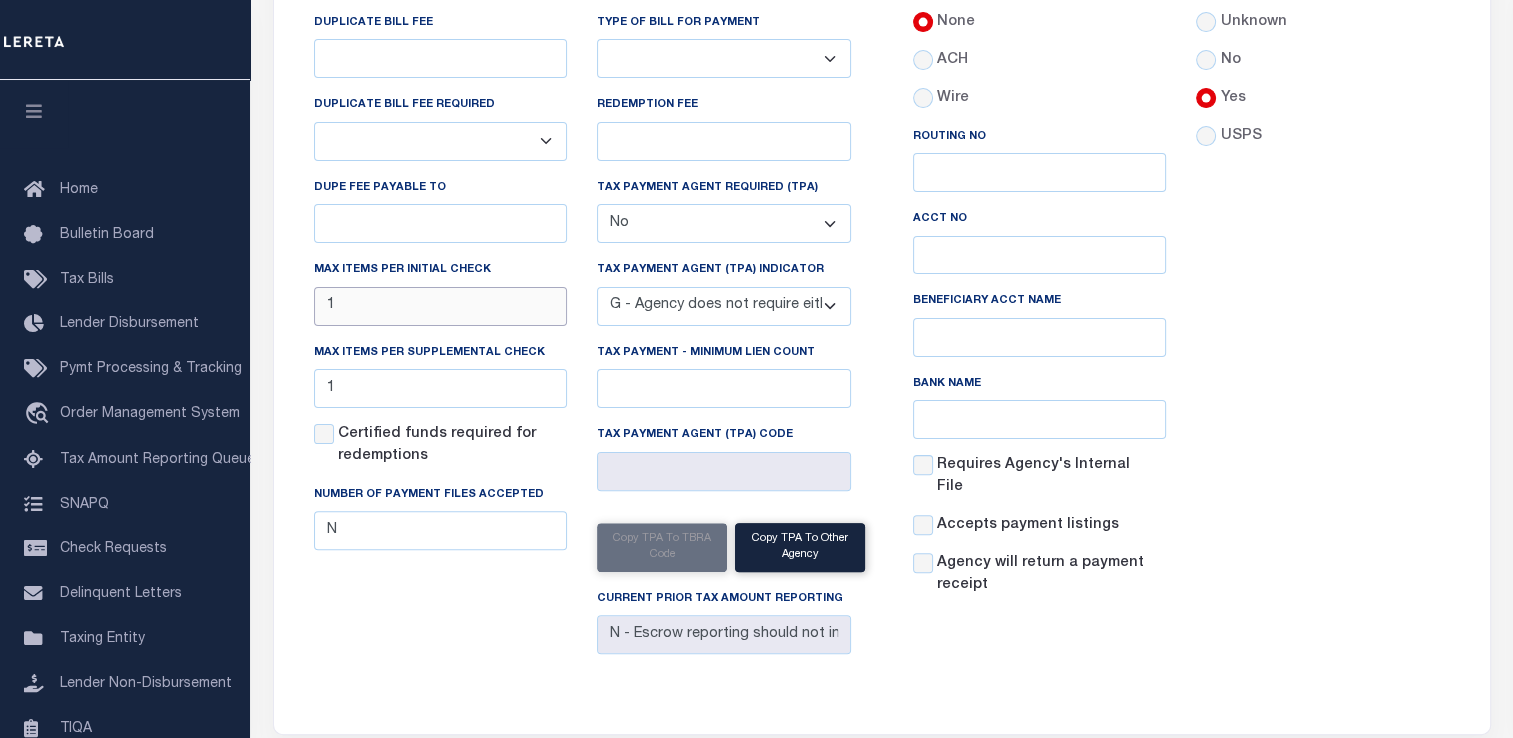 click on "1" at bounding box center (441, 306) 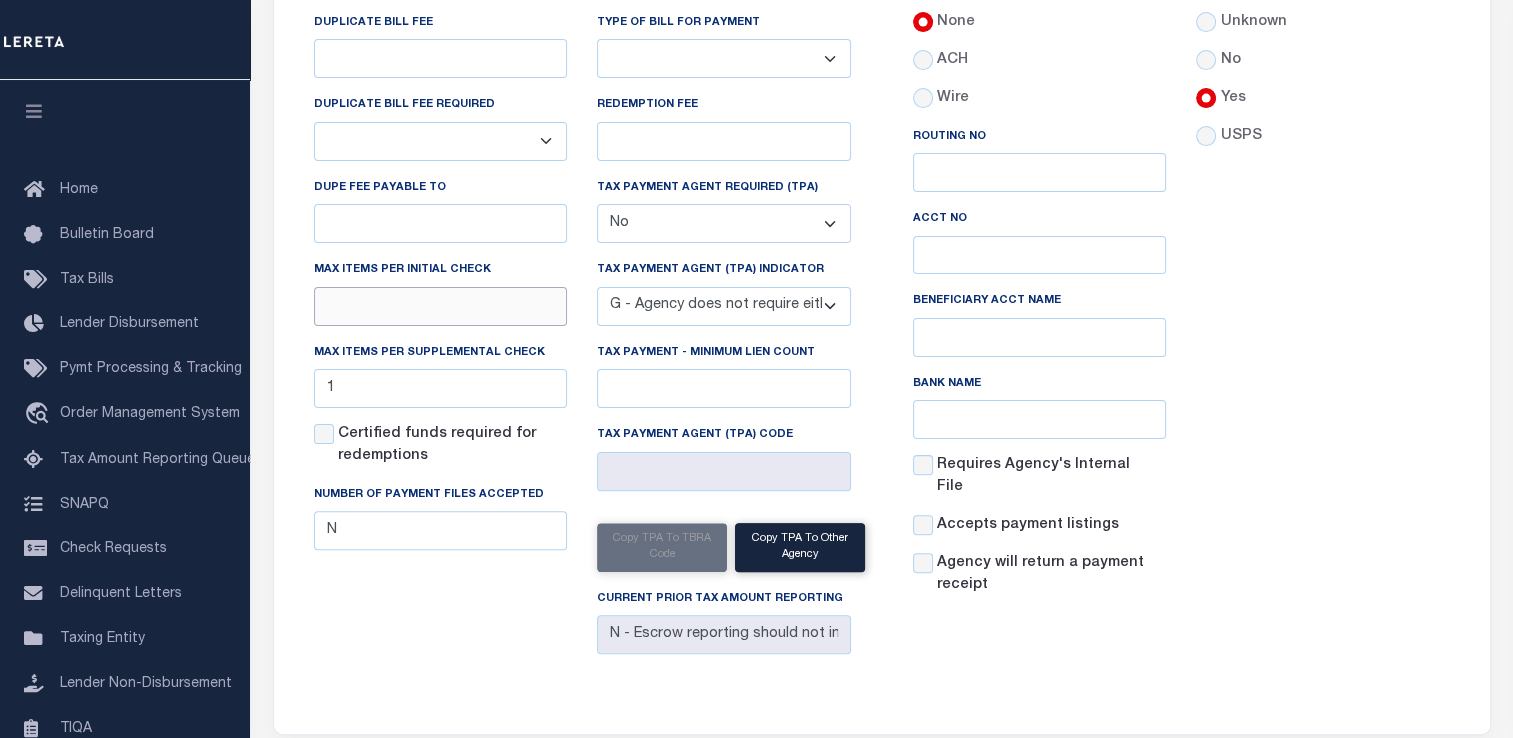 type 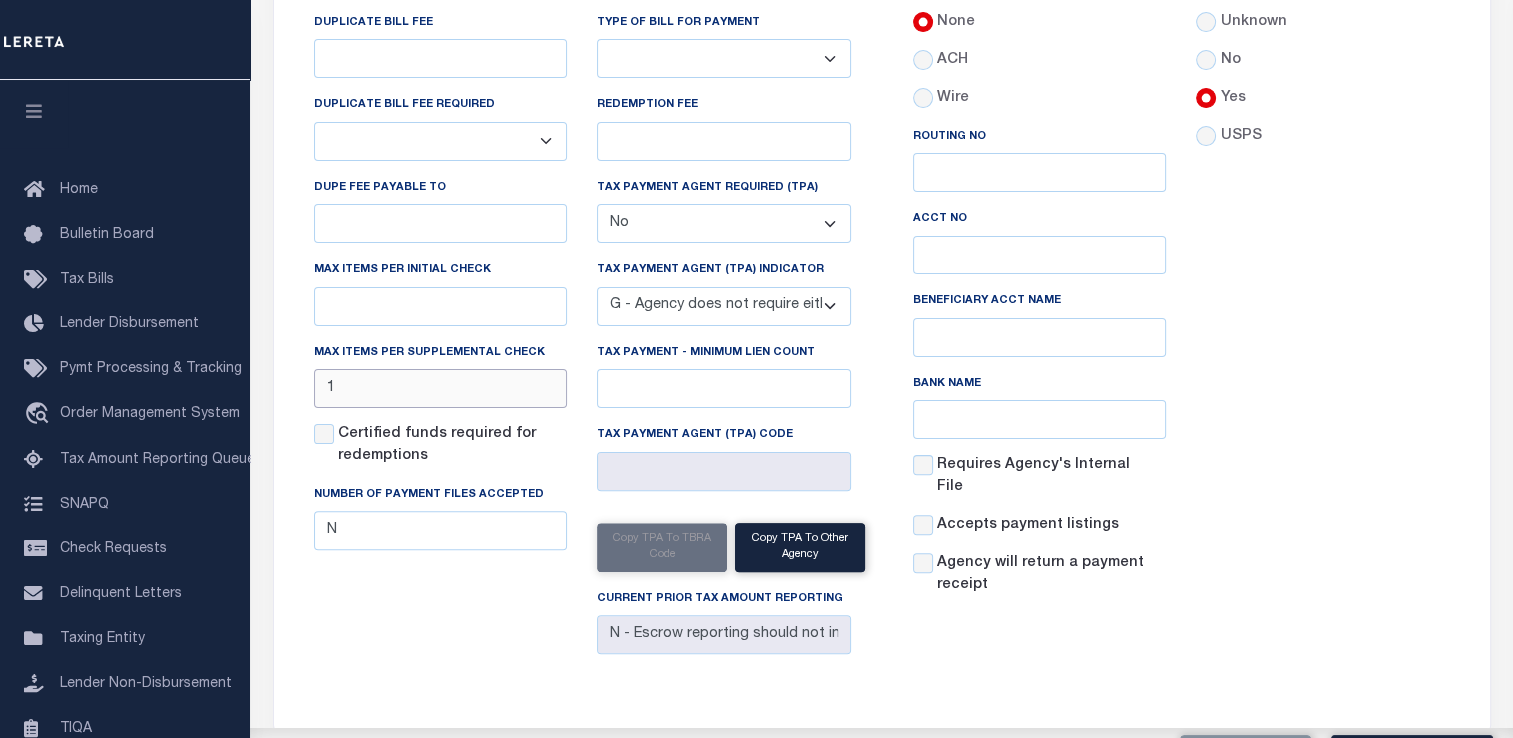 click on "1" at bounding box center [441, 388] 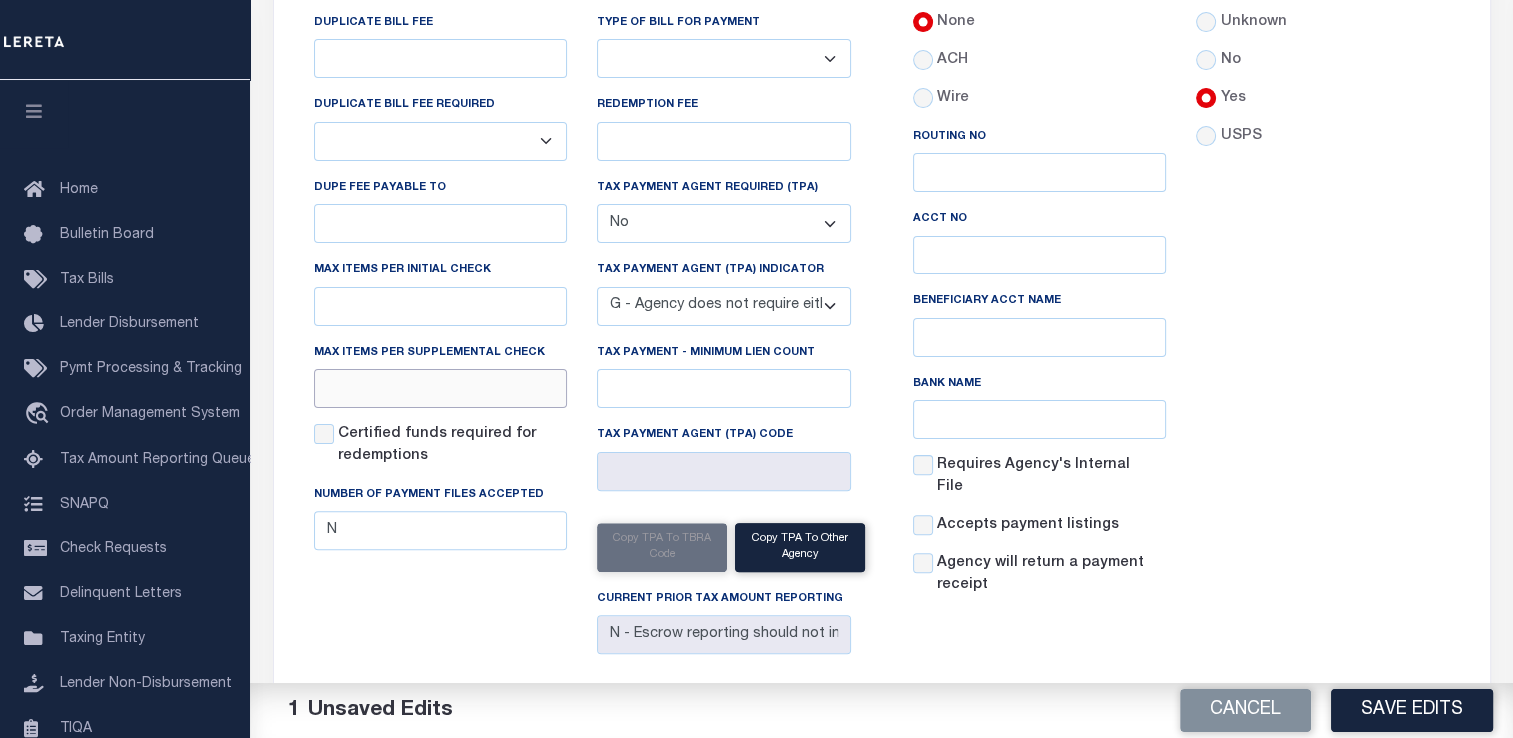 type 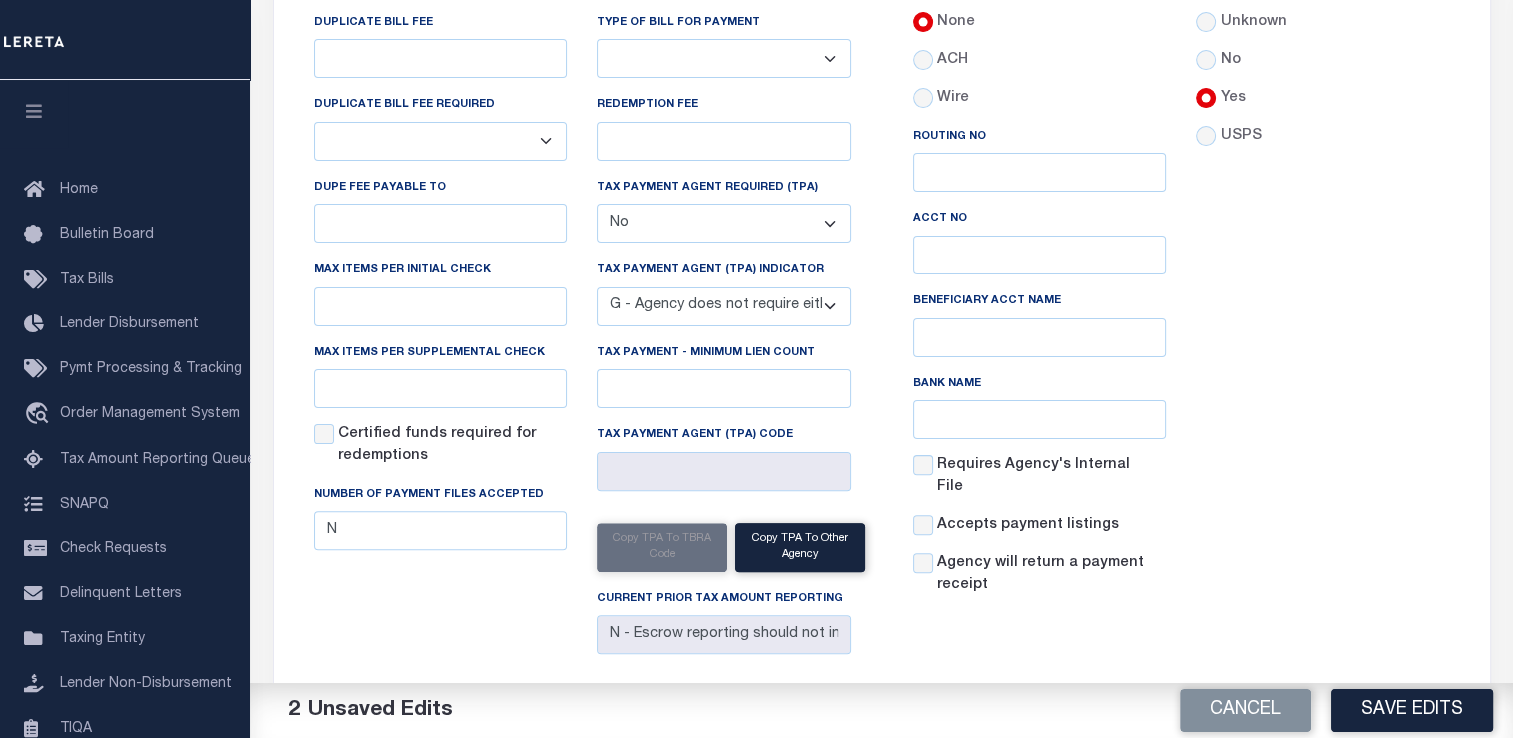 click on "Accepts Post Mark
Unknown
No
Yes" at bounding box center [1323, 292] 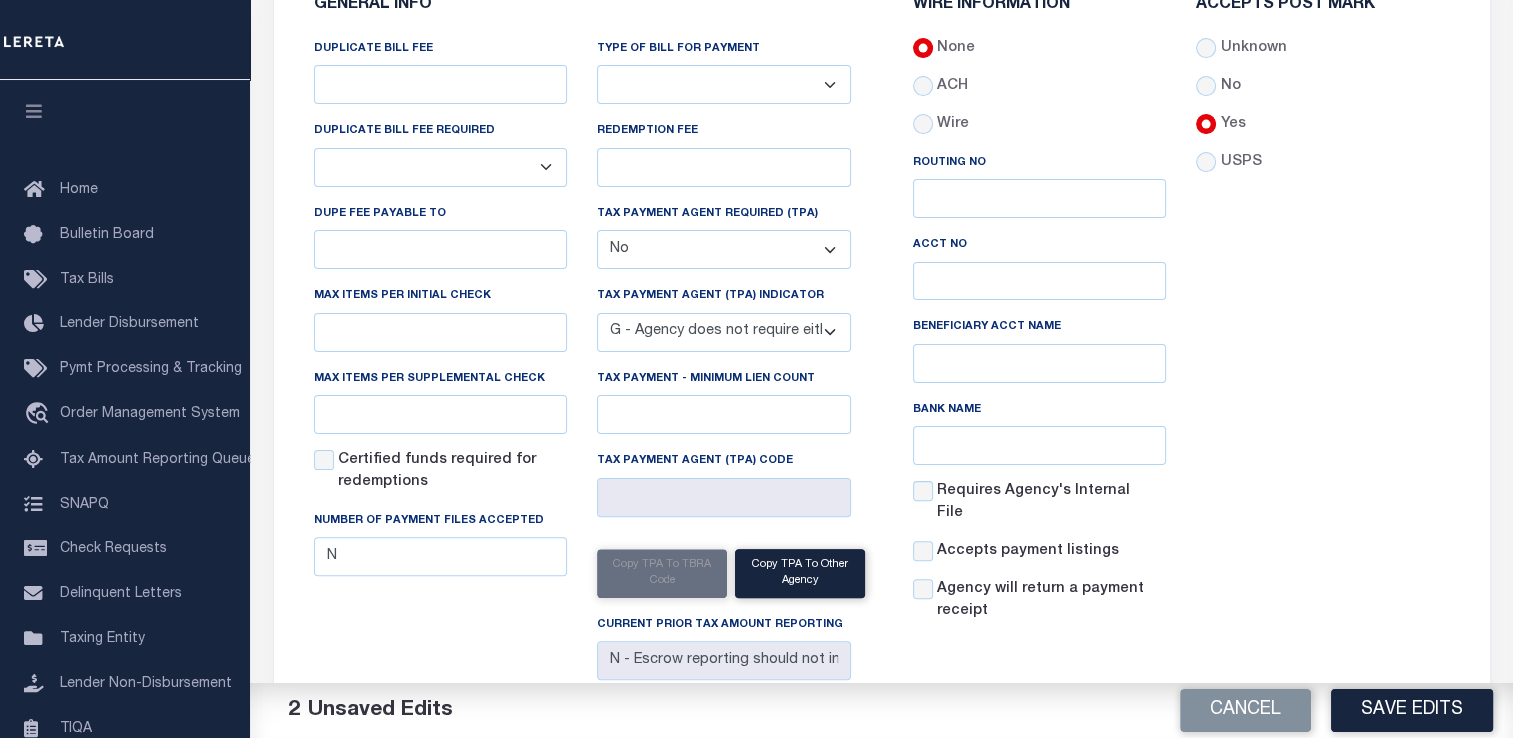 scroll, scrollTop: 474, scrollLeft: 0, axis: vertical 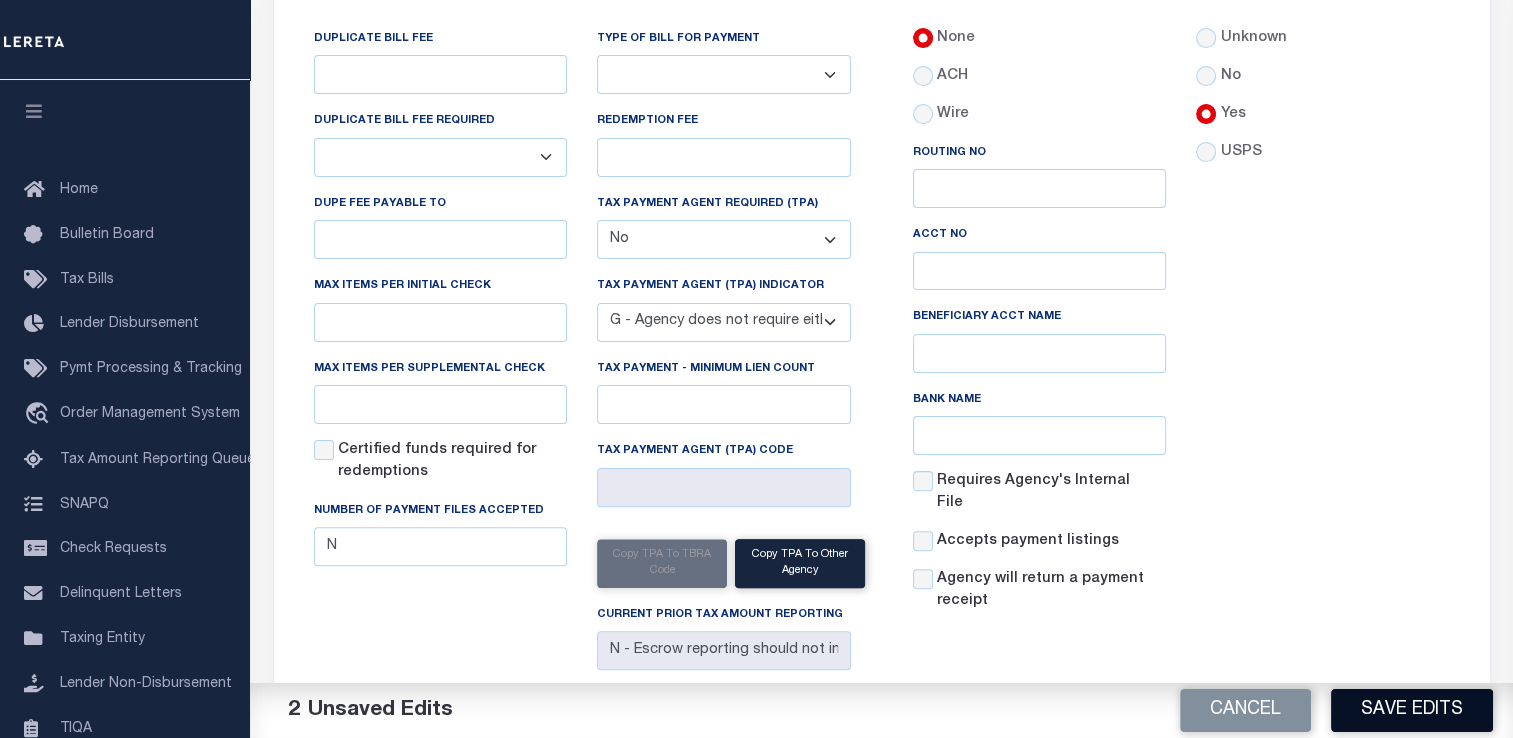 click on "Save Edits" at bounding box center (1412, 710) 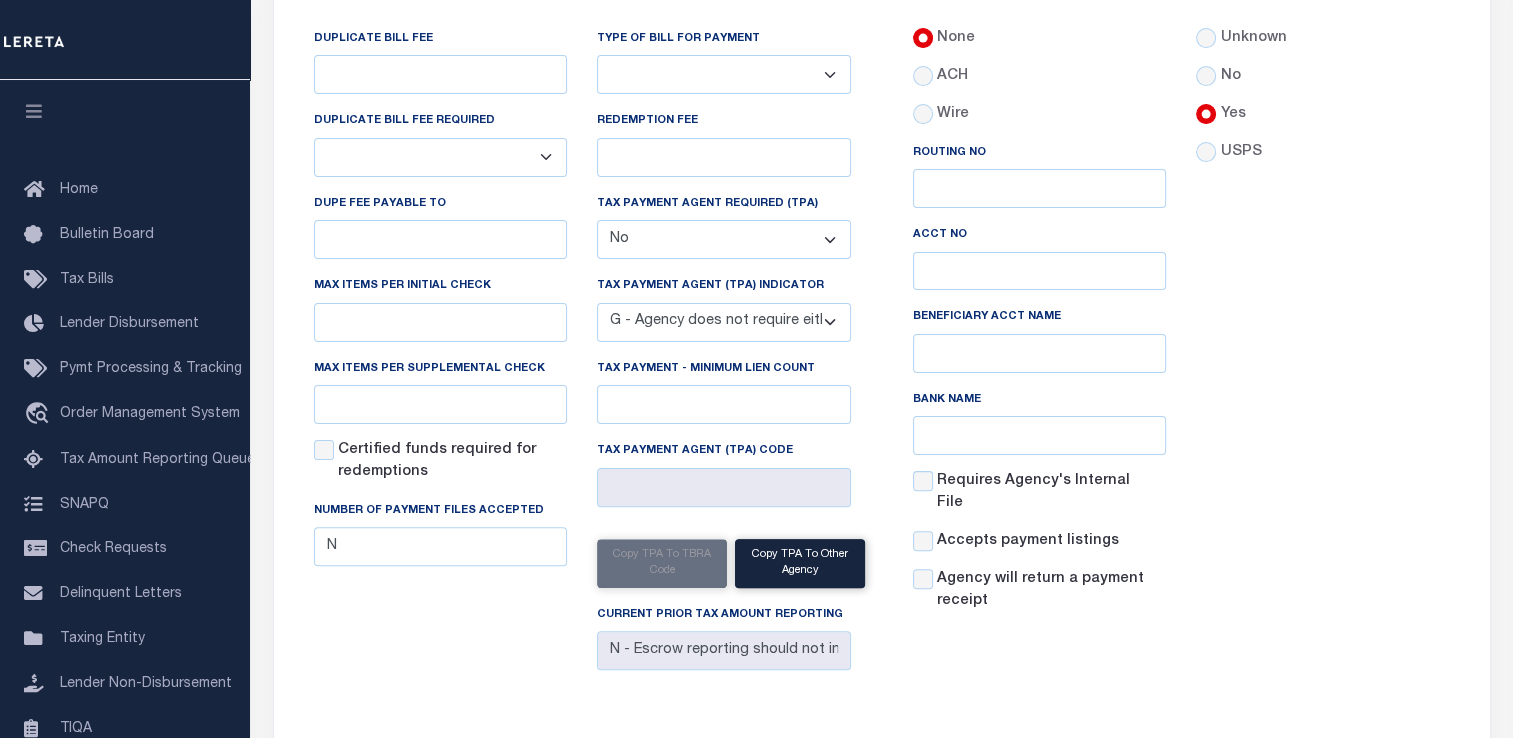 scroll, scrollTop: 0, scrollLeft: 0, axis: both 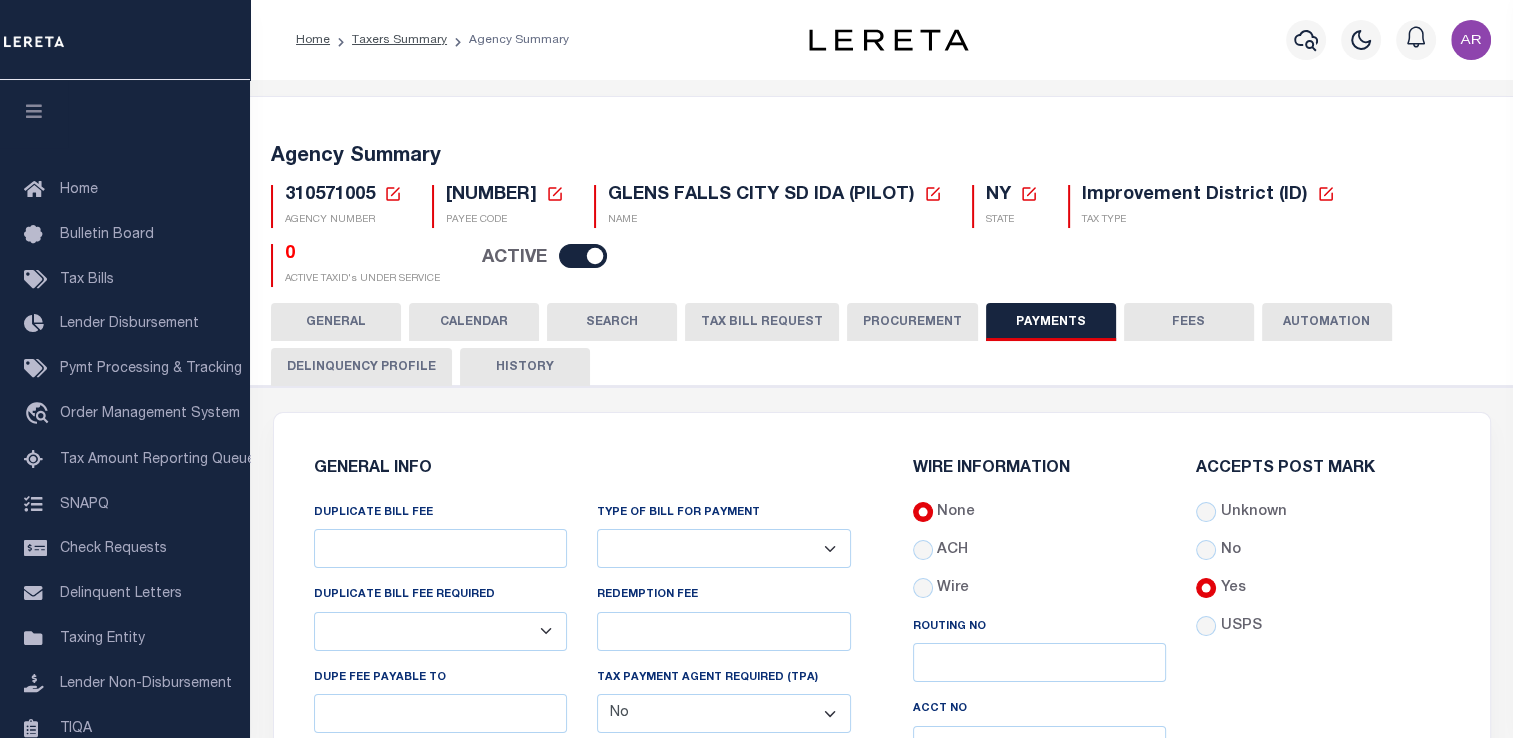 click on "GENERAL" at bounding box center (336, 322) 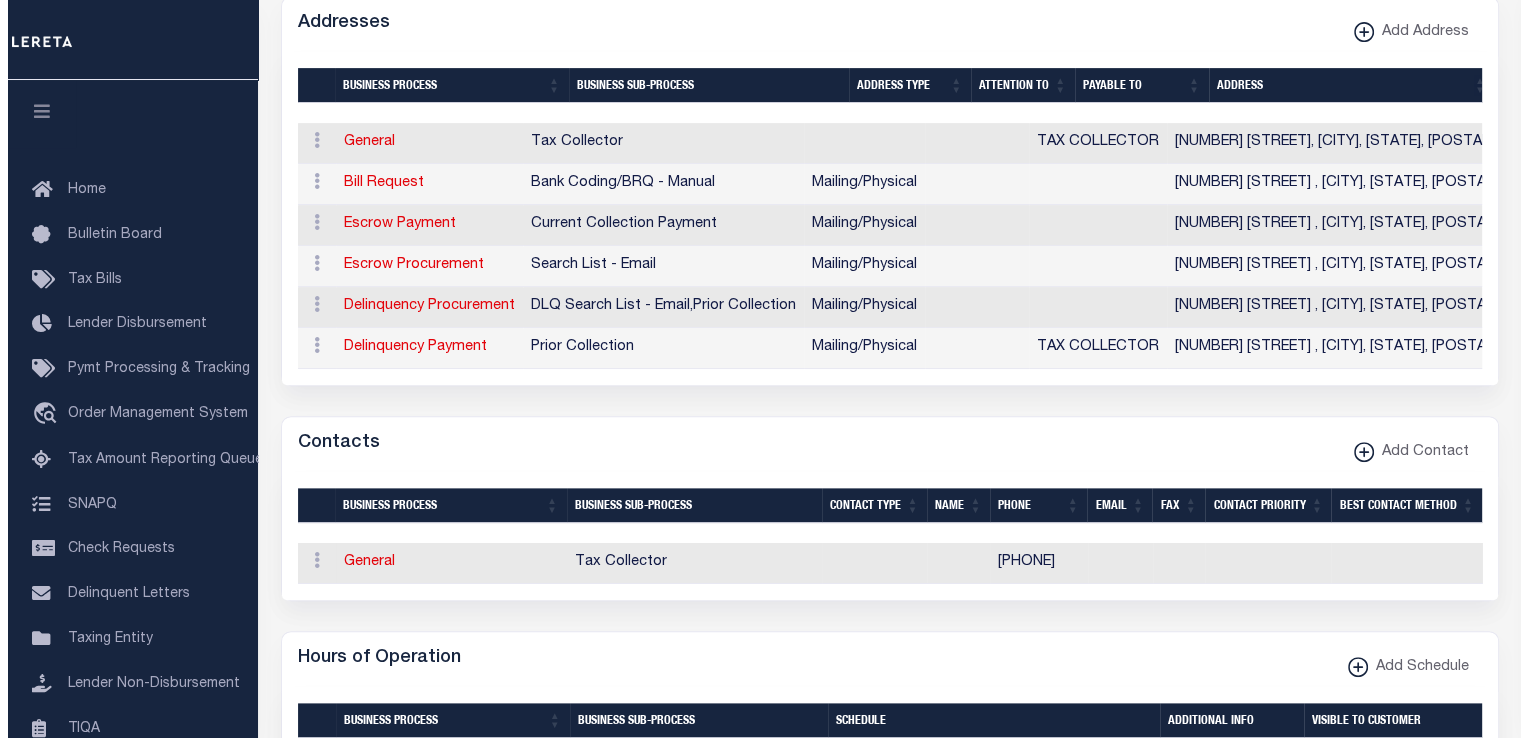 scroll, scrollTop: 787, scrollLeft: 0, axis: vertical 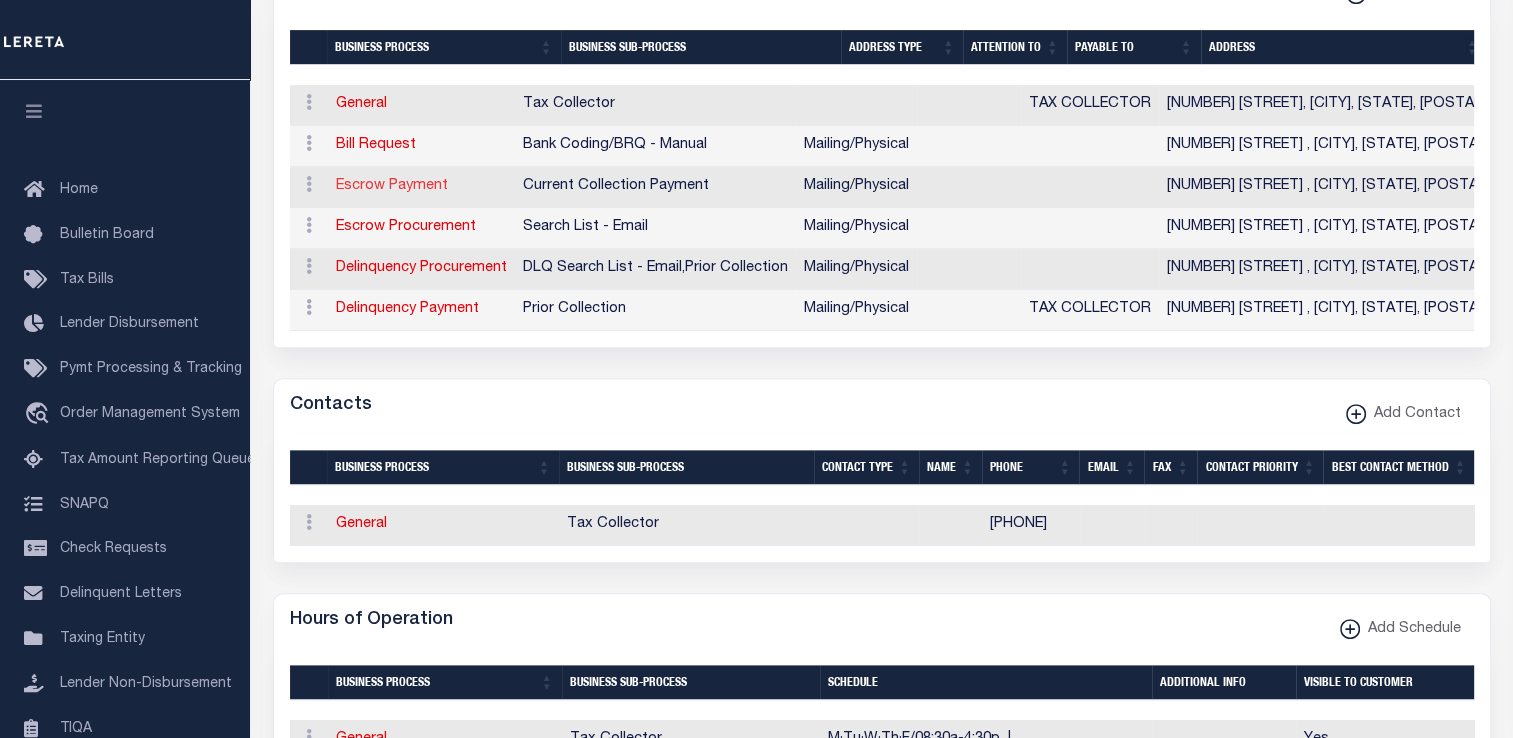 click on "Escrow Payment" at bounding box center (392, 186) 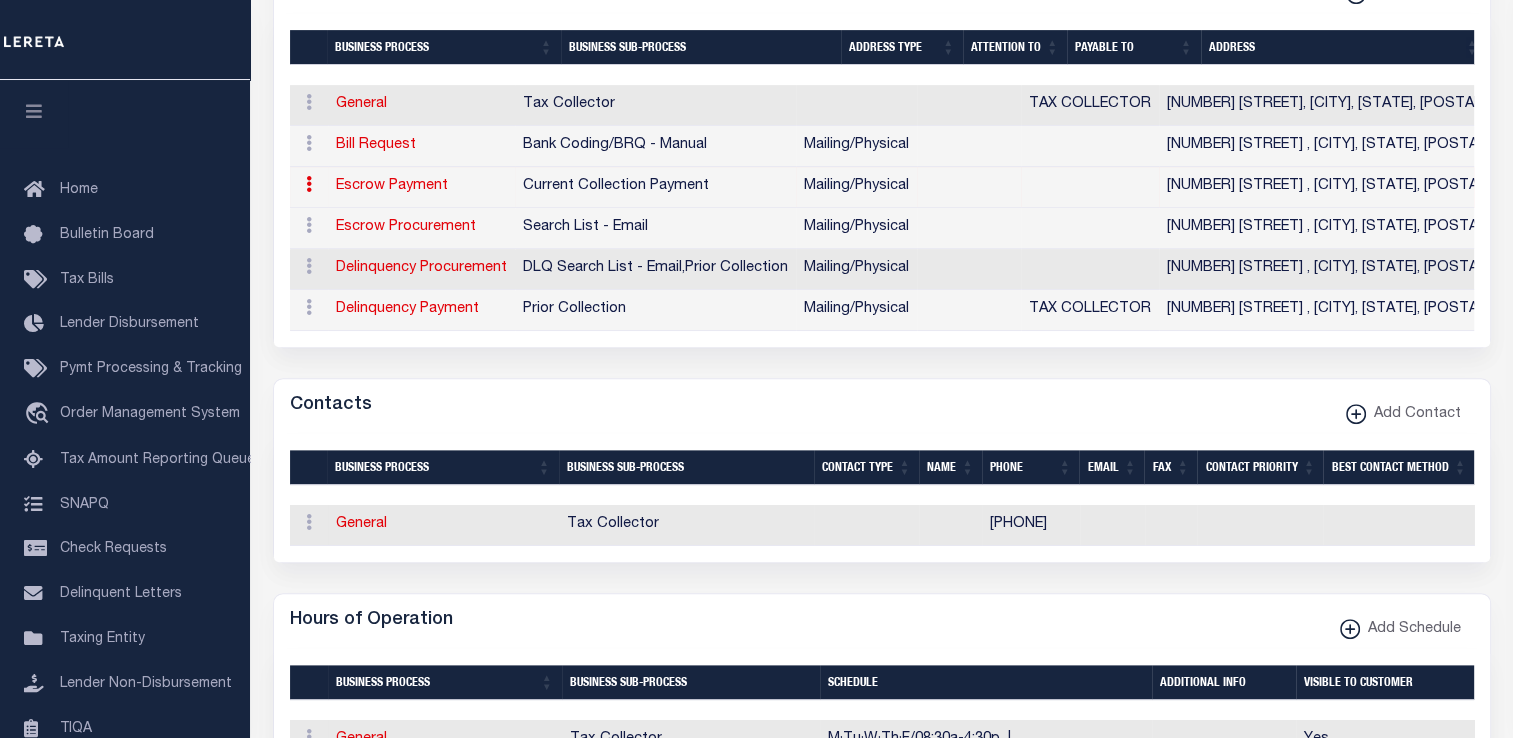 type on "[NUMBER] [STREET]" 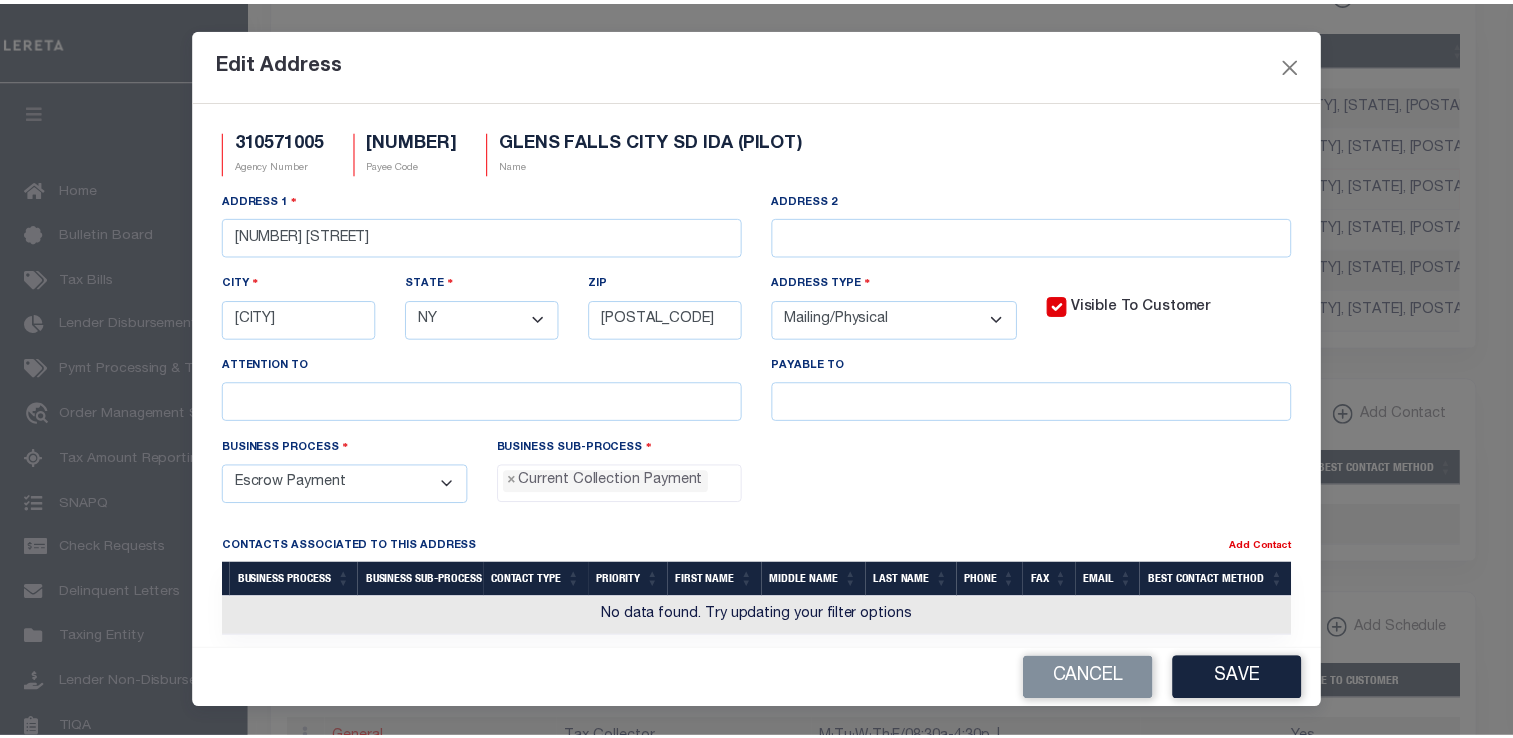 scroll, scrollTop: 18, scrollLeft: 0, axis: vertical 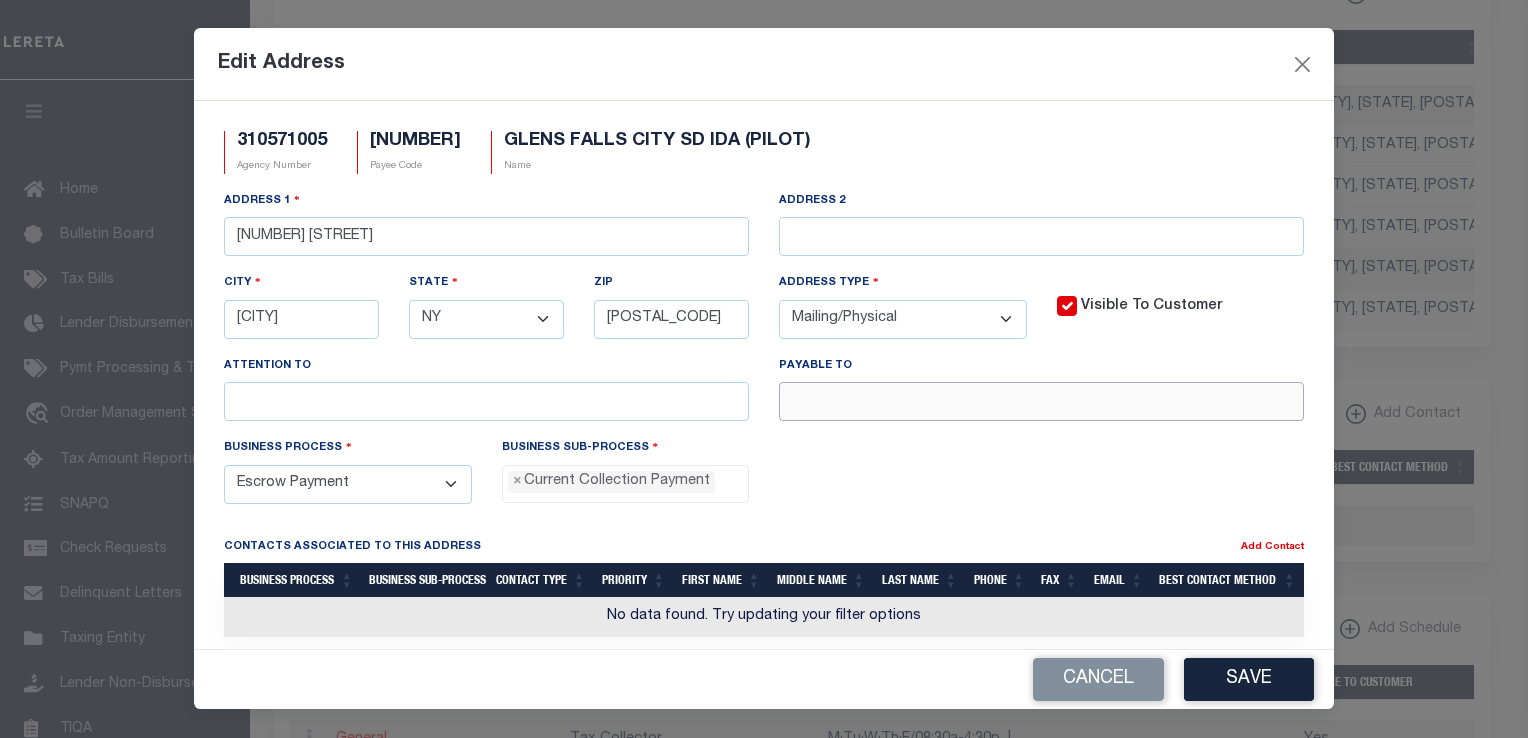 click at bounding box center (1041, 401) 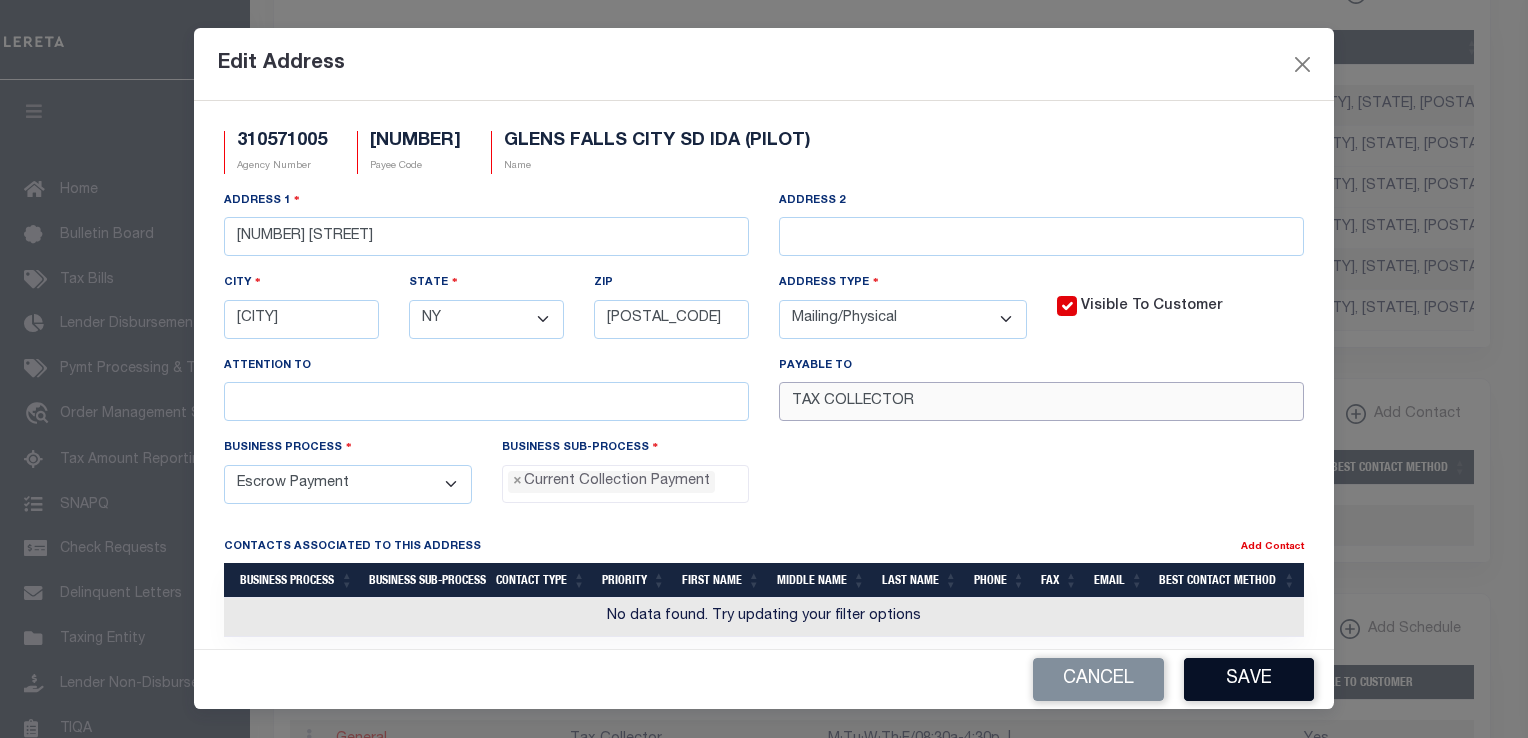 type on "TAX COLLECTOR" 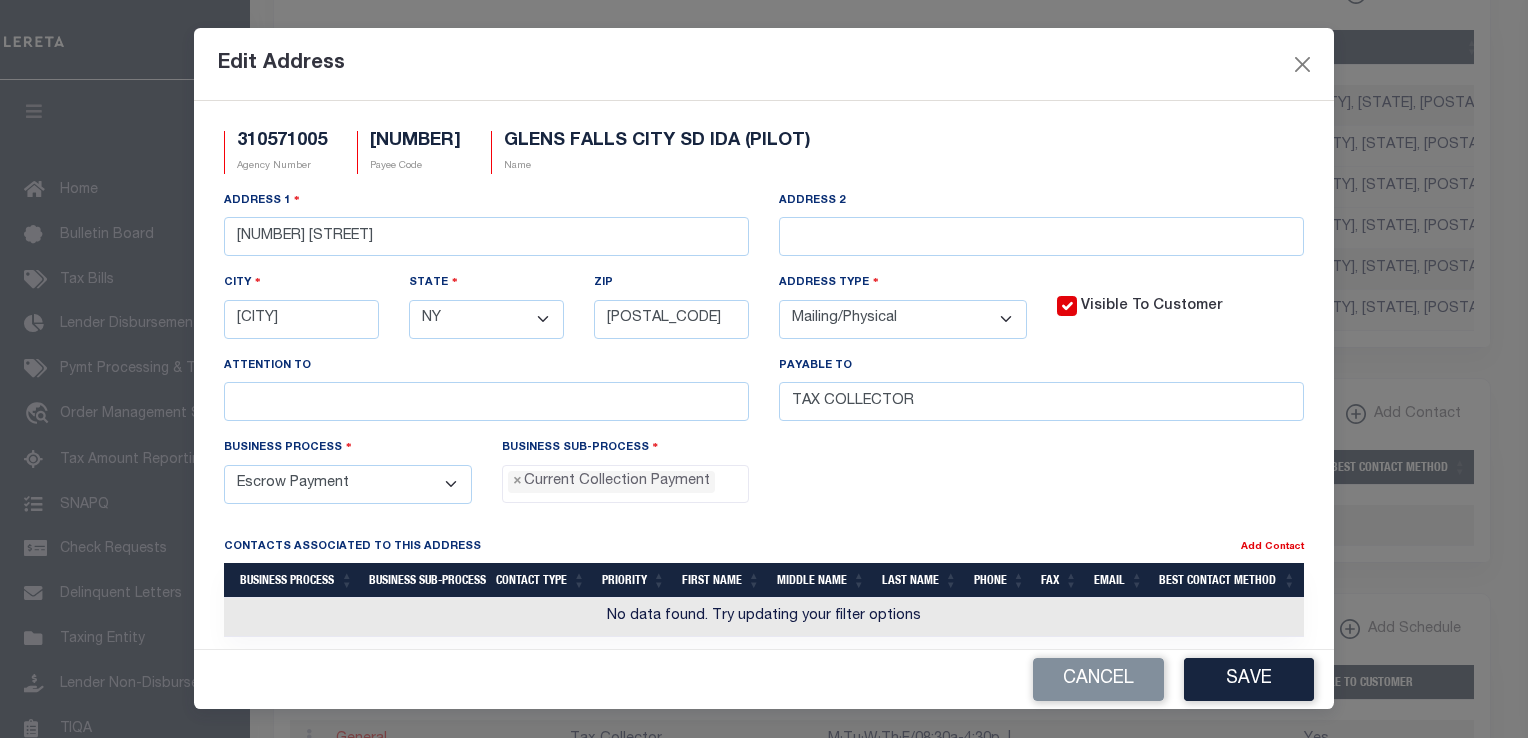click on "Save" at bounding box center (1249, 679) 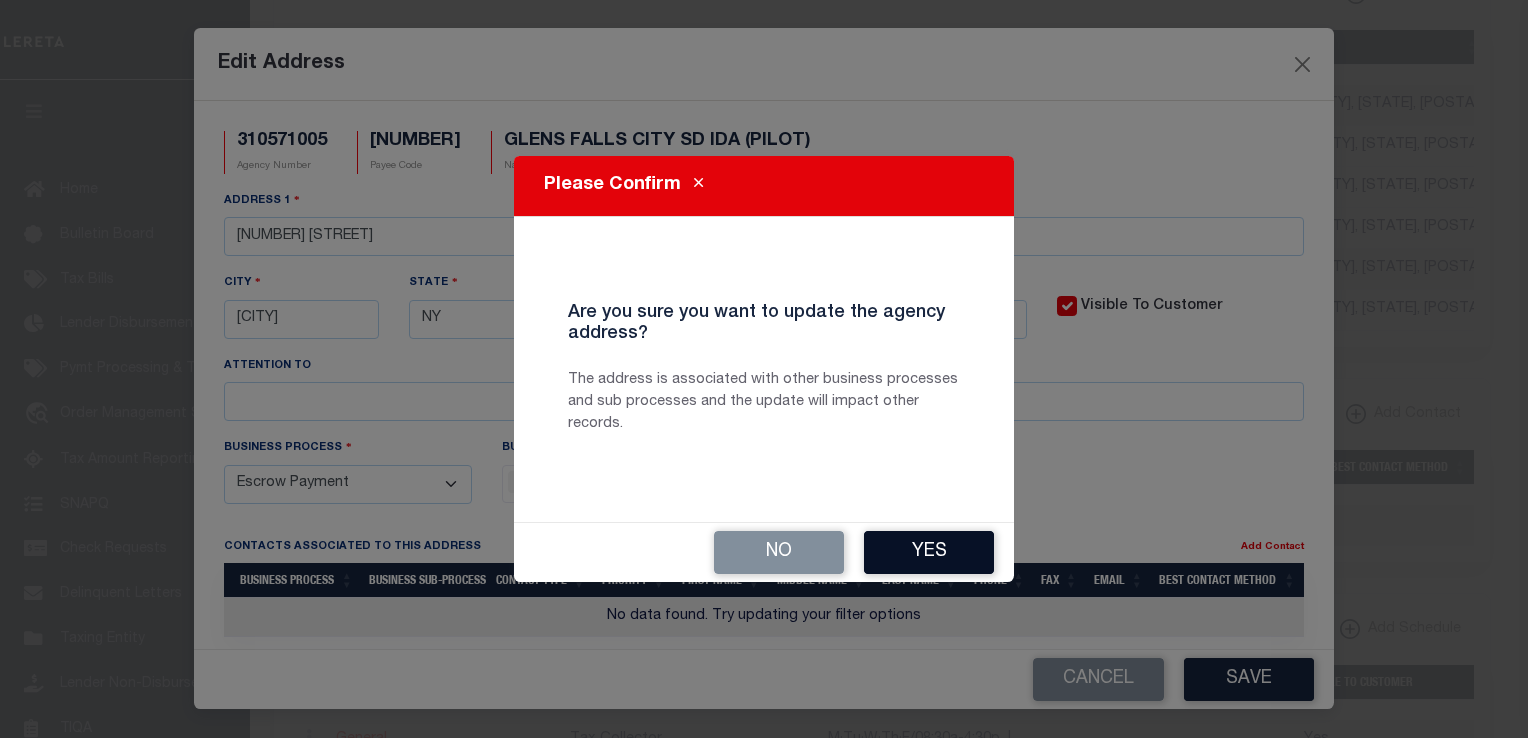 click on "Yes" at bounding box center (929, 552) 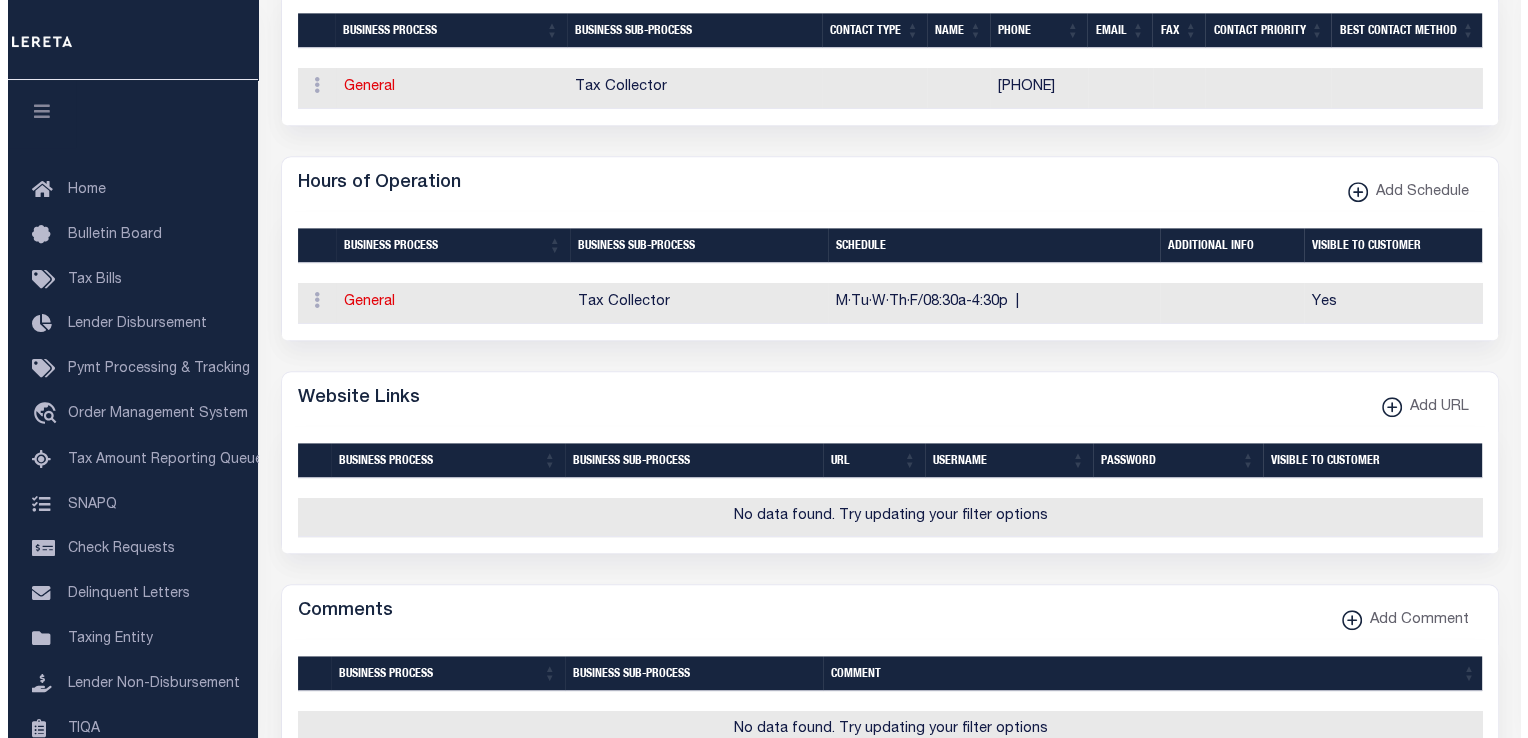 scroll, scrollTop: 1360, scrollLeft: 0, axis: vertical 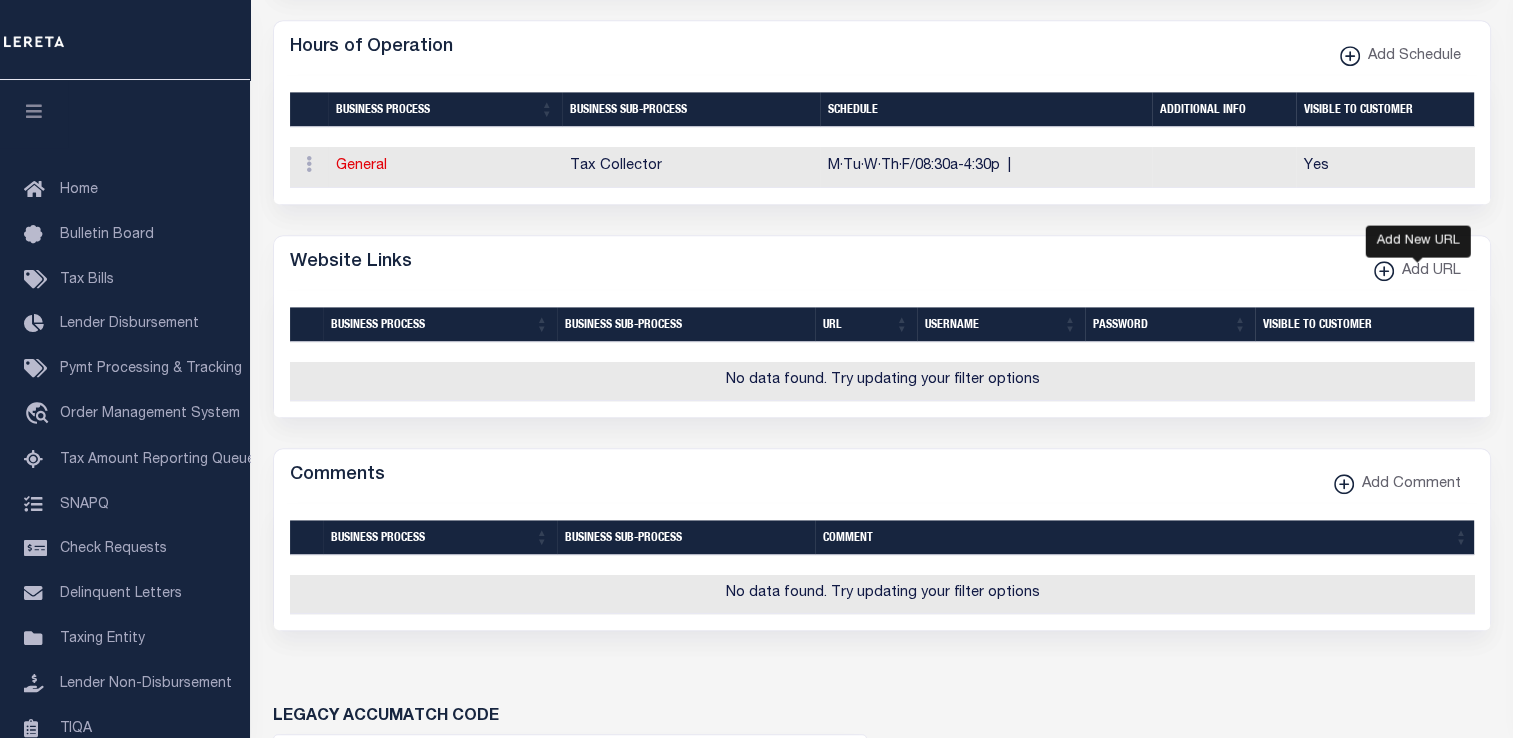 click 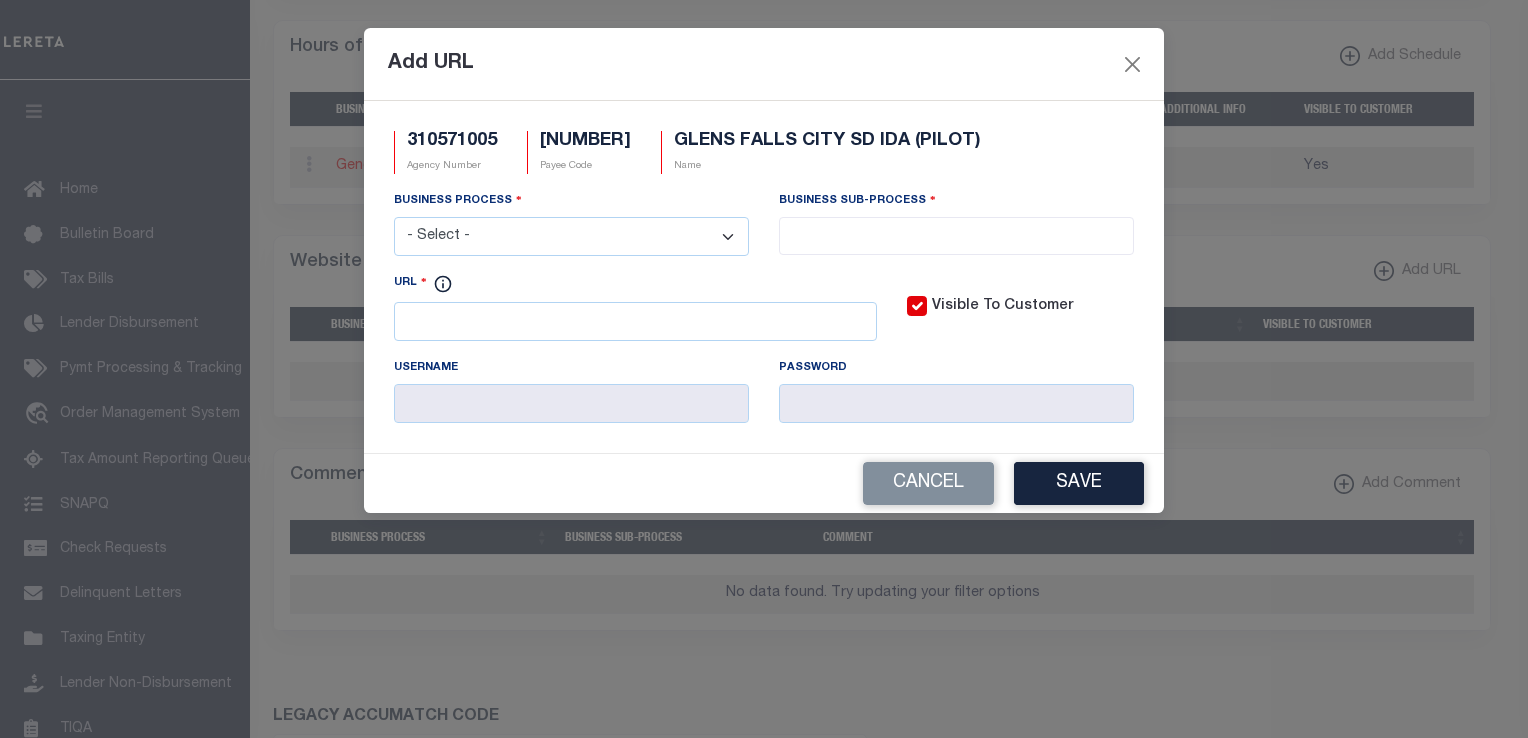 drag, startPoint x: 724, startPoint y: 233, endPoint x: 702, endPoint y: 236, distance: 22.203604 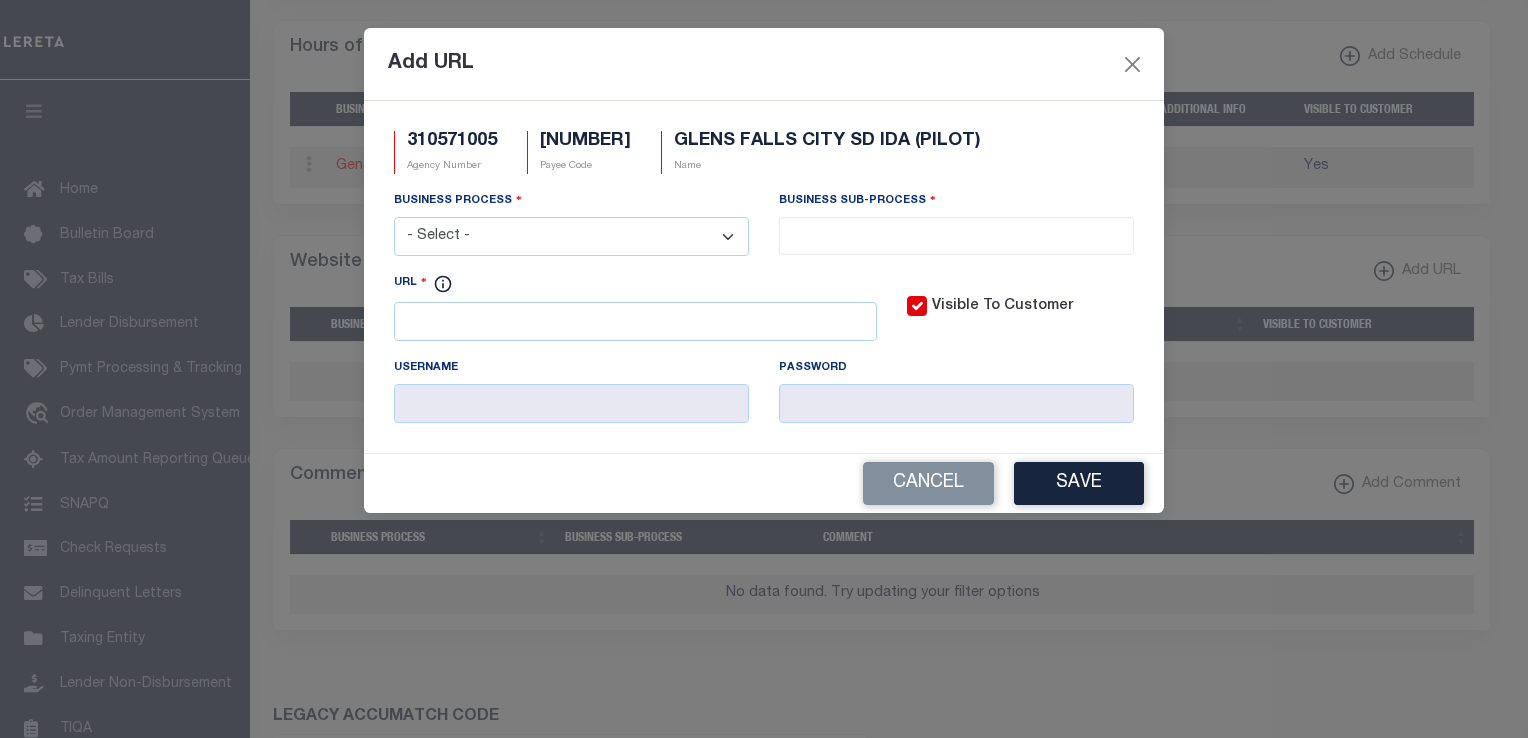 select on "6" 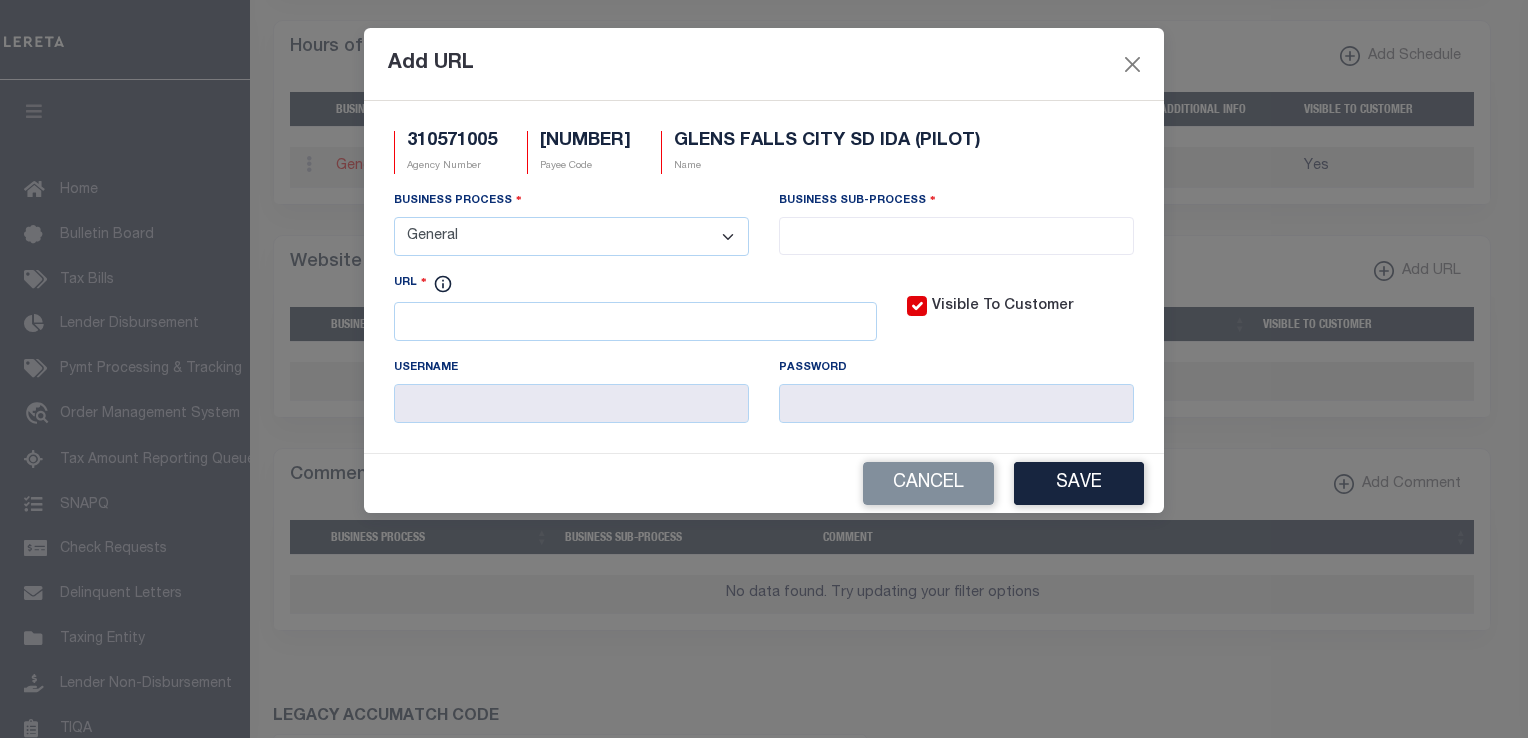 click on "- Select - All
Automation
Bill Request
Delinquency Payment
Delinquency Procurement
Escrow Payment
Escrow Procurement
General" at bounding box center [571, 236] 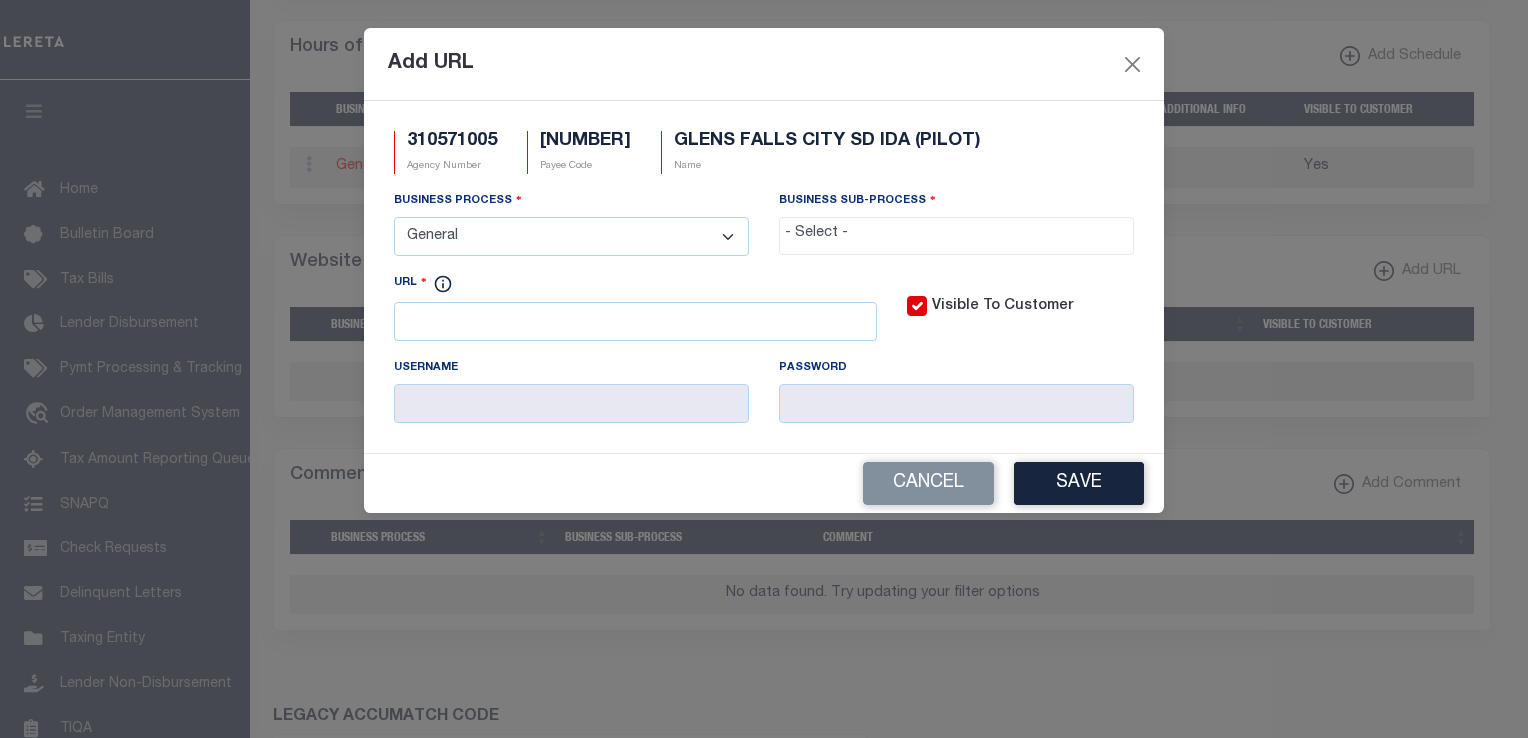click at bounding box center (956, 234) 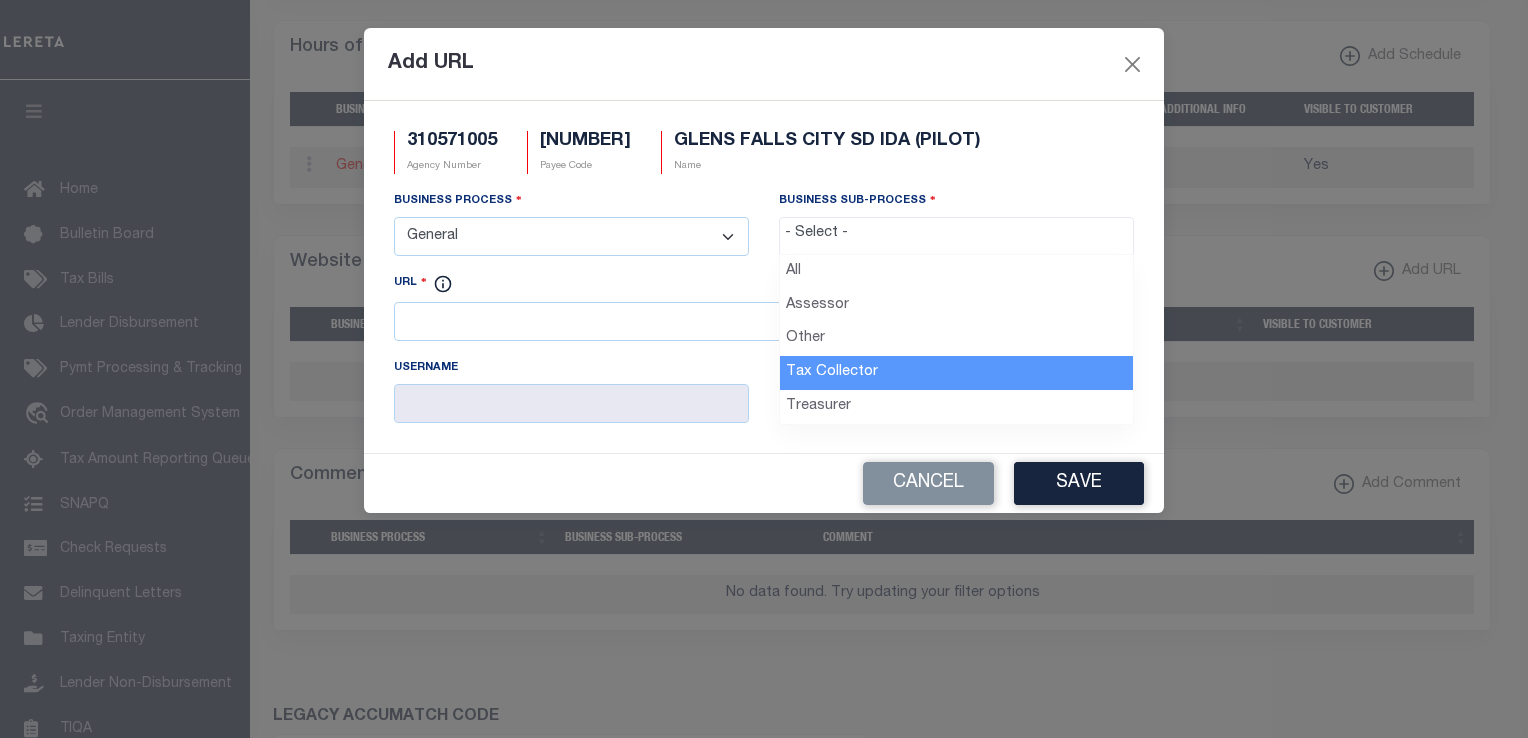 select on "31" 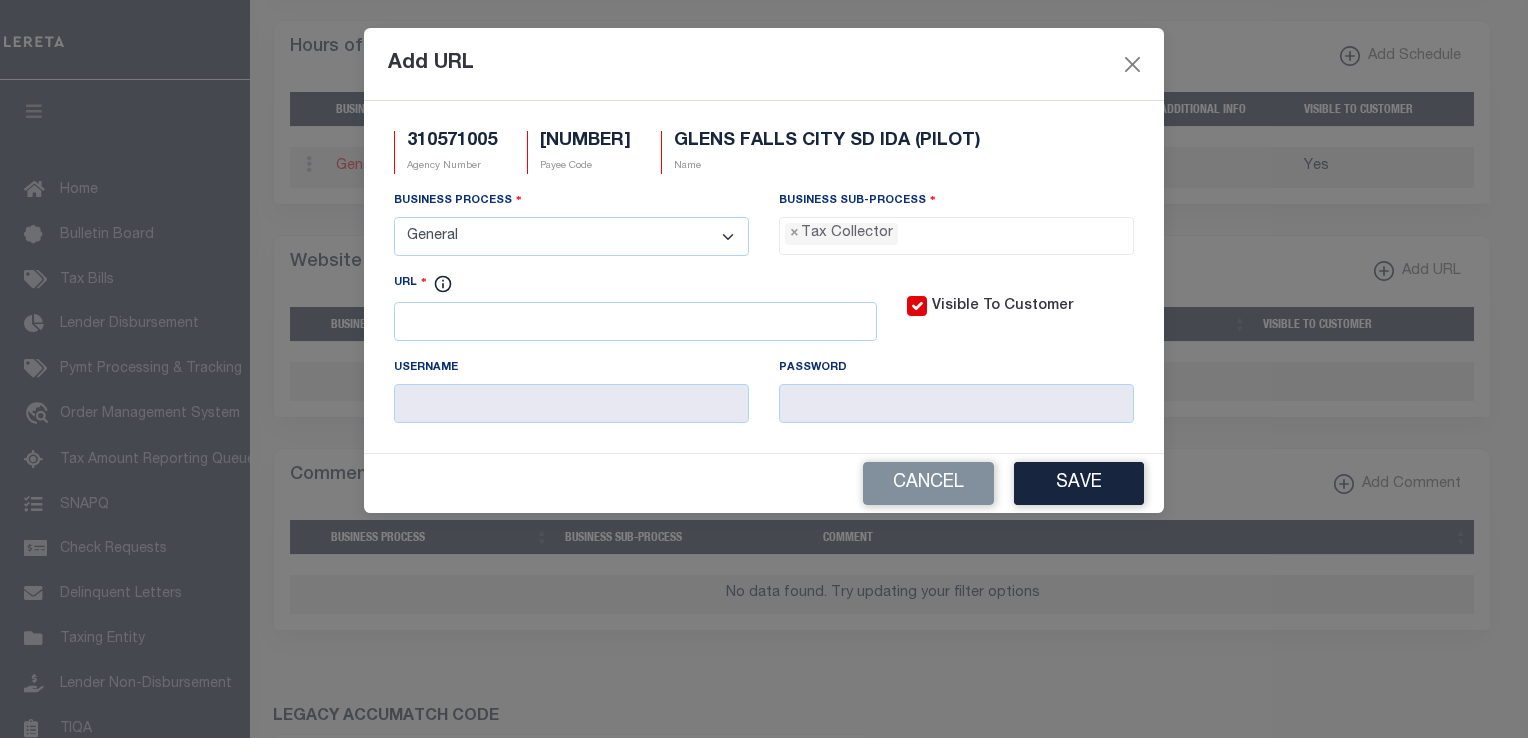 scroll, scrollTop: 56, scrollLeft: 0, axis: vertical 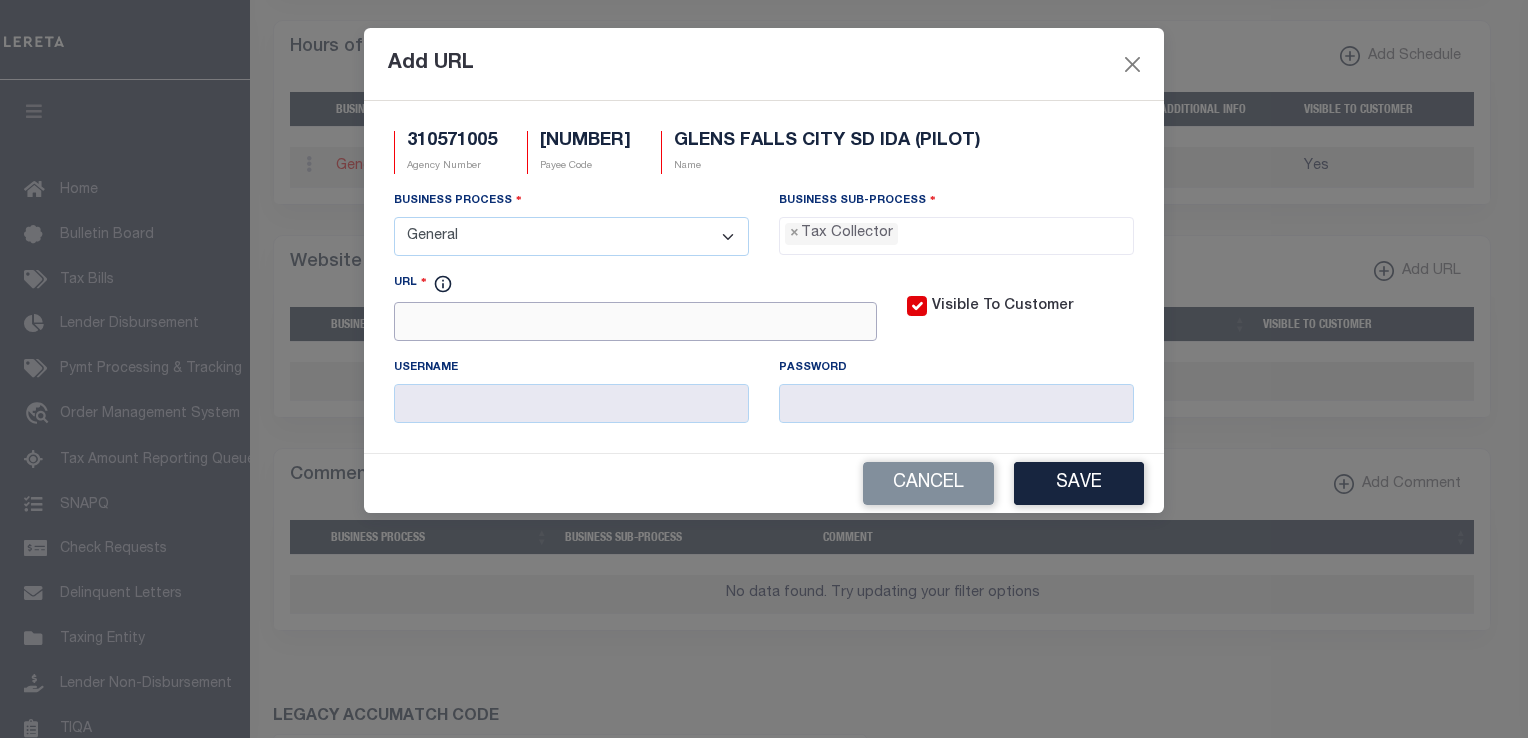 click on "URL" at bounding box center [635, 321] 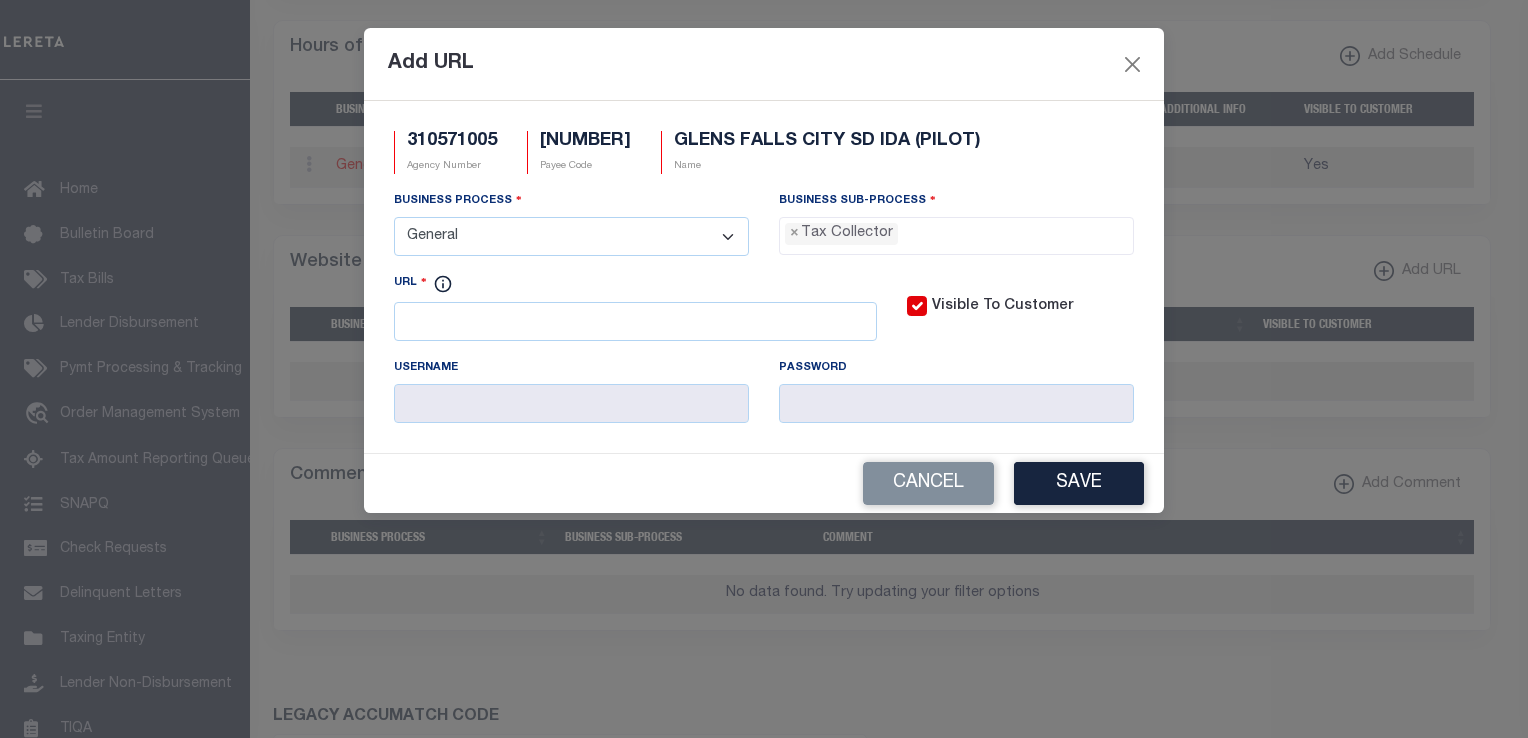click on "Add URL" at bounding box center (764, 64) 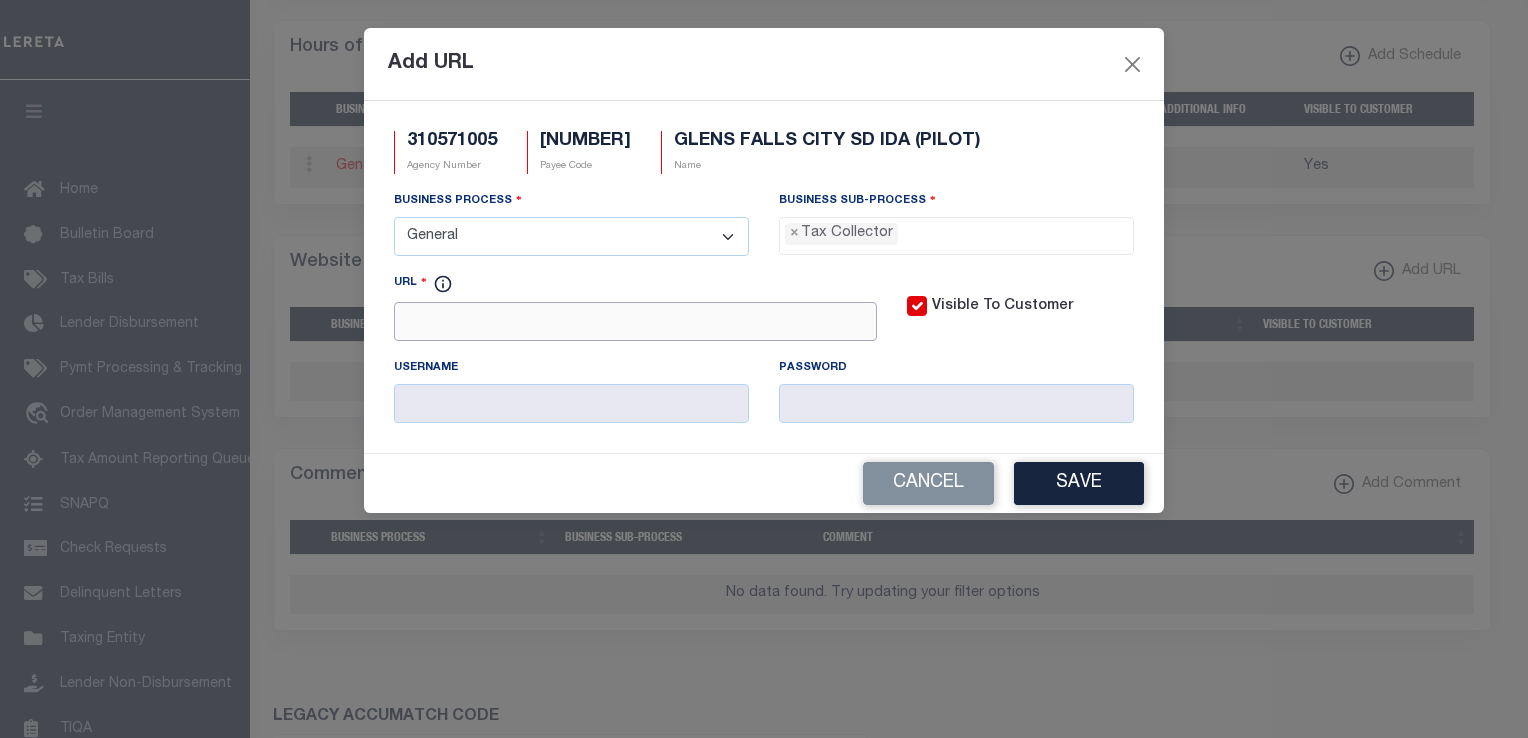 click on "URL" at bounding box center (635, 321) 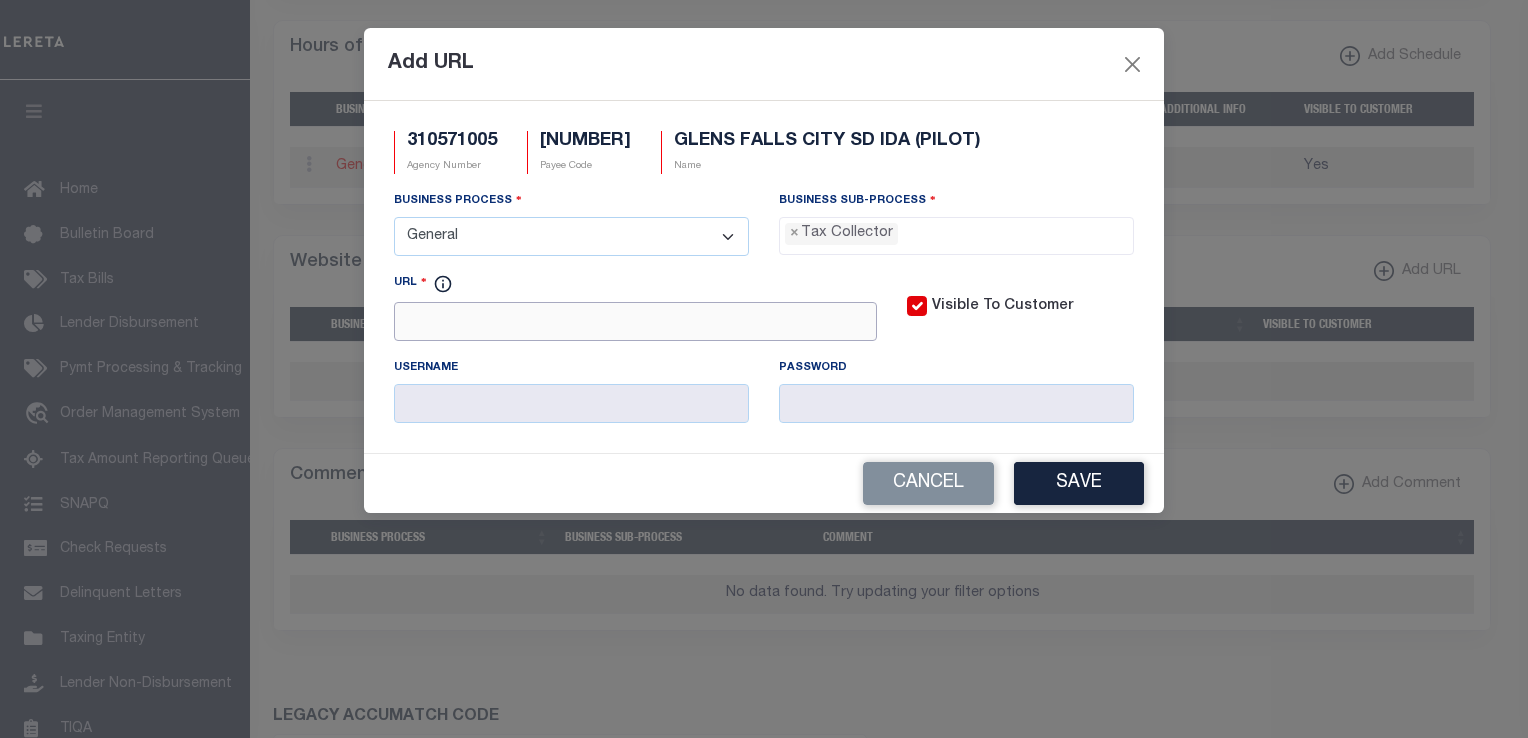 paste on "https://munis.cityofglensfalls.com/MSS/citizens/RealEstate/Default.aspx?mod" 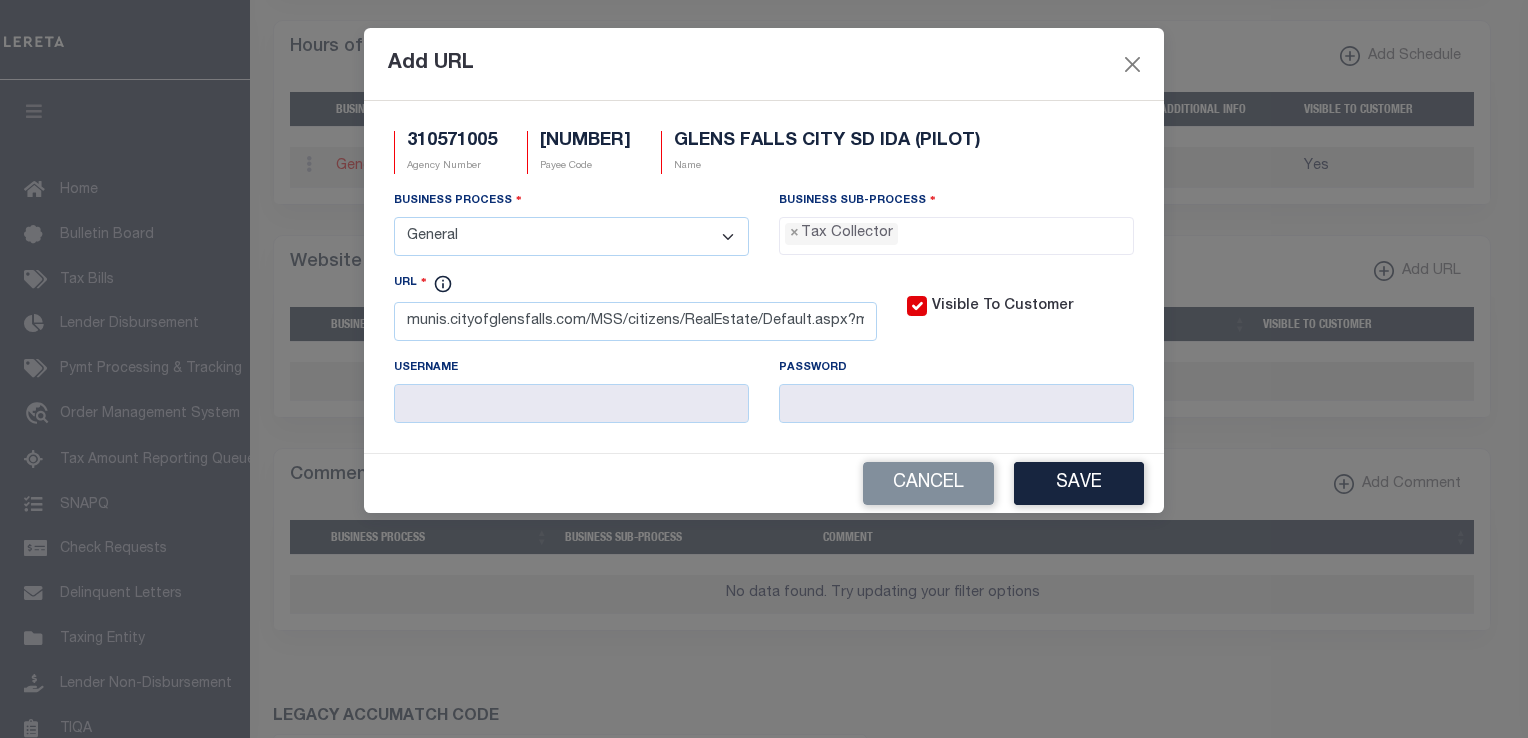 scroll, scrollTop: 0, scrollLeft: 0, axis: both 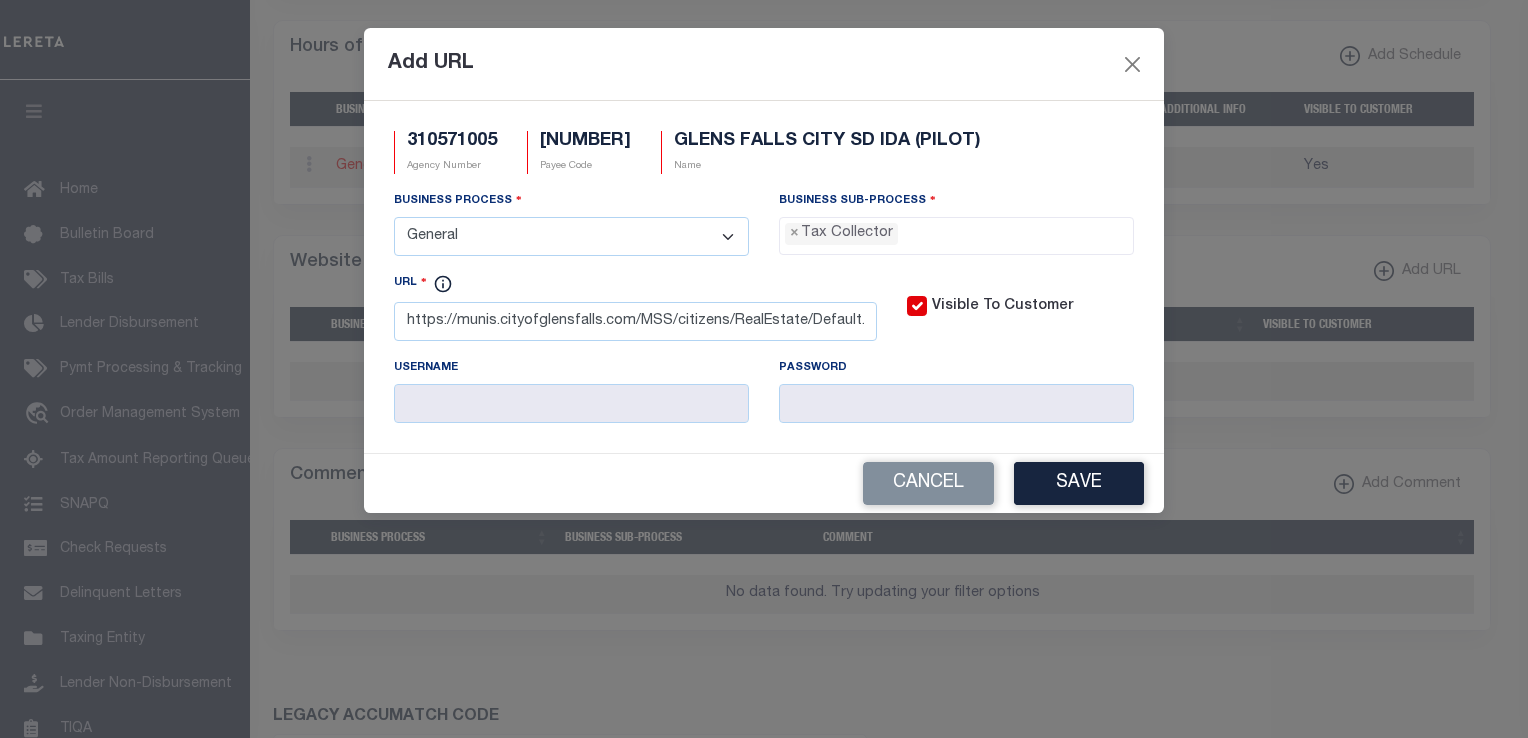 click on "Add URL" at bounding box center [764, 64] 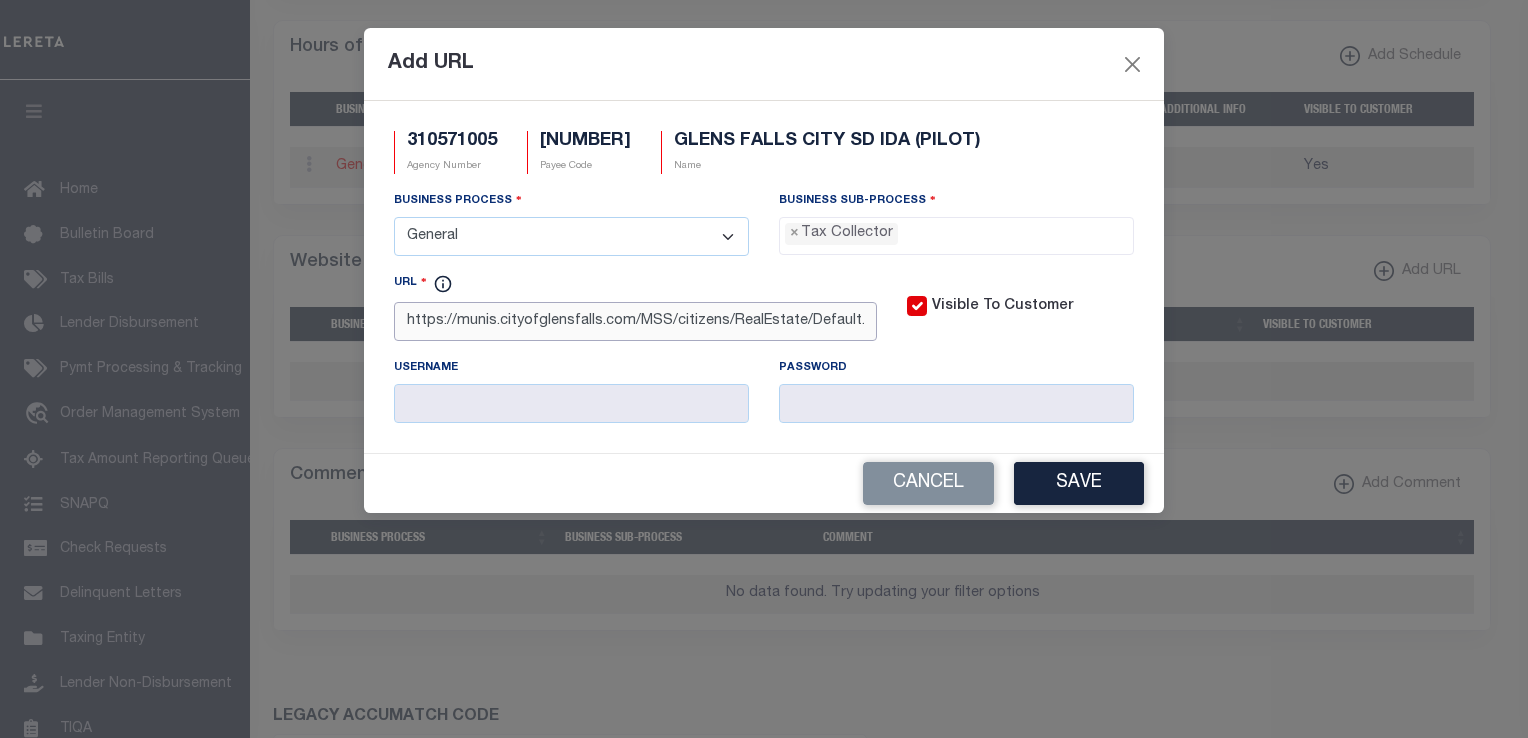 click on "https://munis.cityofglensfalls.com/MSS/citizens/RealEstate/Default.aspx?mod" at bounding box center [635, 321] 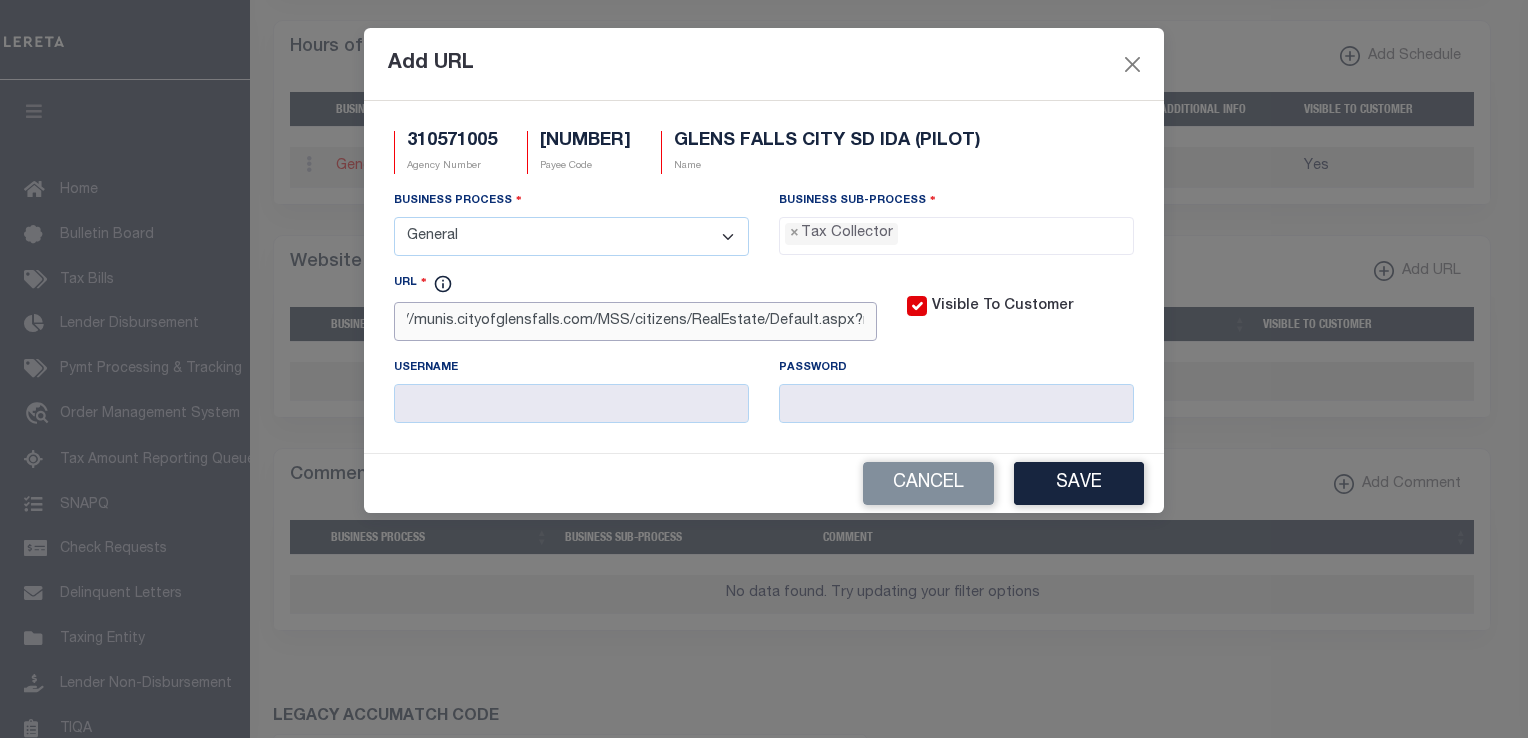 scroll, scrollTop: 0, scrollLeft: 50, axis: horizontal 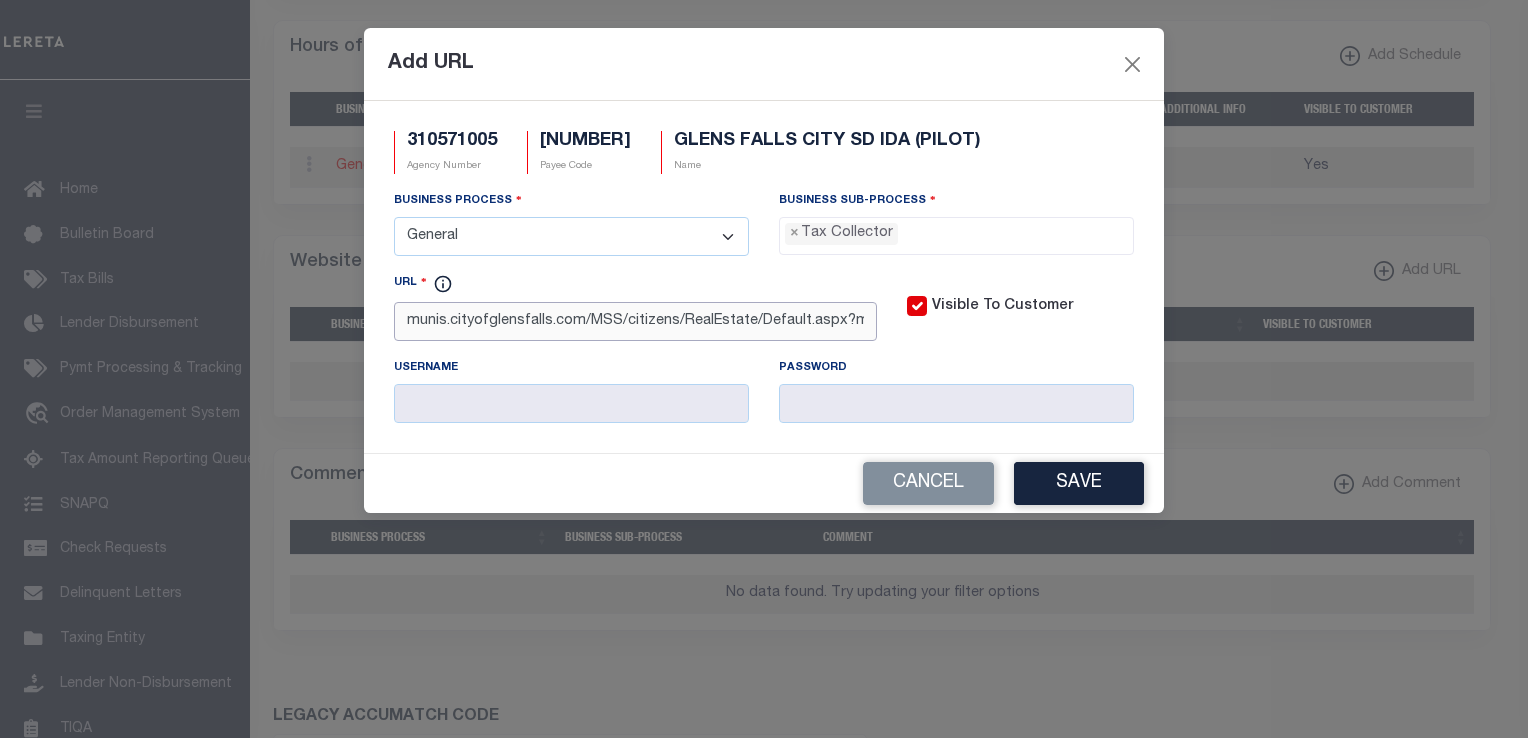 paste on "e=[EMAIL]" 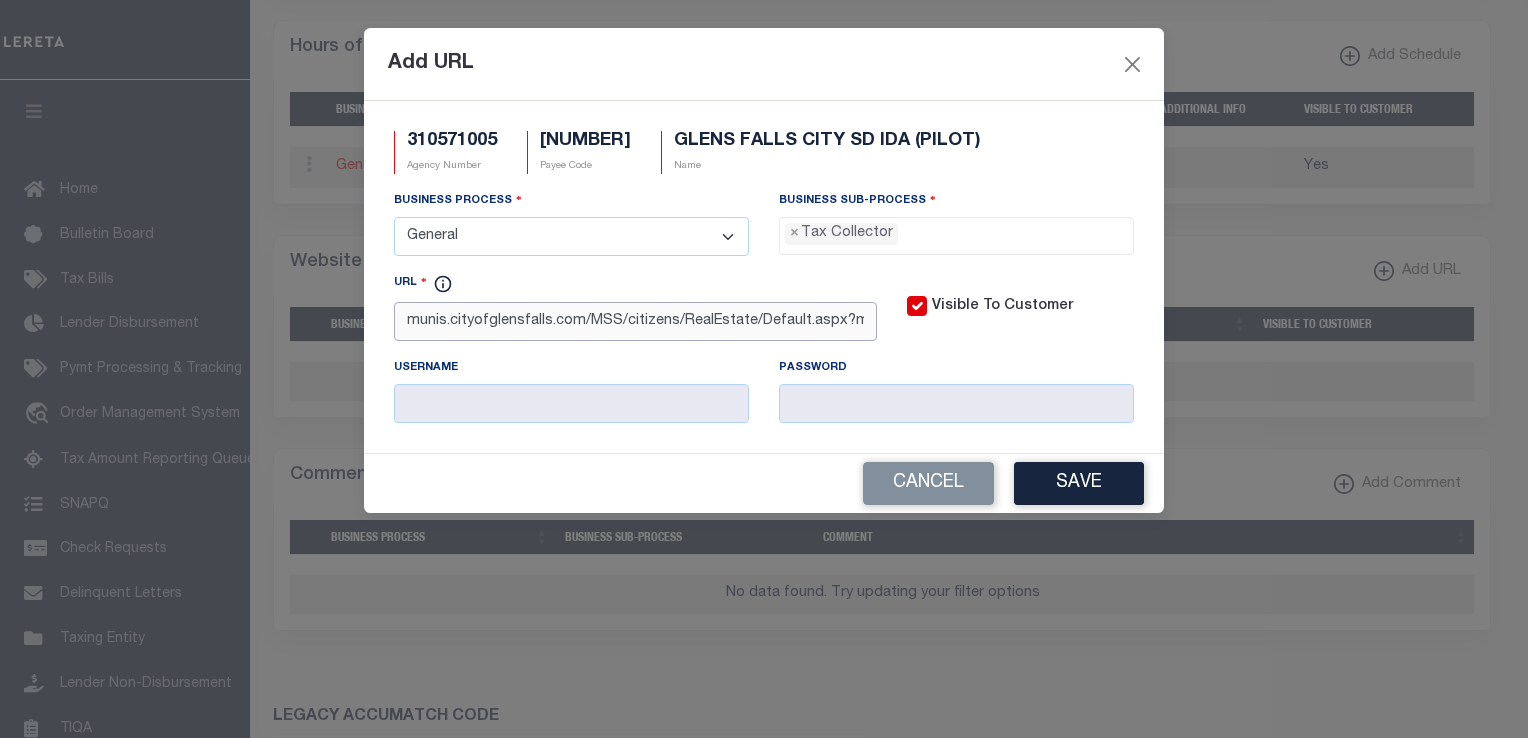 scroll, scrollTop: 0, scrollLeft: 94, axis: horizontal 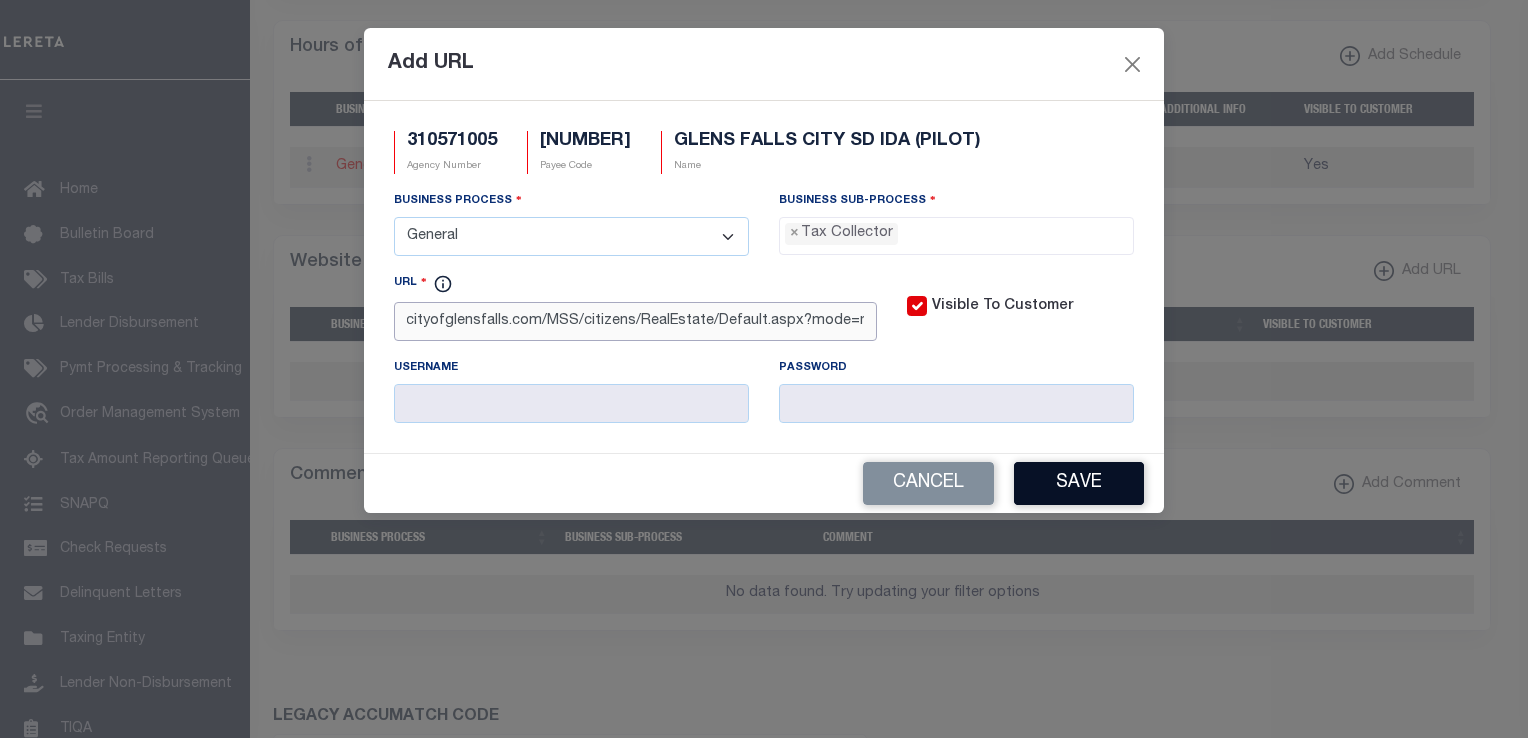 type on "https://munis.cityofglensfalls.com/MSS/citizens/RealEstate/Default.aspx?mode=new" 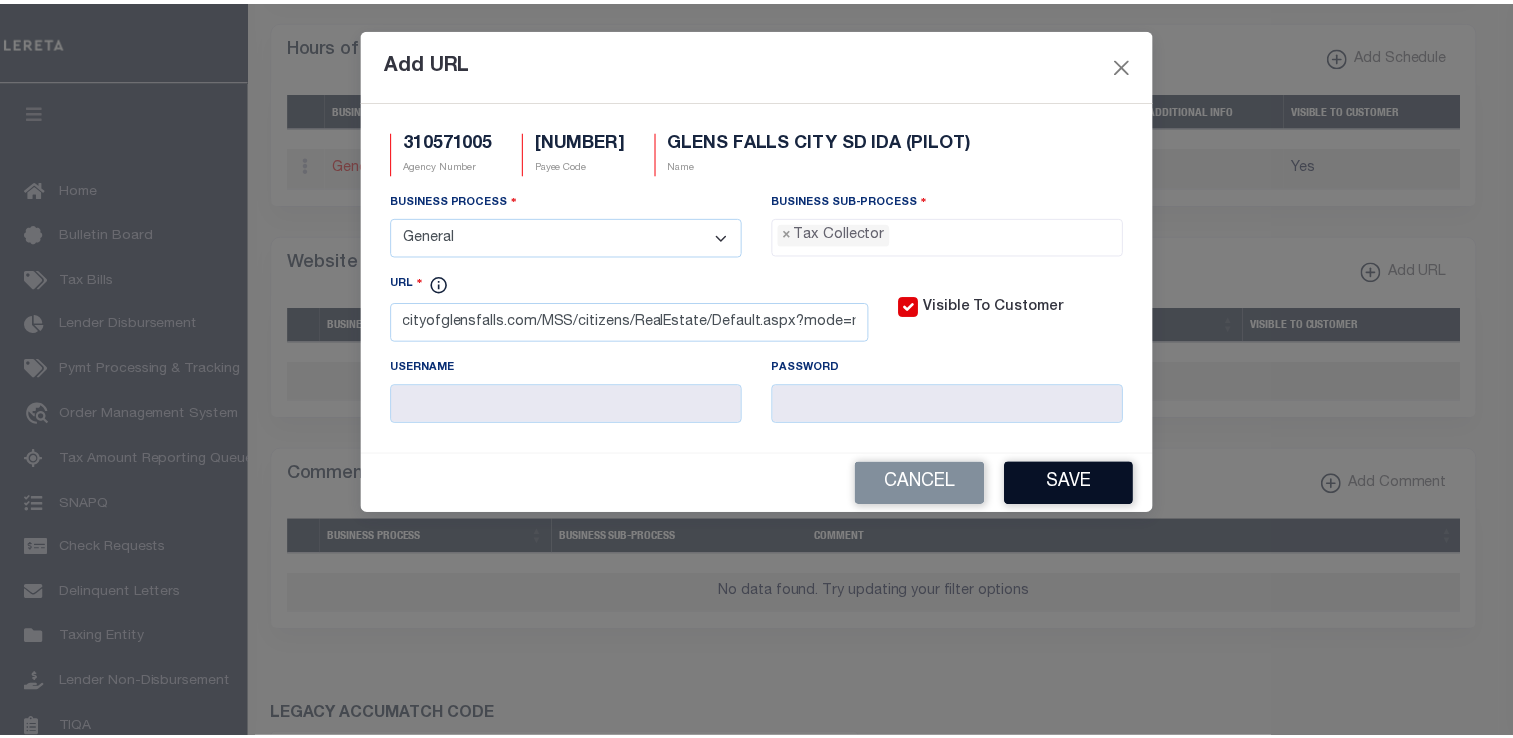 scroll, scrollTop: 0, scrollLeft: 0, axis: both 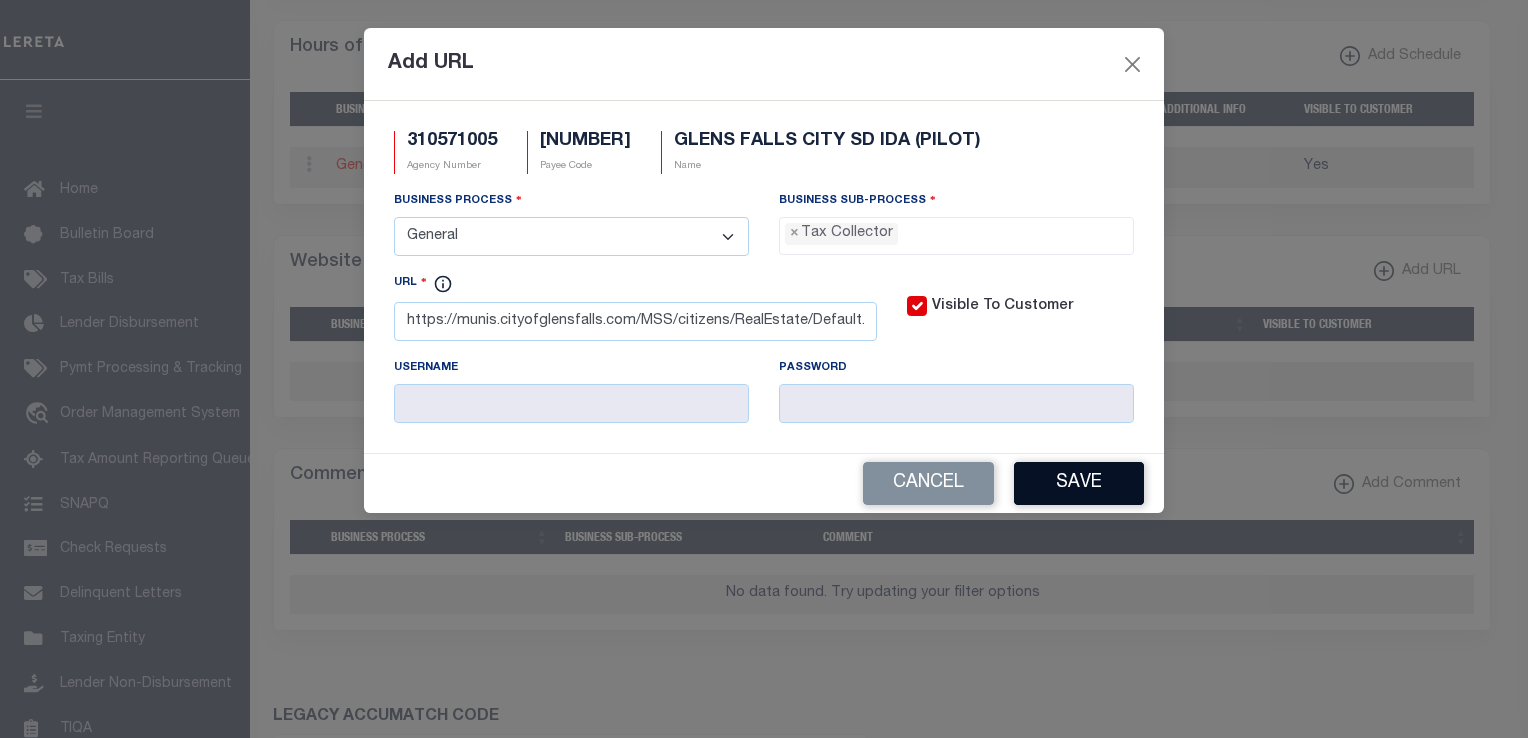 click on "Save" at bounding box center [1079, 483] 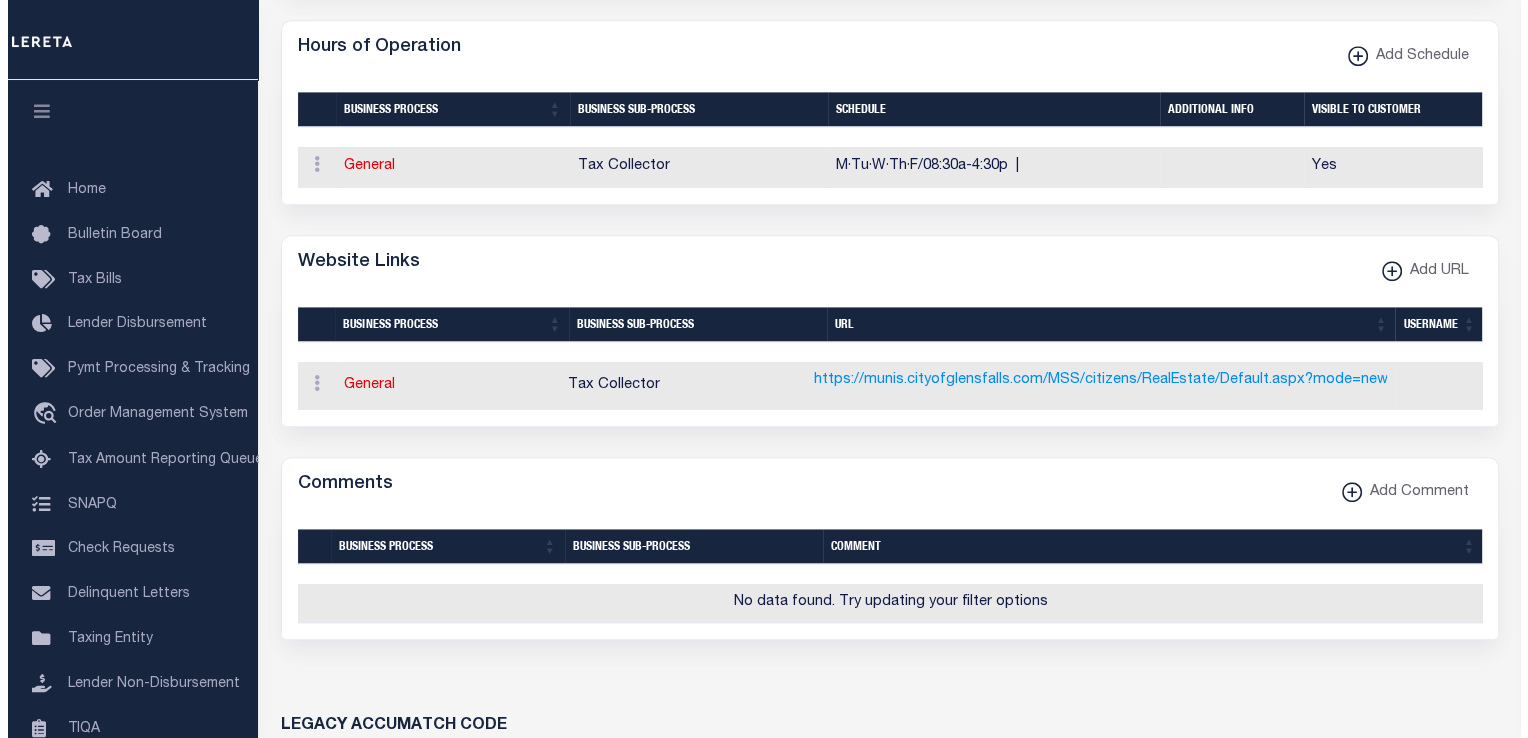 scroll, scrollTop: 1158, scrollLeft: 0, axis: vertical 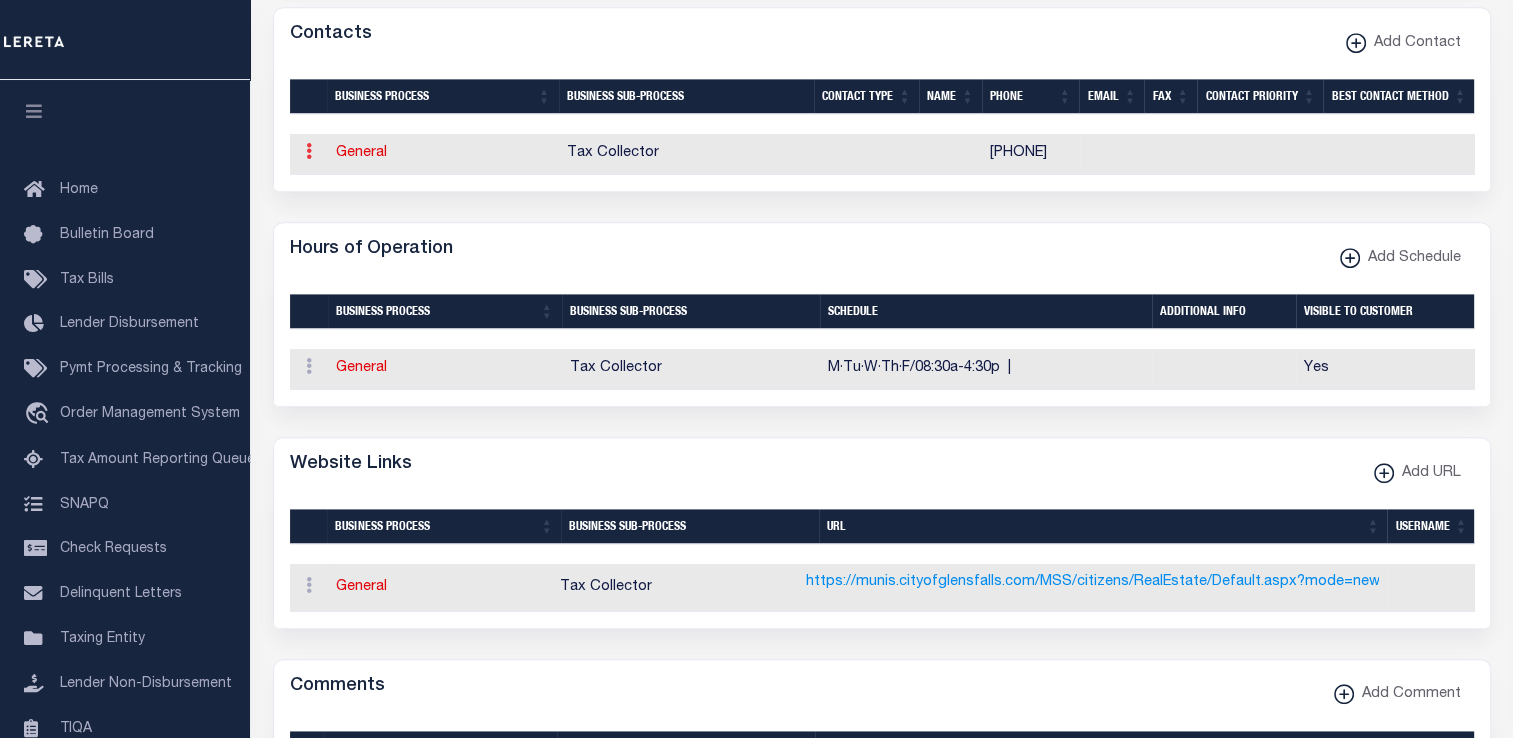 click at bounding box center (309, 151) 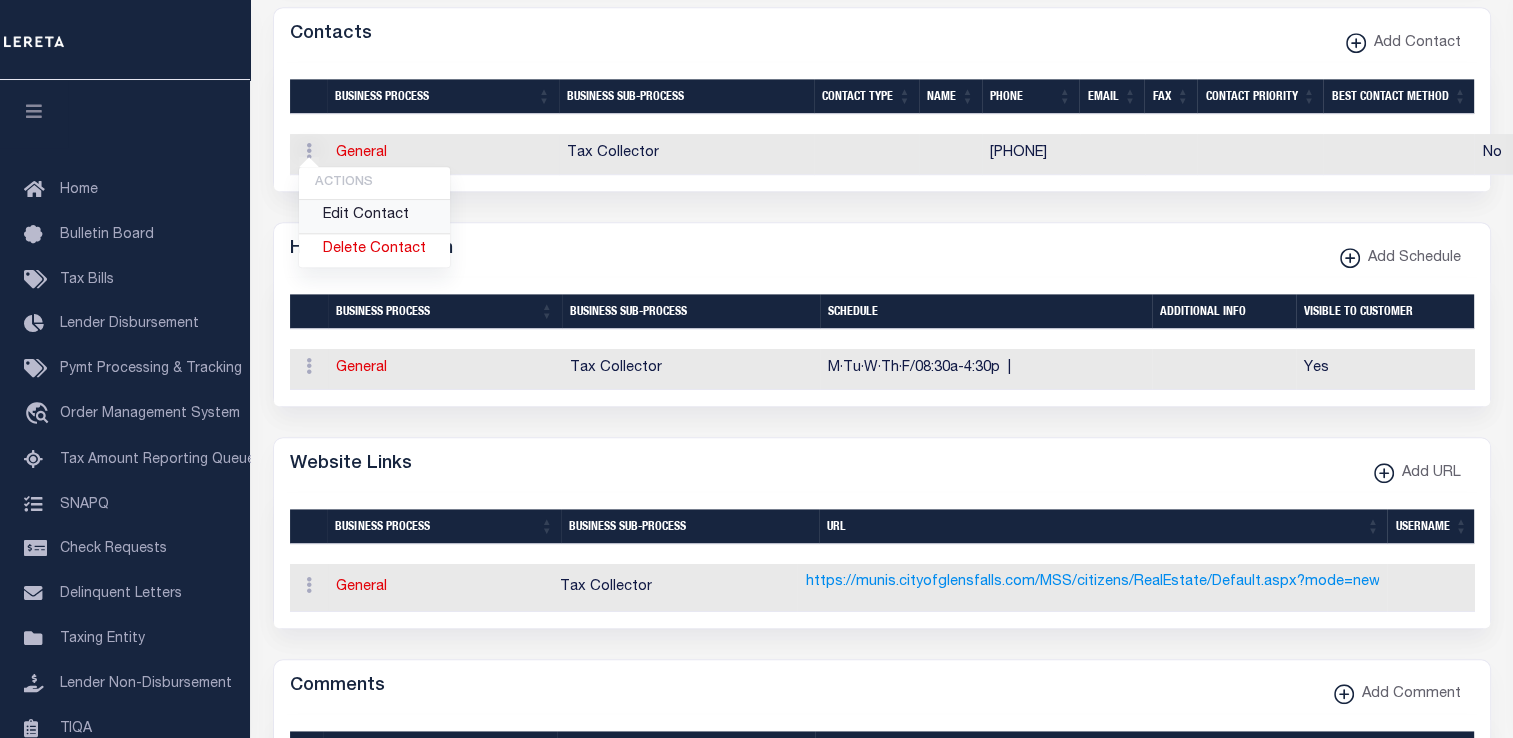 click on "Edit Contact" at bounding box center (374, 216) 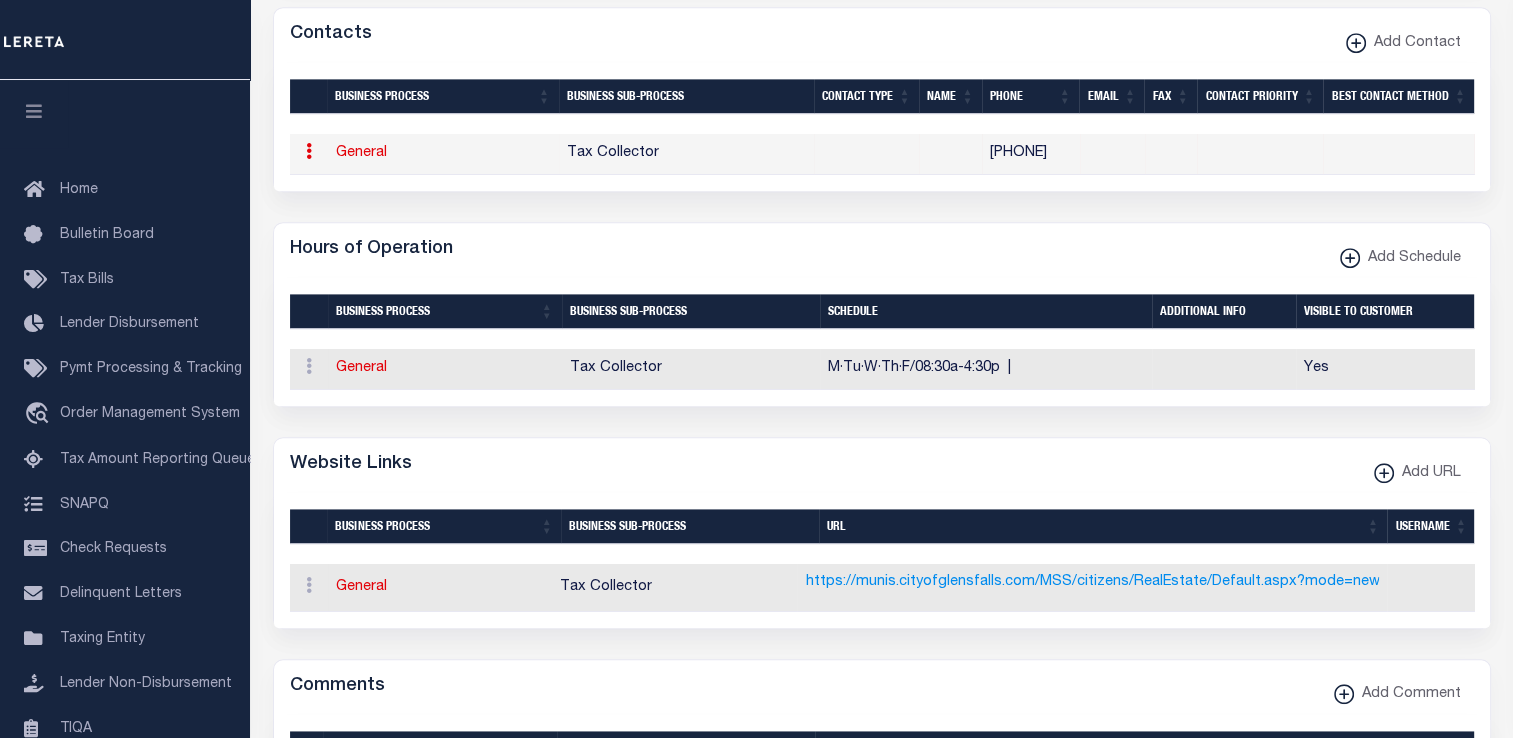 select 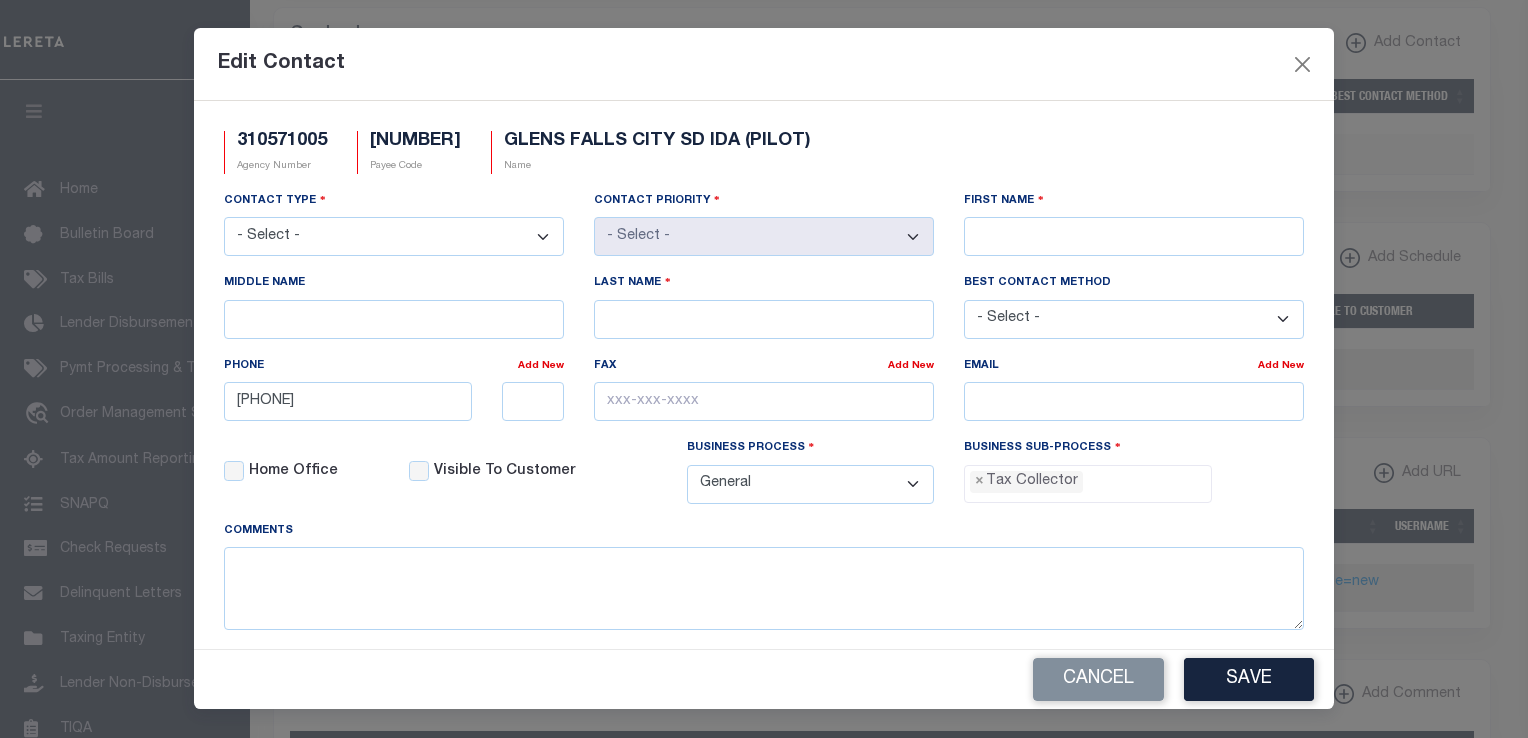 click on "- Select -
Assessor
Clerk
Internal Contacts 1
Internal Contacts 2
Internal Contacts 3
Internal Contacts 4
Internal Contacts 5
Tax Collector
Treasurer" at bounding box center (394, 236) 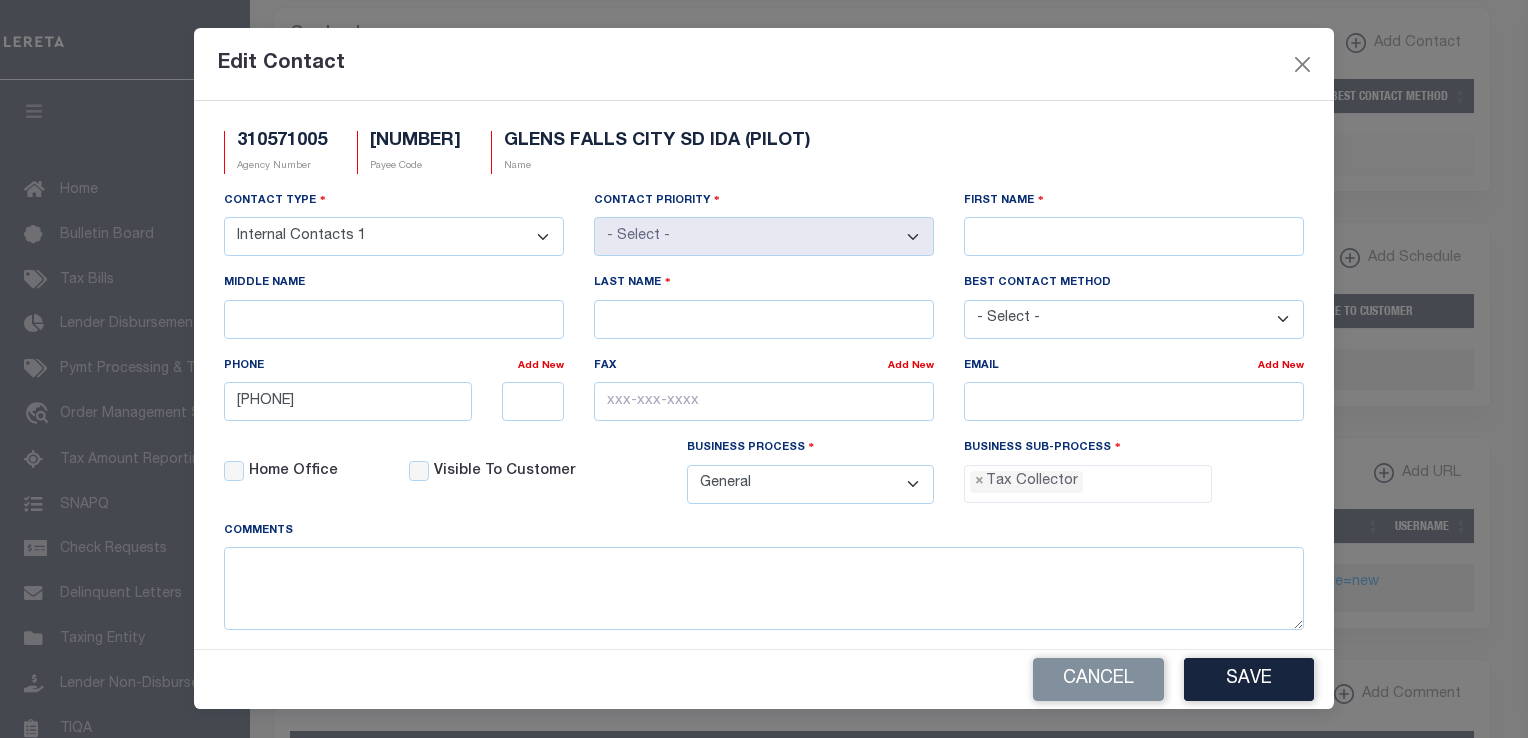 click on "- Select -
Assessor
Clerk
Internal Contacts 1
Internal Contacts 2
Internal Contacts 3
Internal Contacts 4
Internal Contacts 5
Tax Collector
Treasurer" at bounding box center [394, 236] 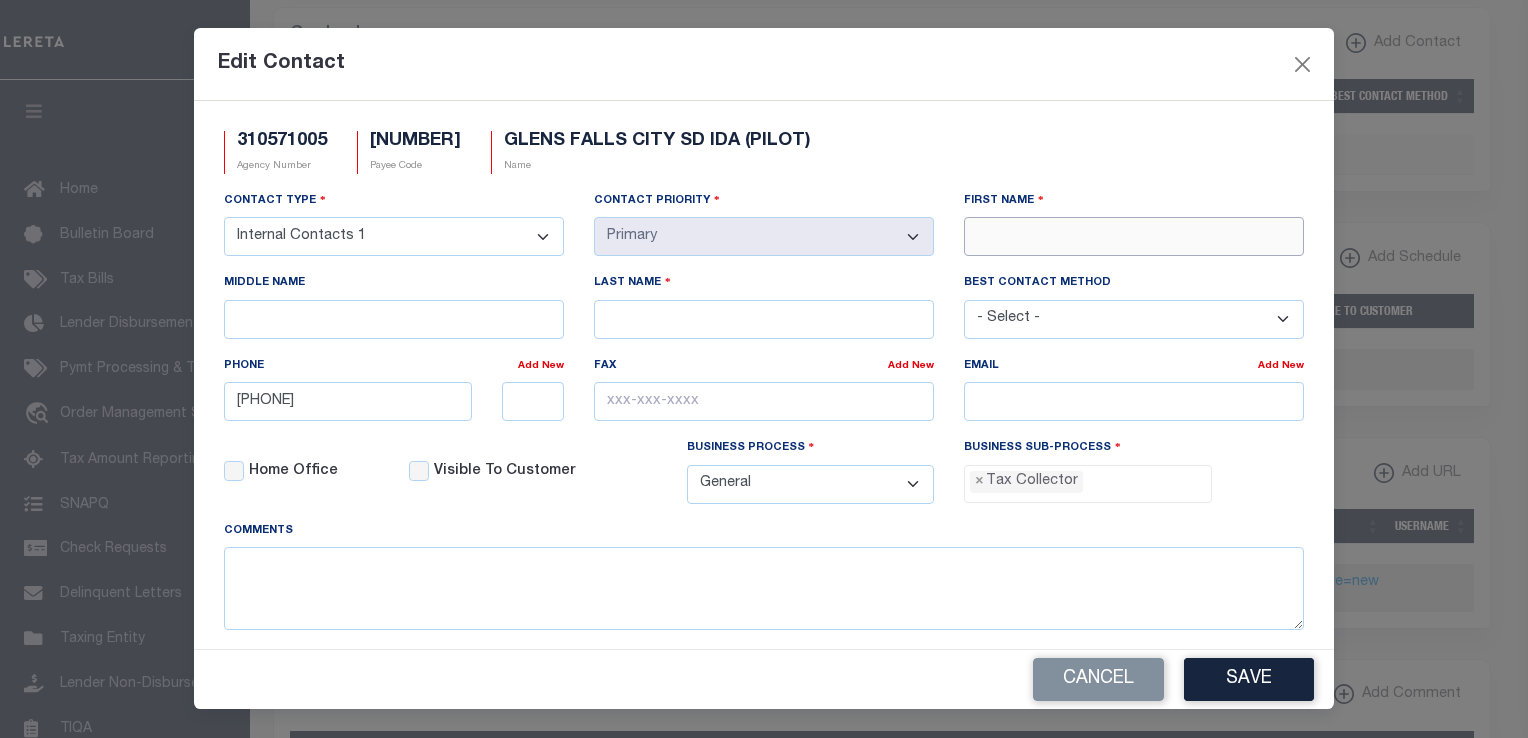 click on "First Name" at bounding box center (1134, 236) 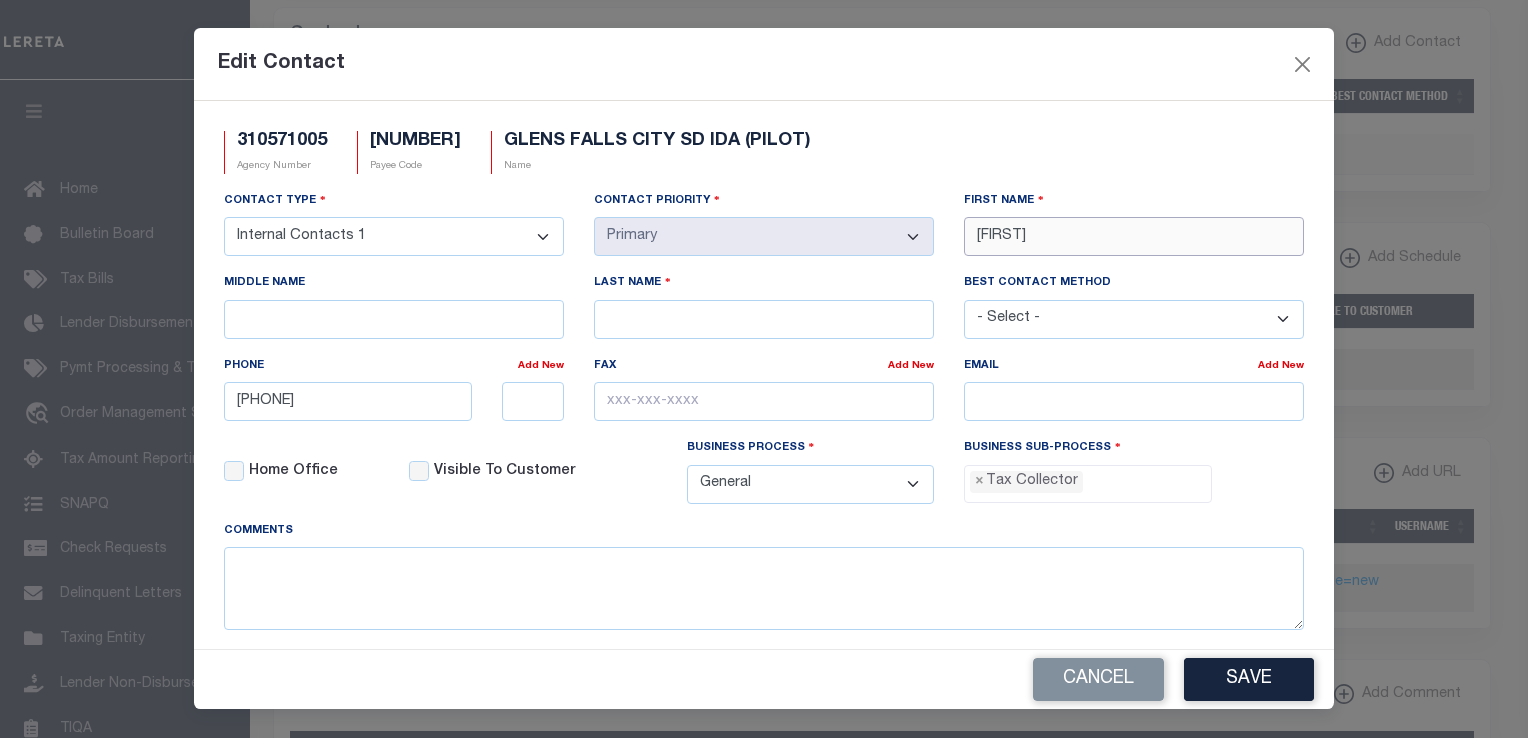 type on "[FIRST]" 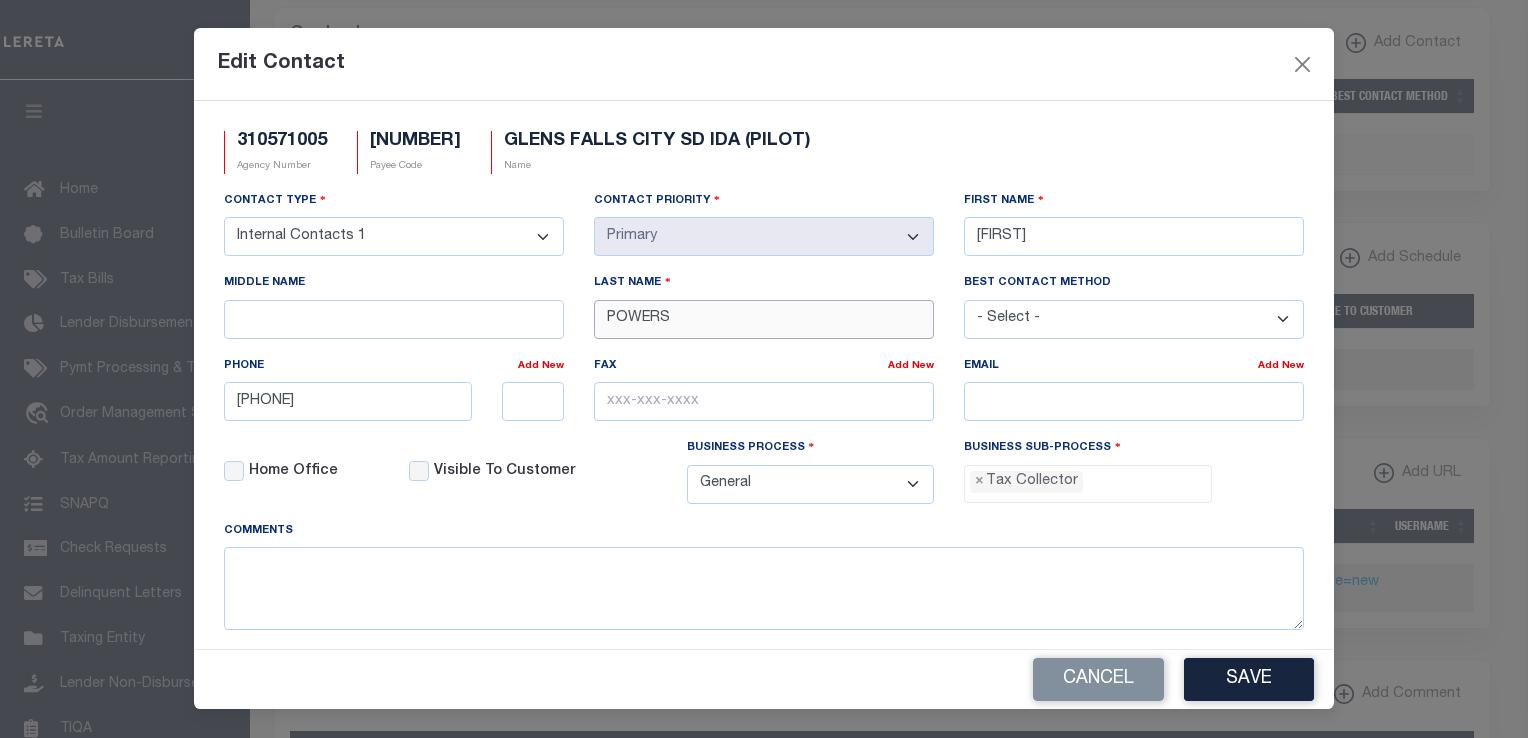 type on "POWERS" 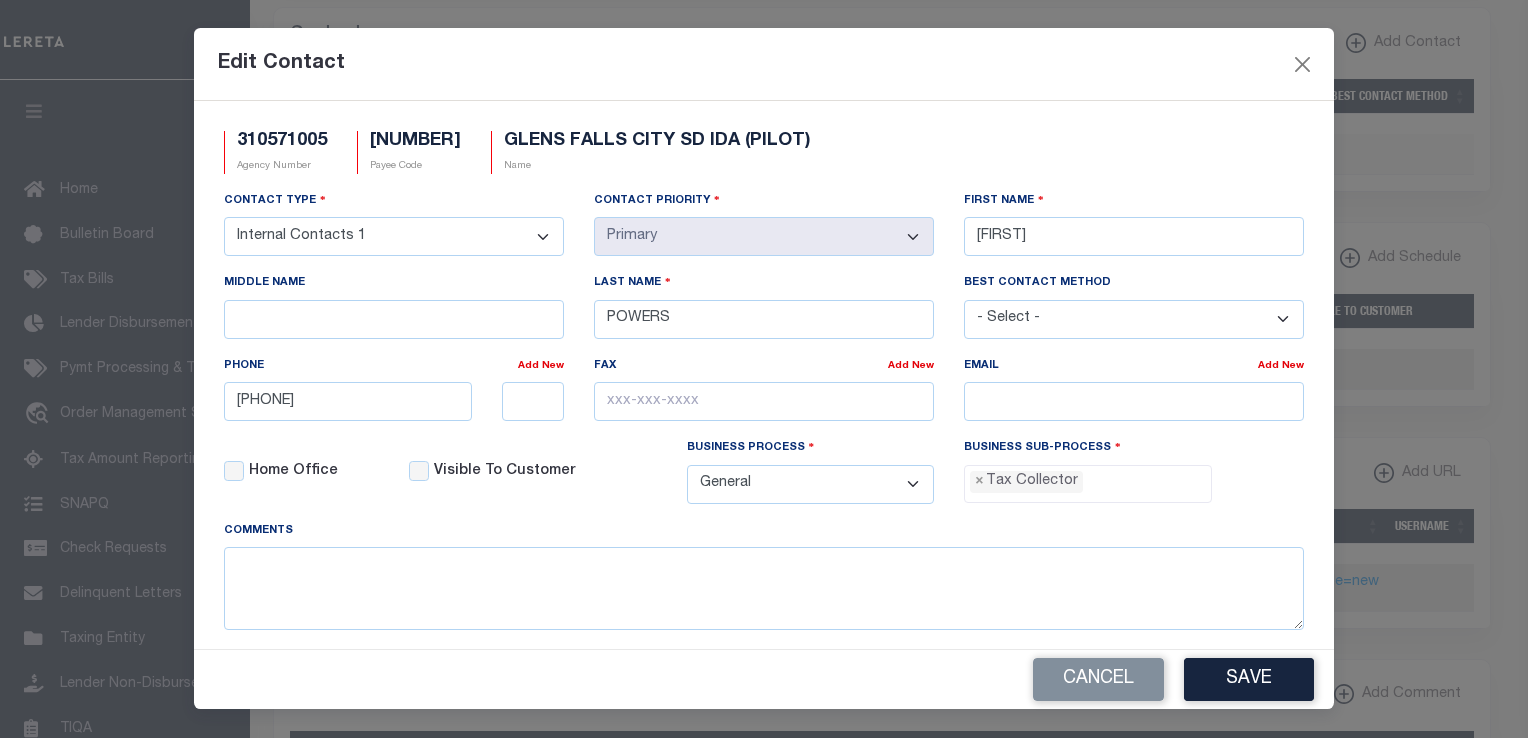 click on "Edit Contact" at bounding box center (764, 64) 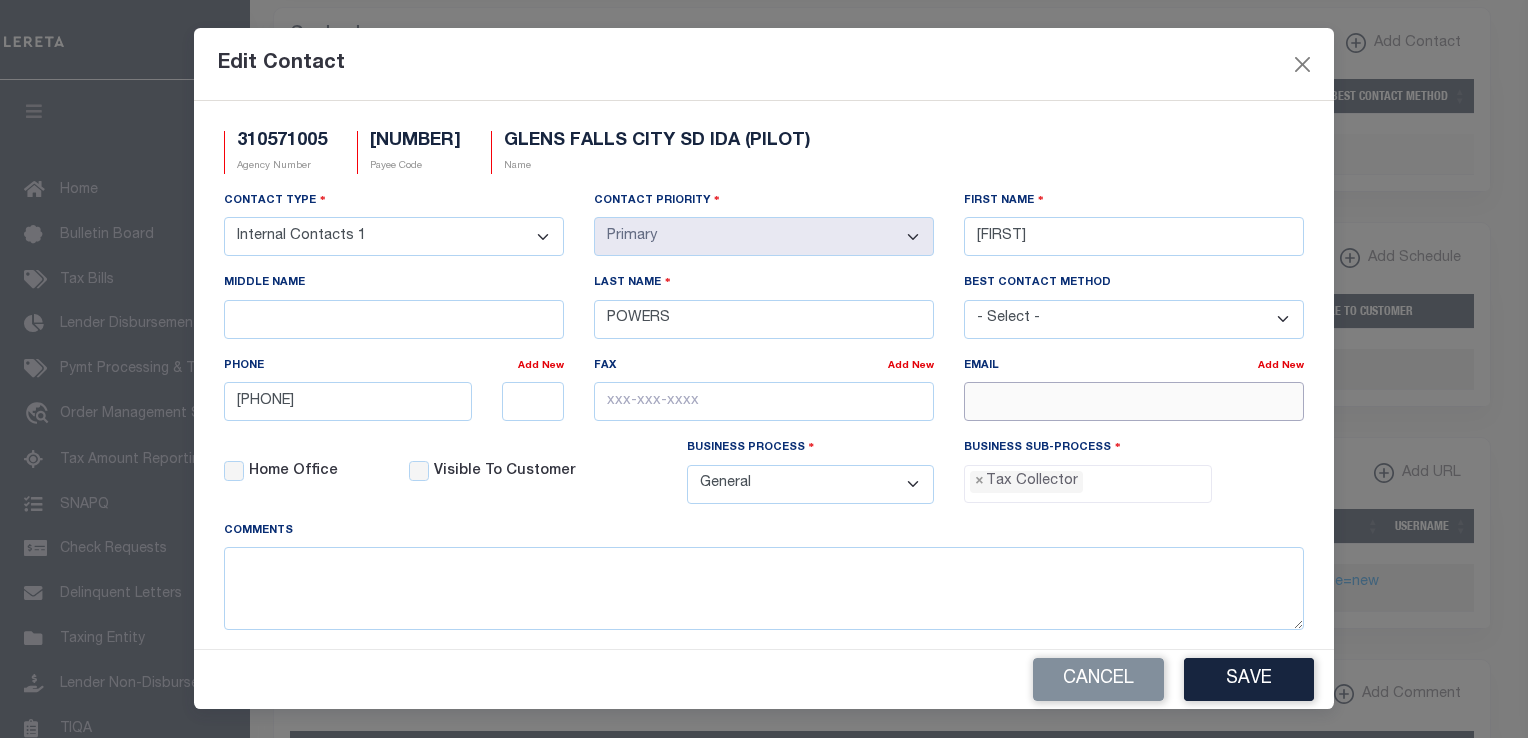 click at bounding box center (1134, 401) 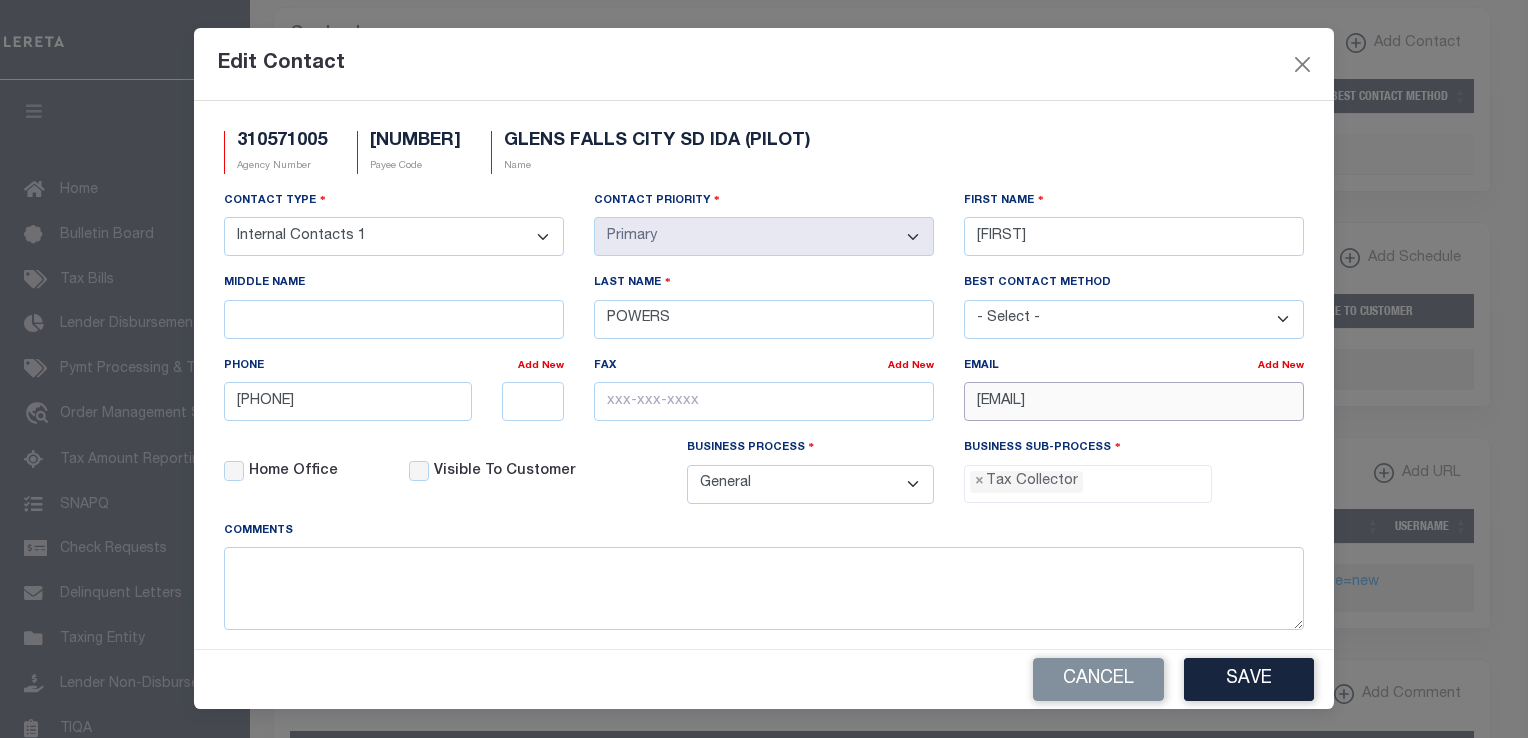 type on "[EMAIL]" 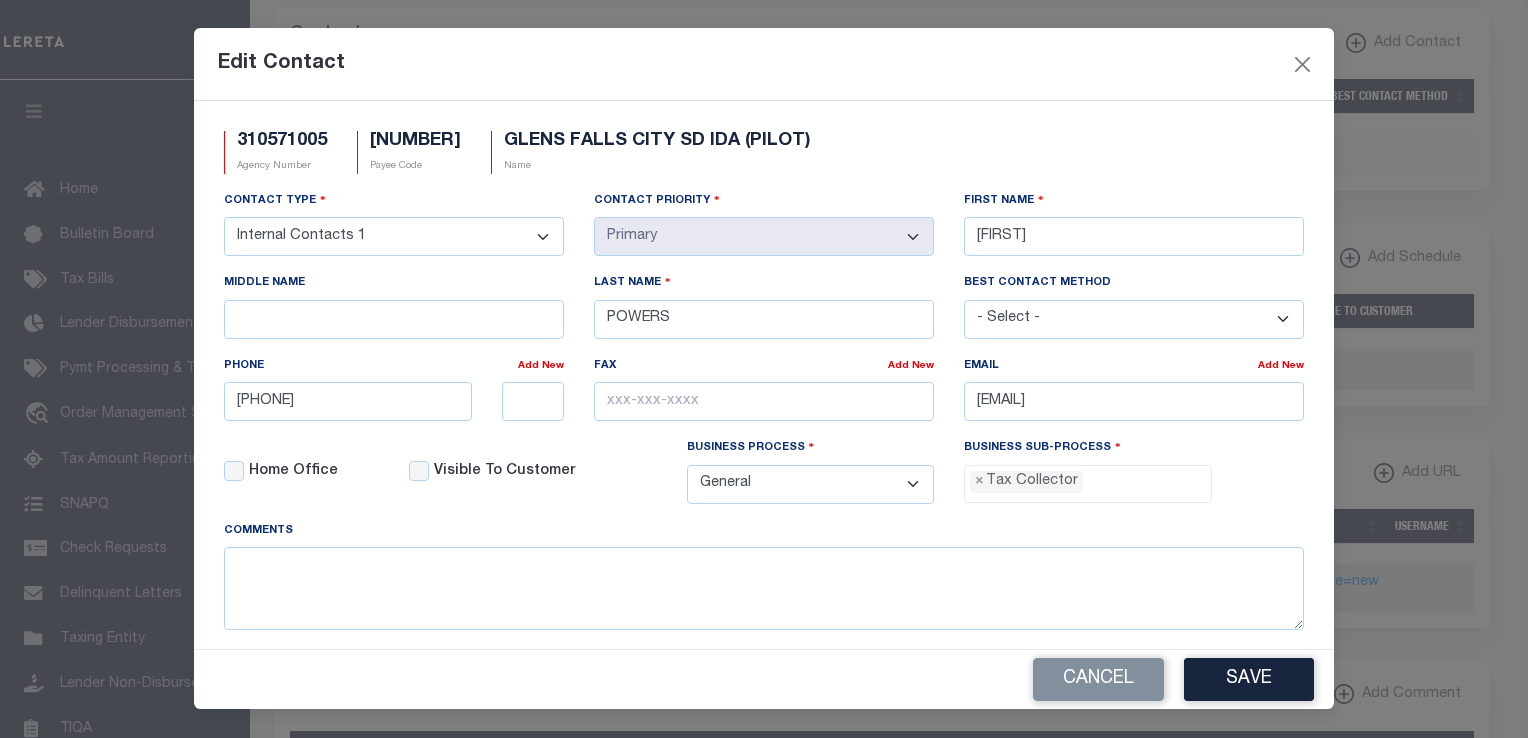 click on "Edit Contact" at bounding box center [764, 64] 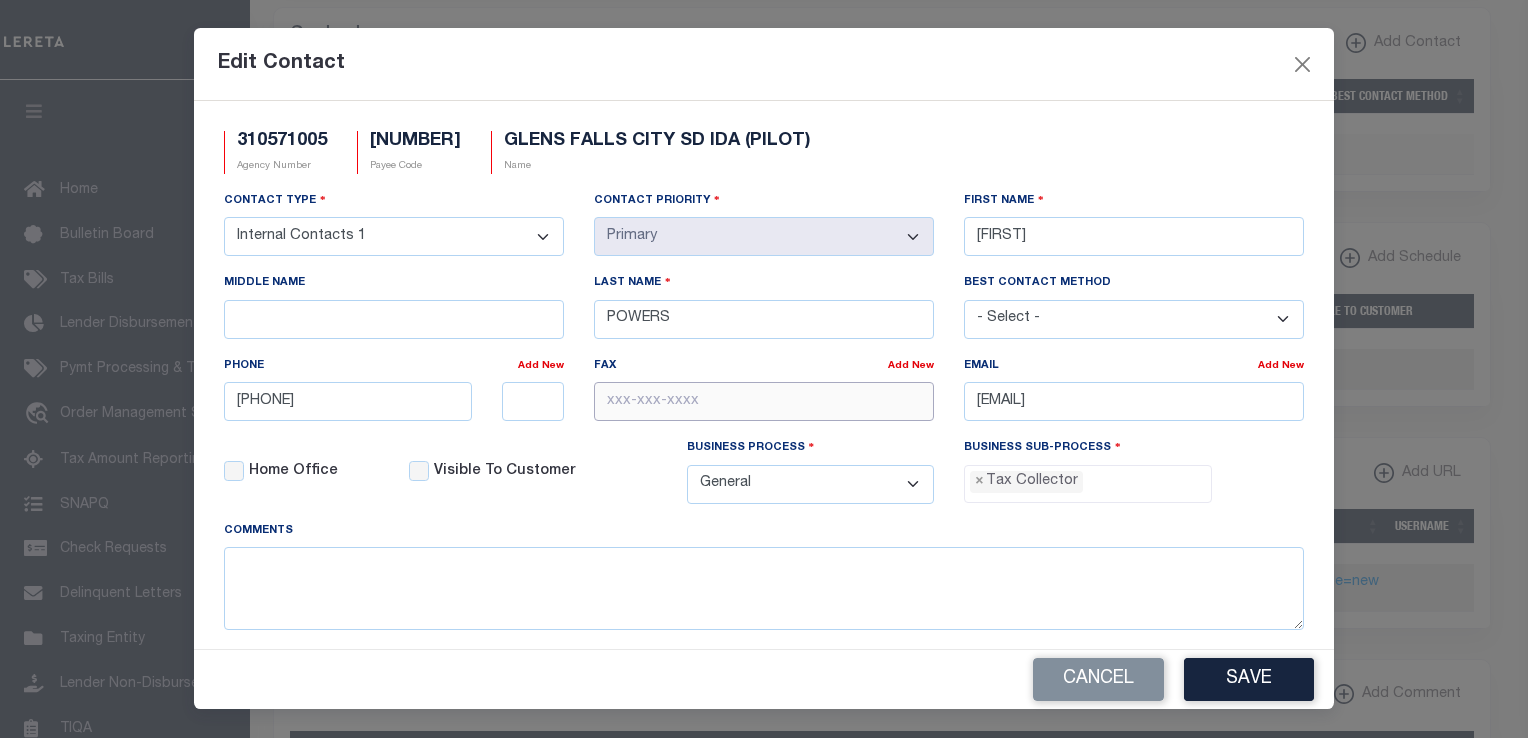 click at bounding box center (764, 401) 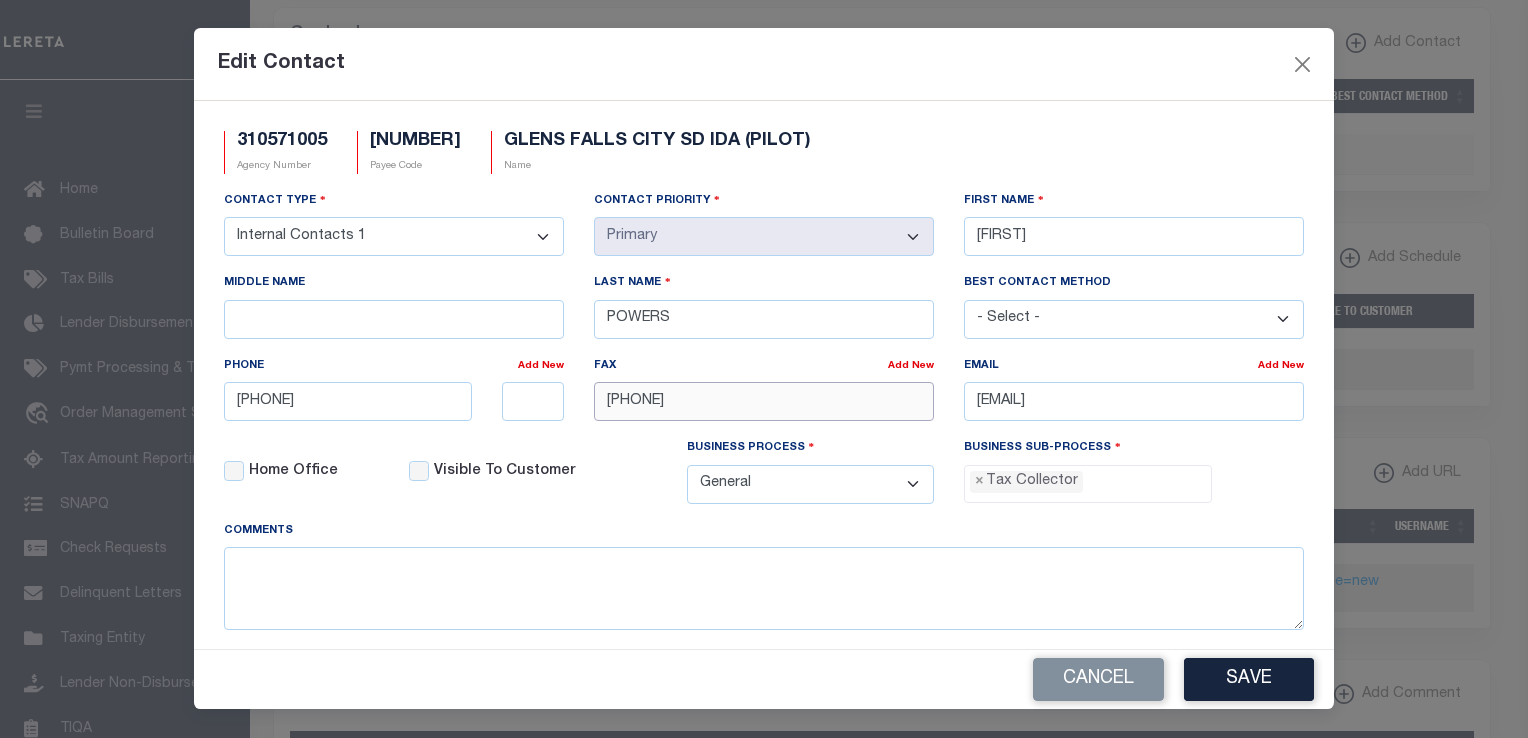 type on "[PHONE]" 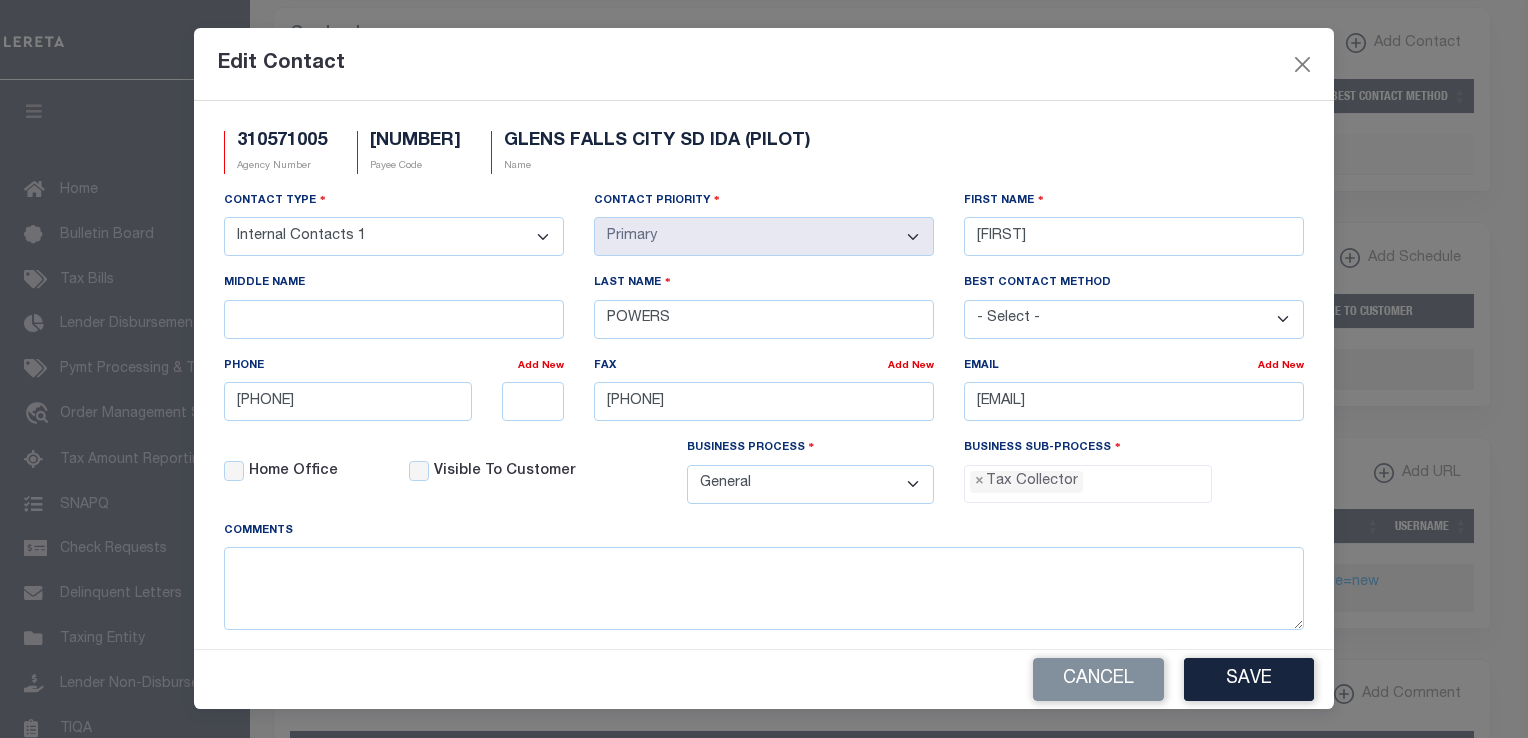 click on "Edit Contact" at bounding box center [764, 64] 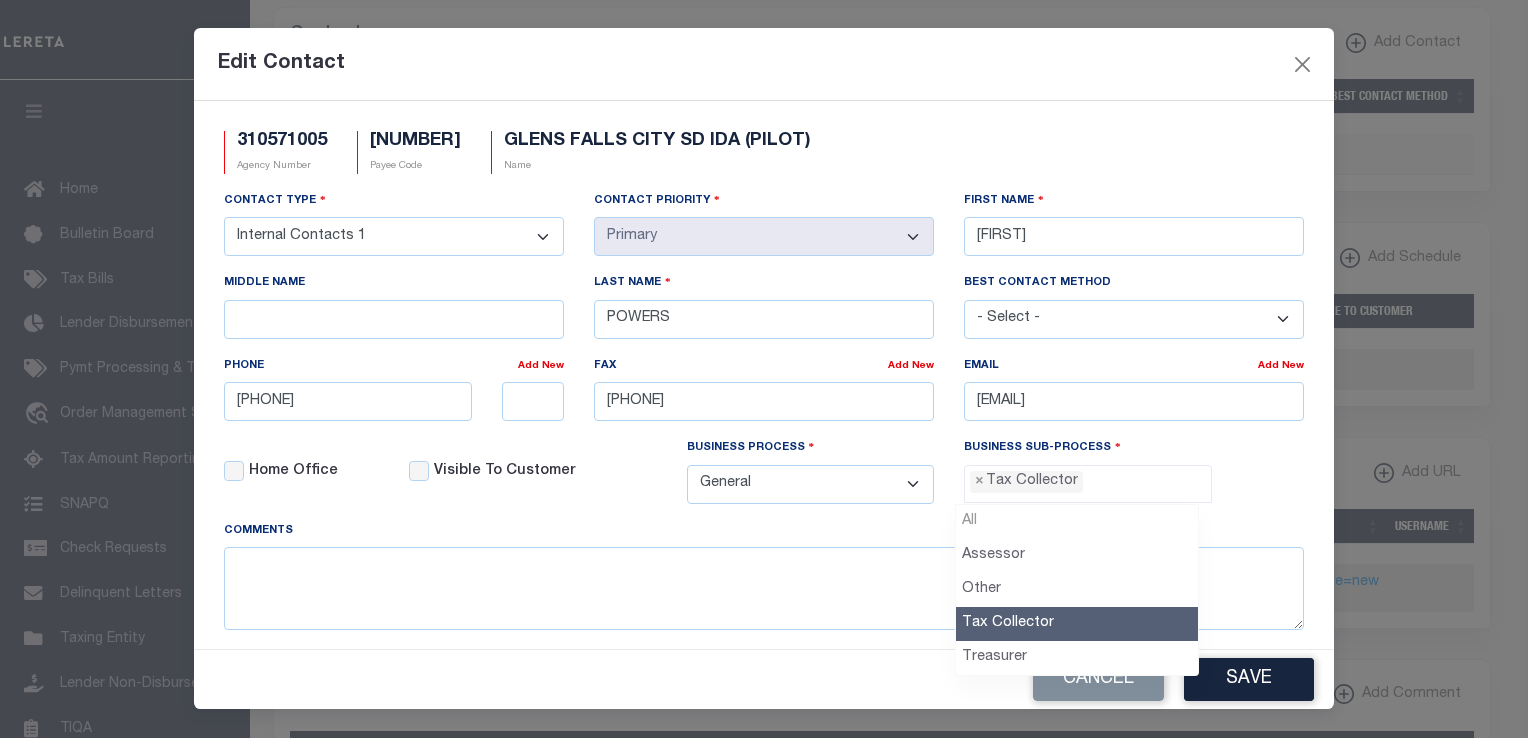 select 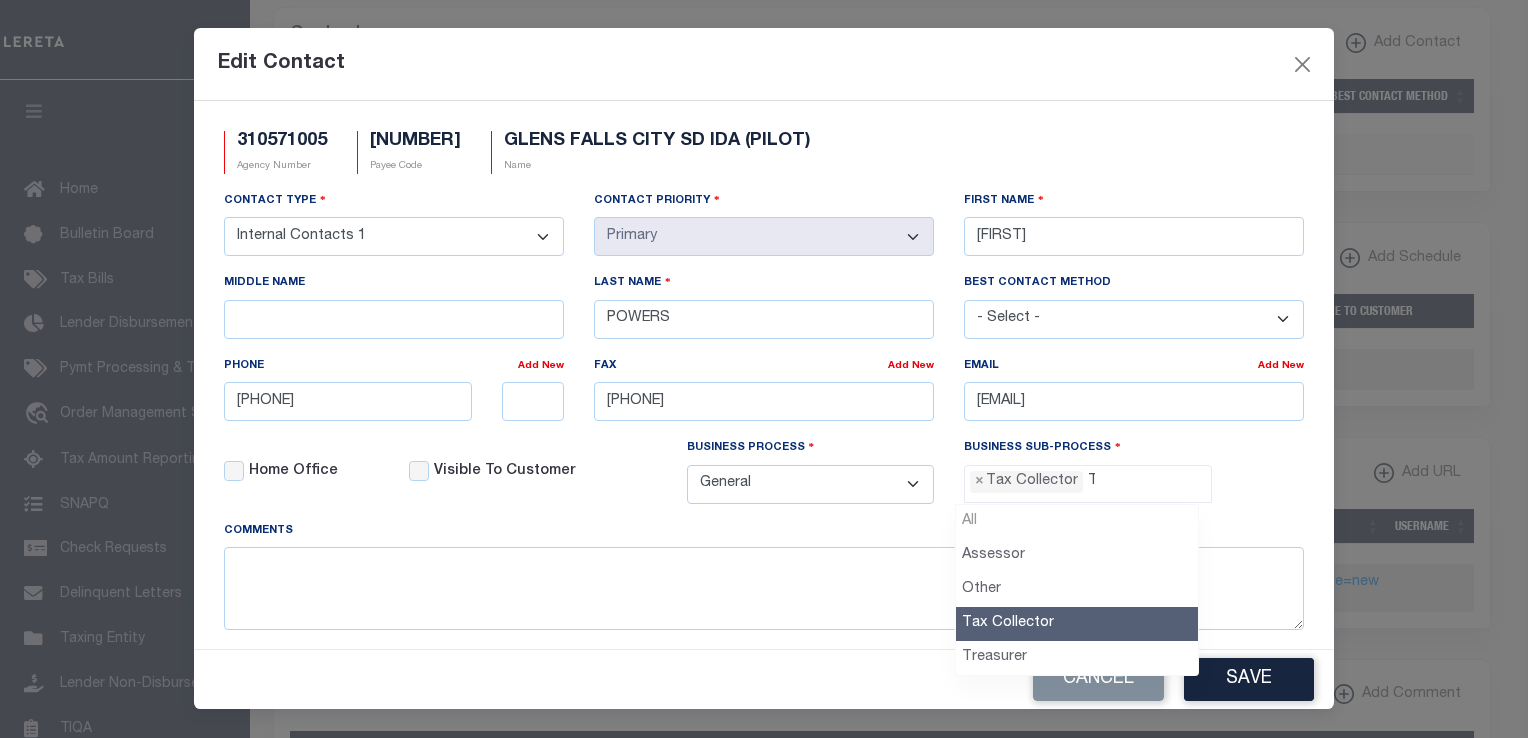 type on "Tax Collecto" 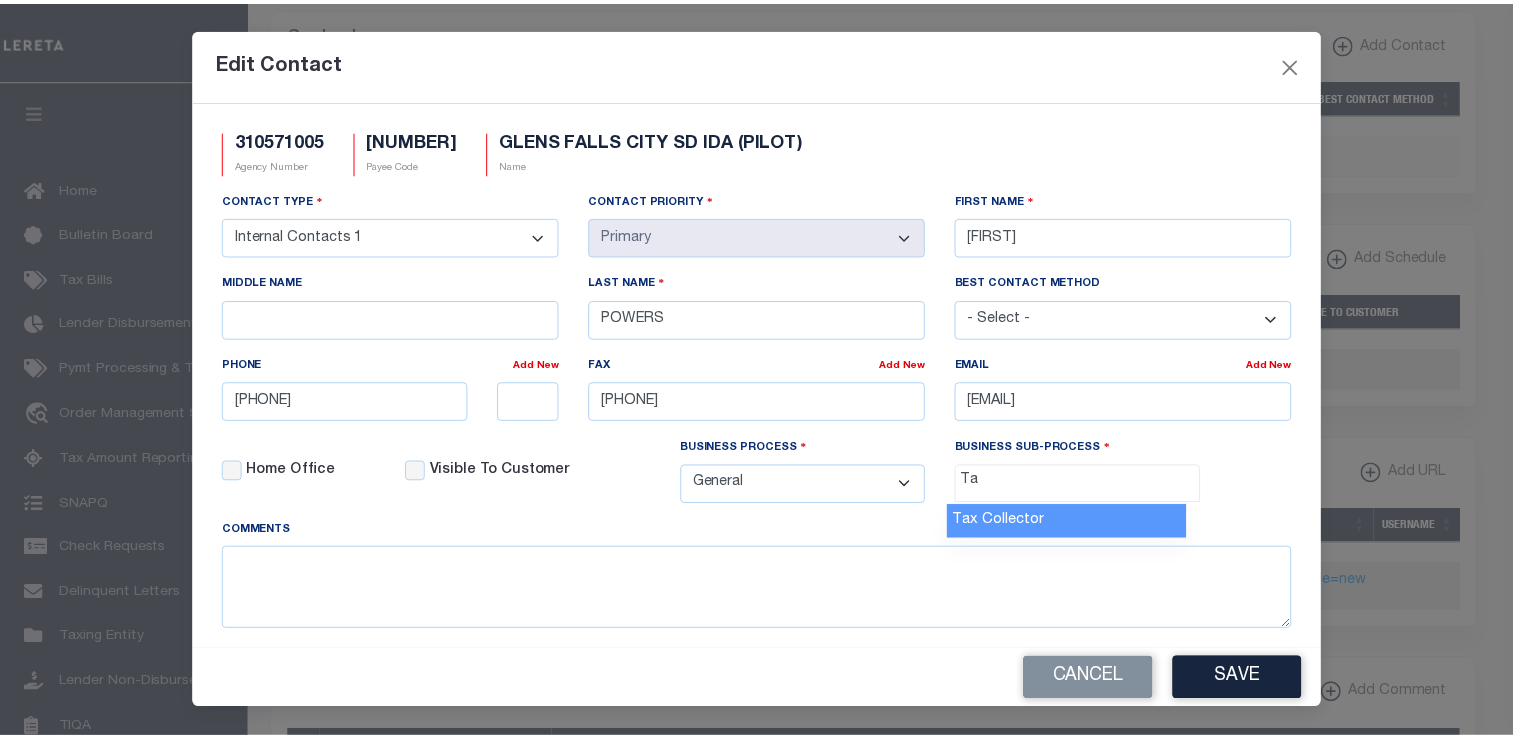 scroll, scrollTop: 56, scrollLeft: 0, axis: vertical 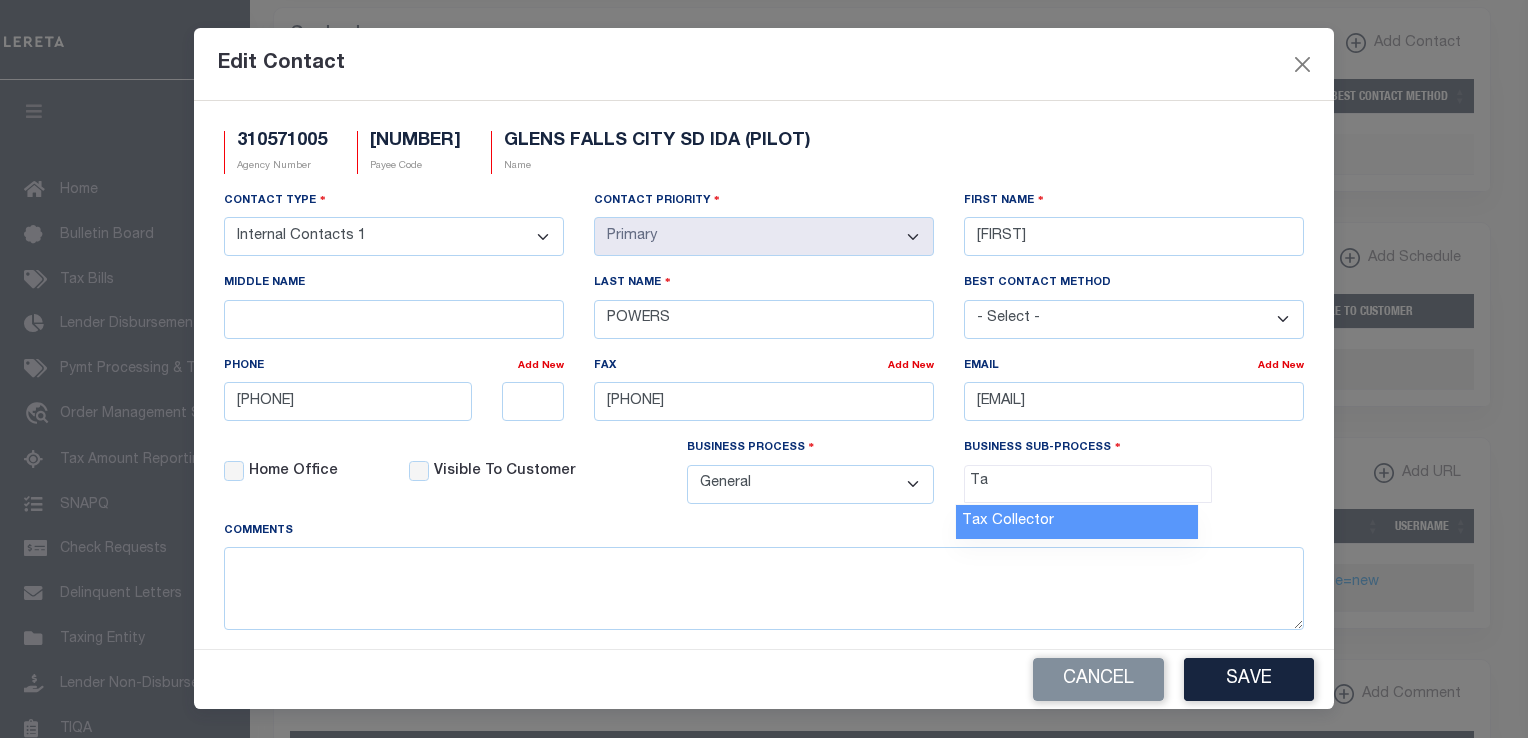 type on "T" 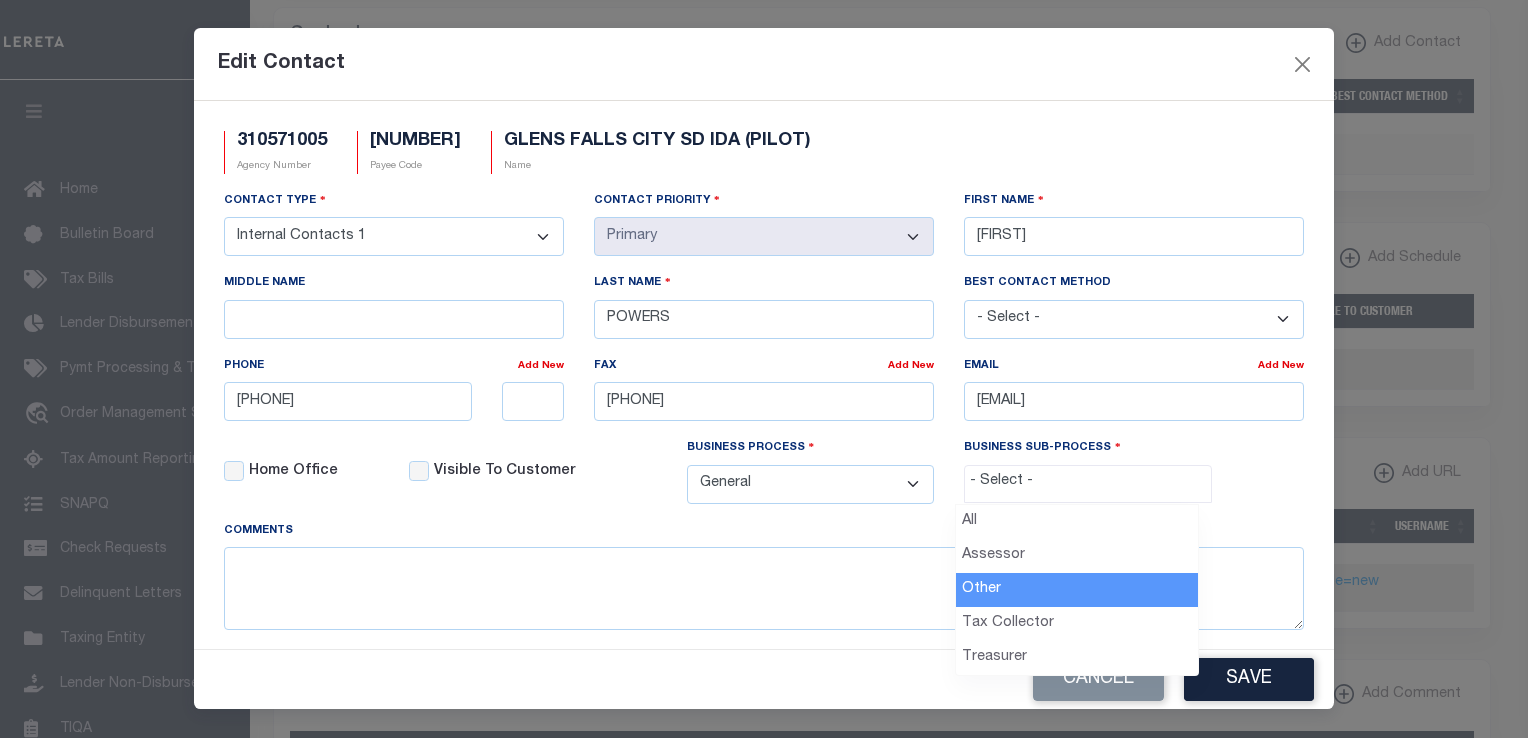 type 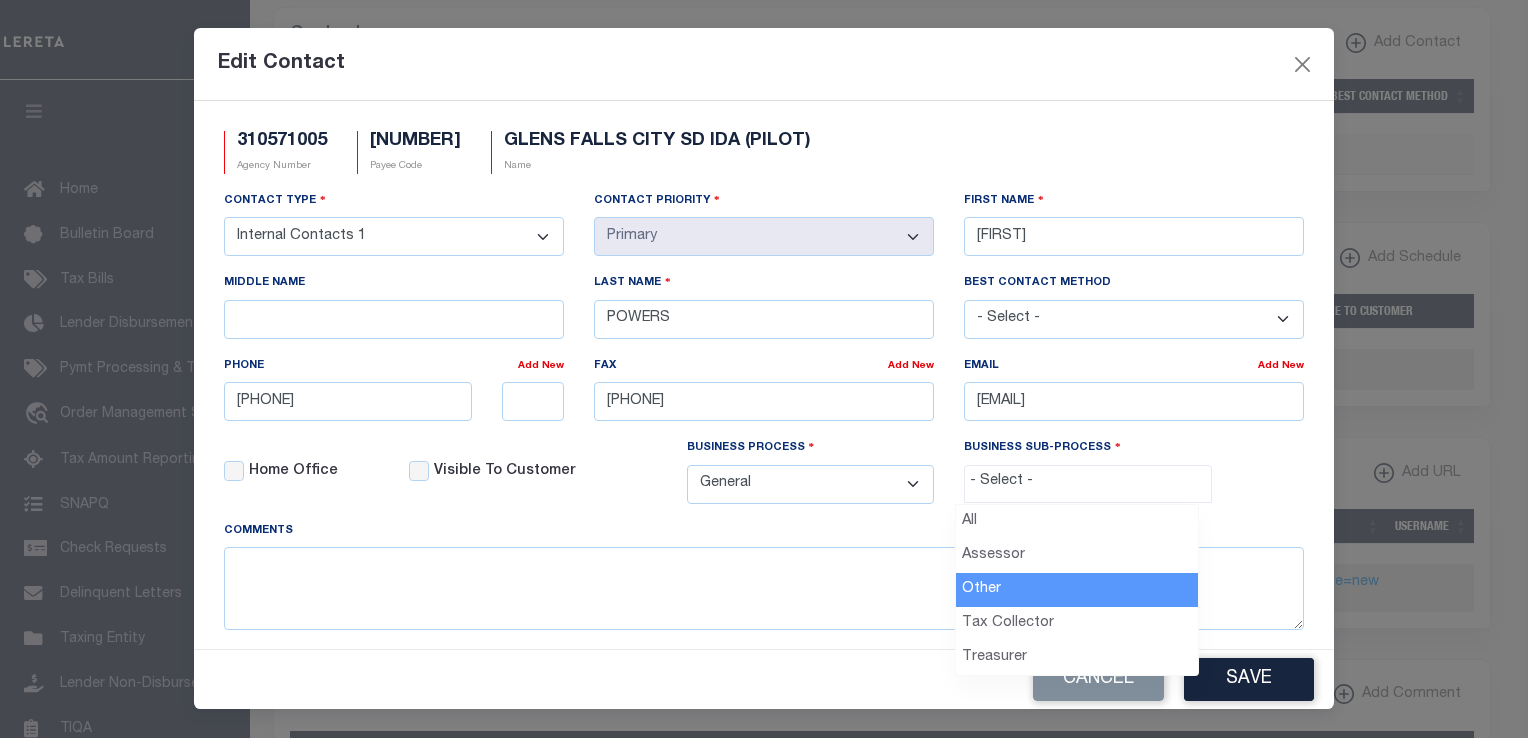 select on "39" 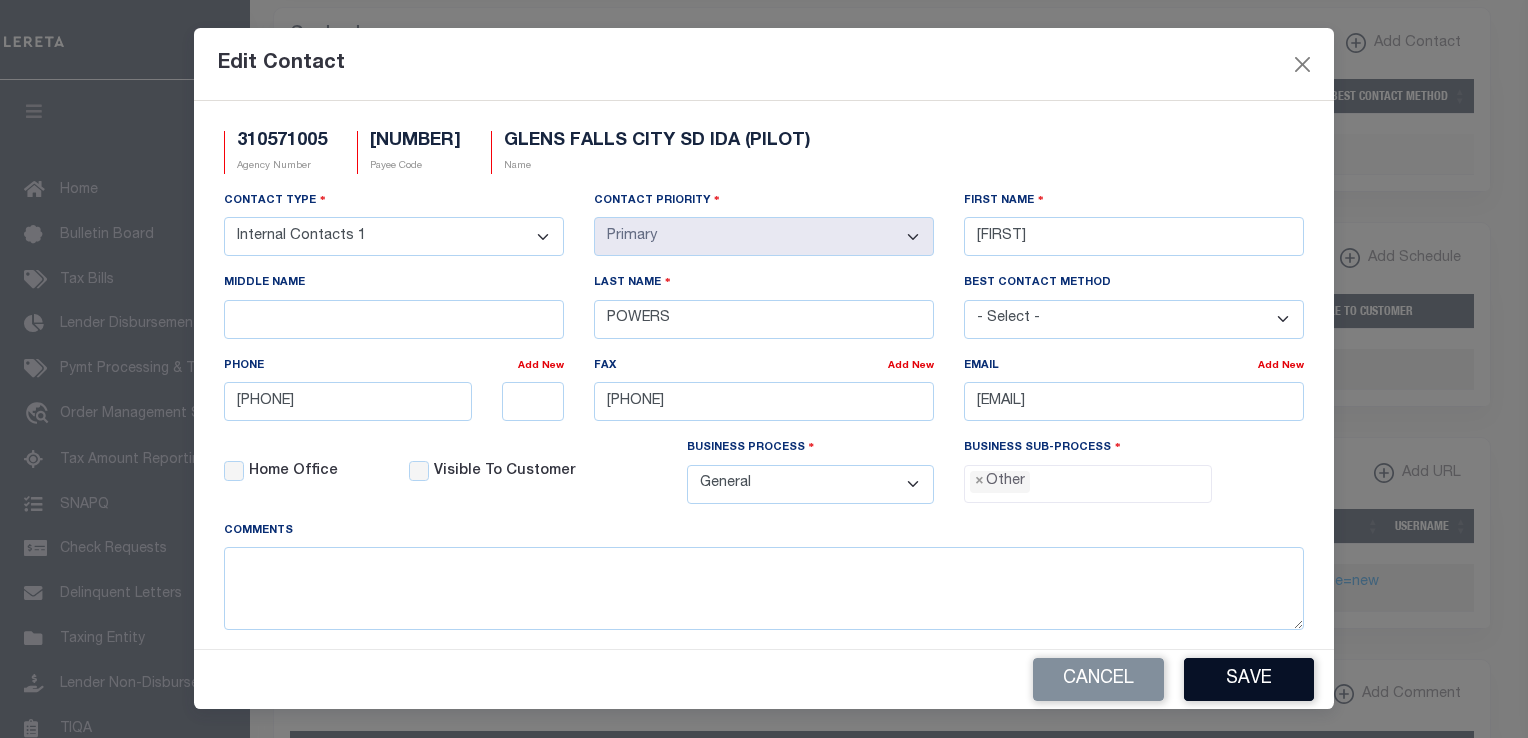 click on "Save" at bounding box center (1249, 679) 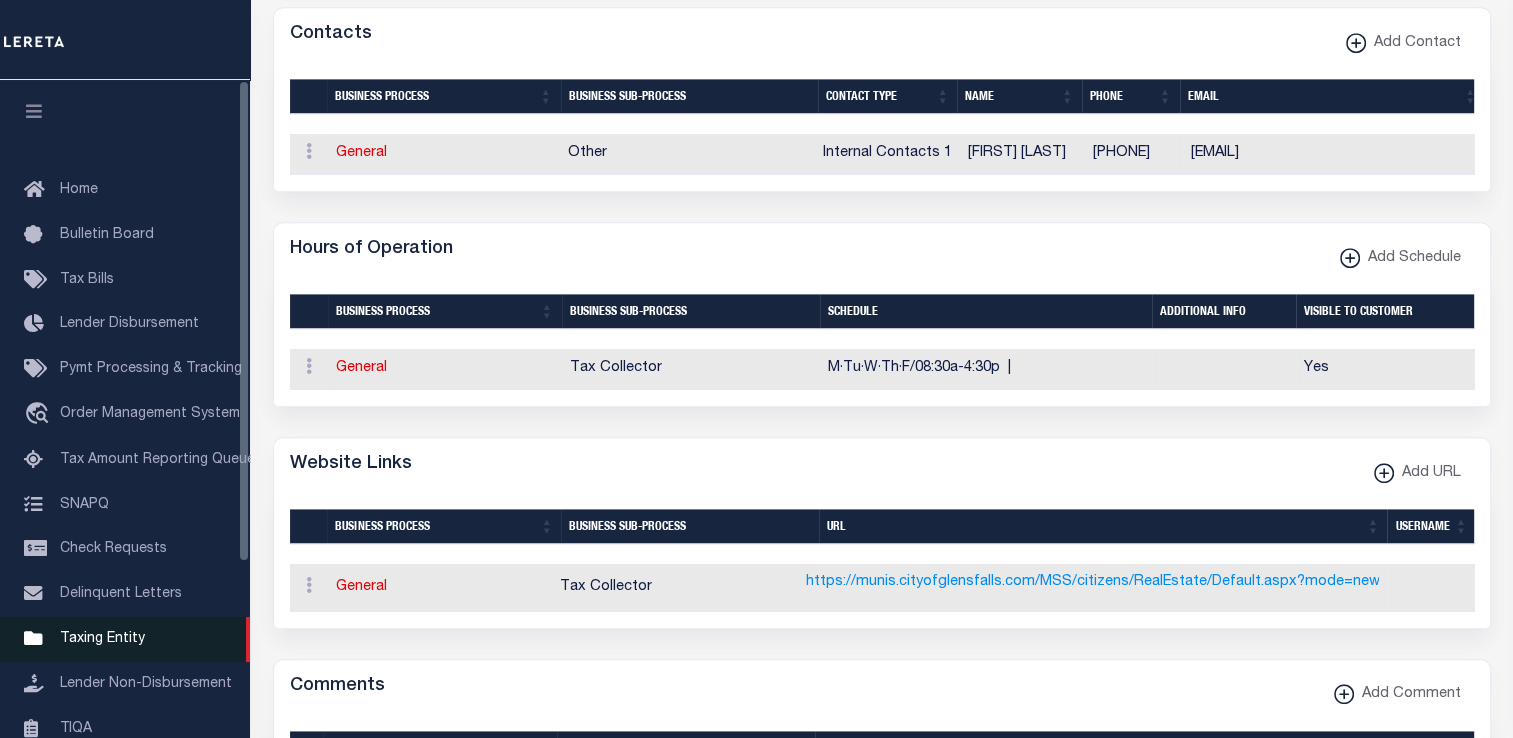 click on "Taxing Entity" at bounding box center [102, 639] 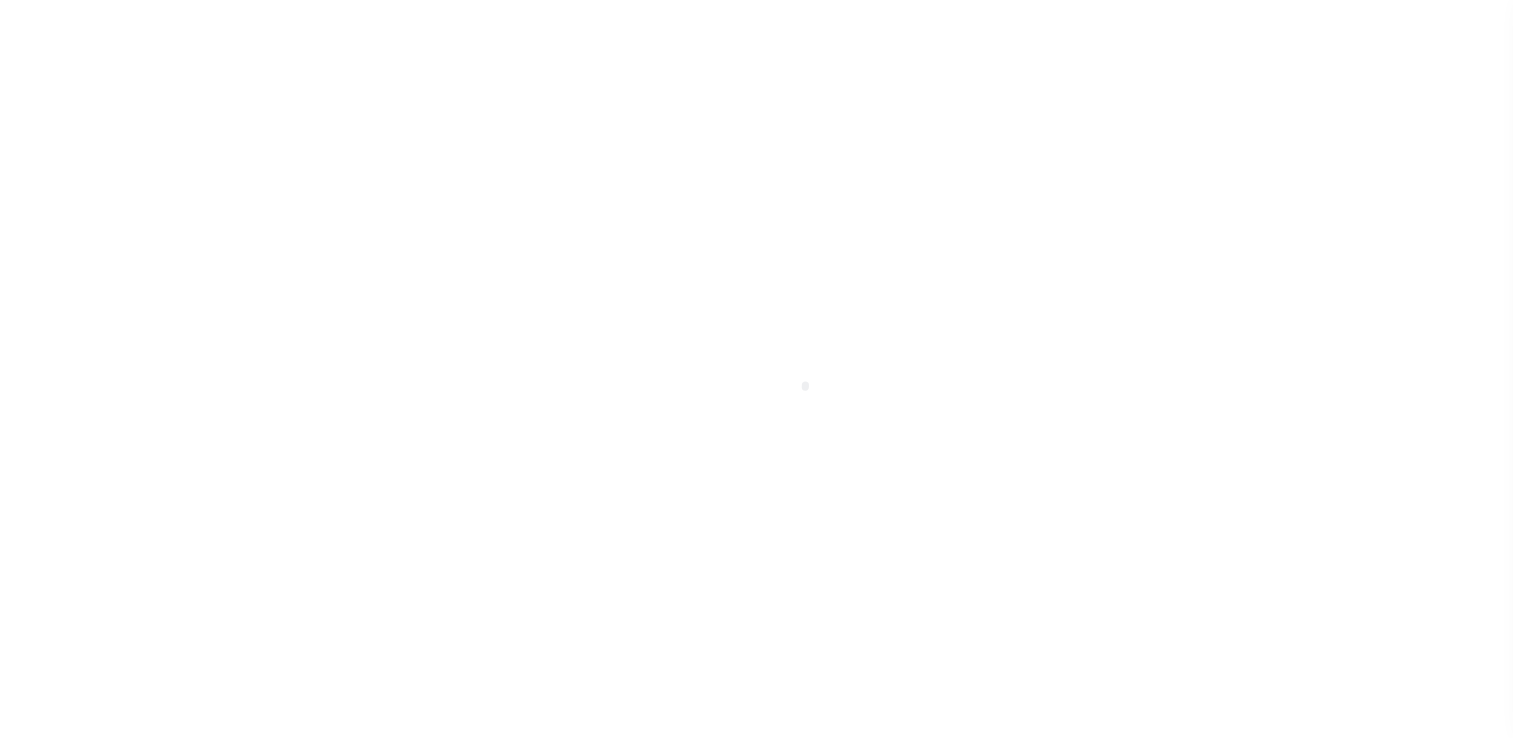 select 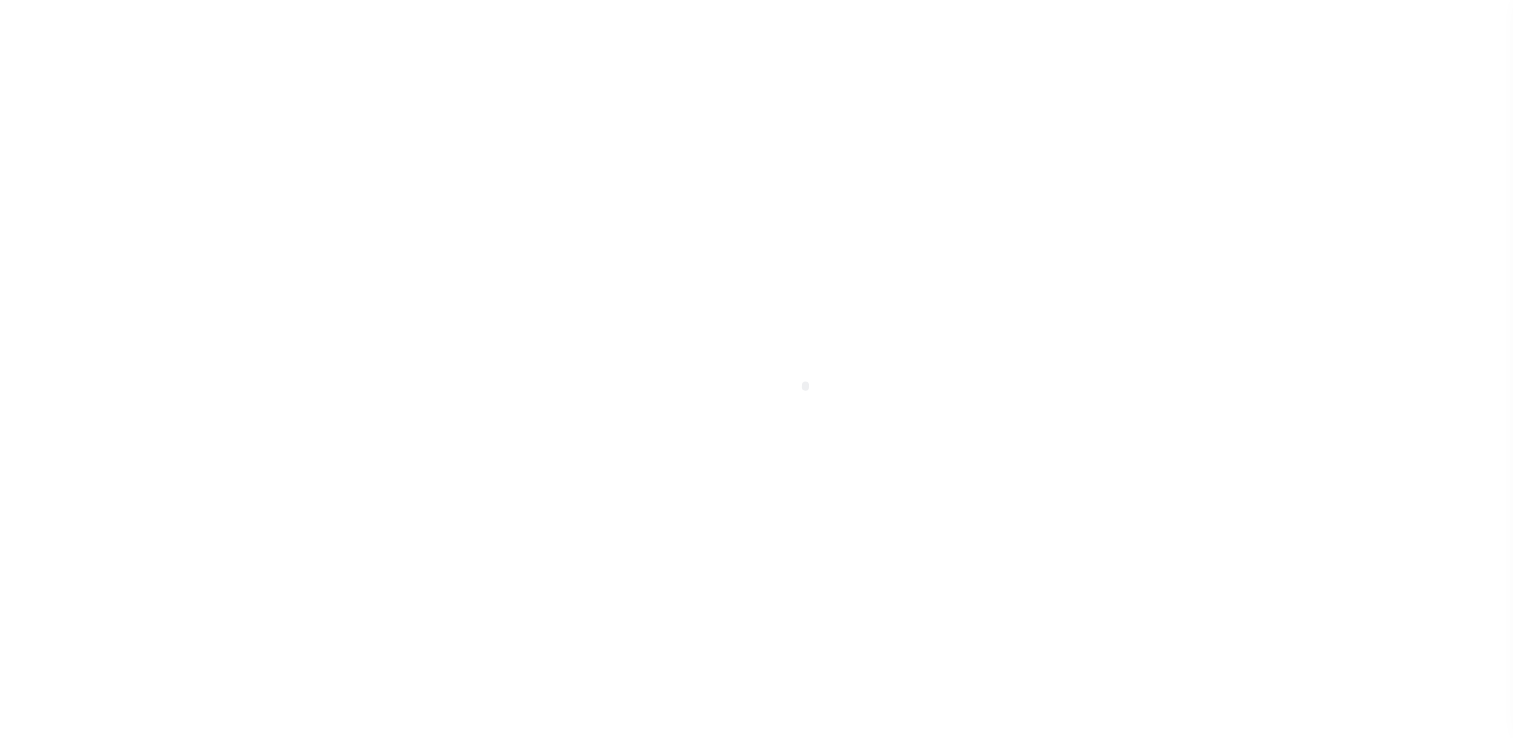 scroll, scrollTop: 239, scrollLeft: 0, axis: vertical 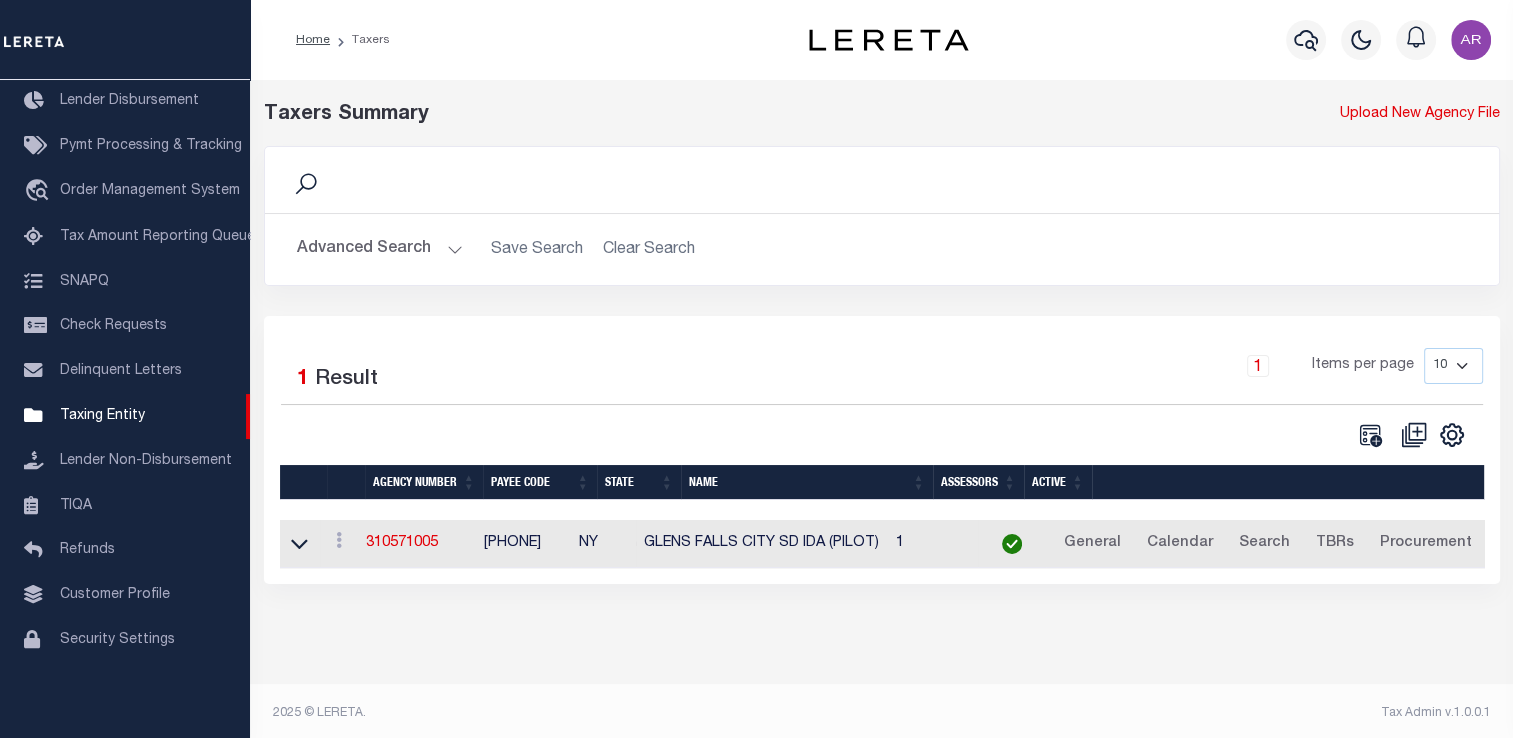 click on "Advanced Search" at bounding box center [380, 249] 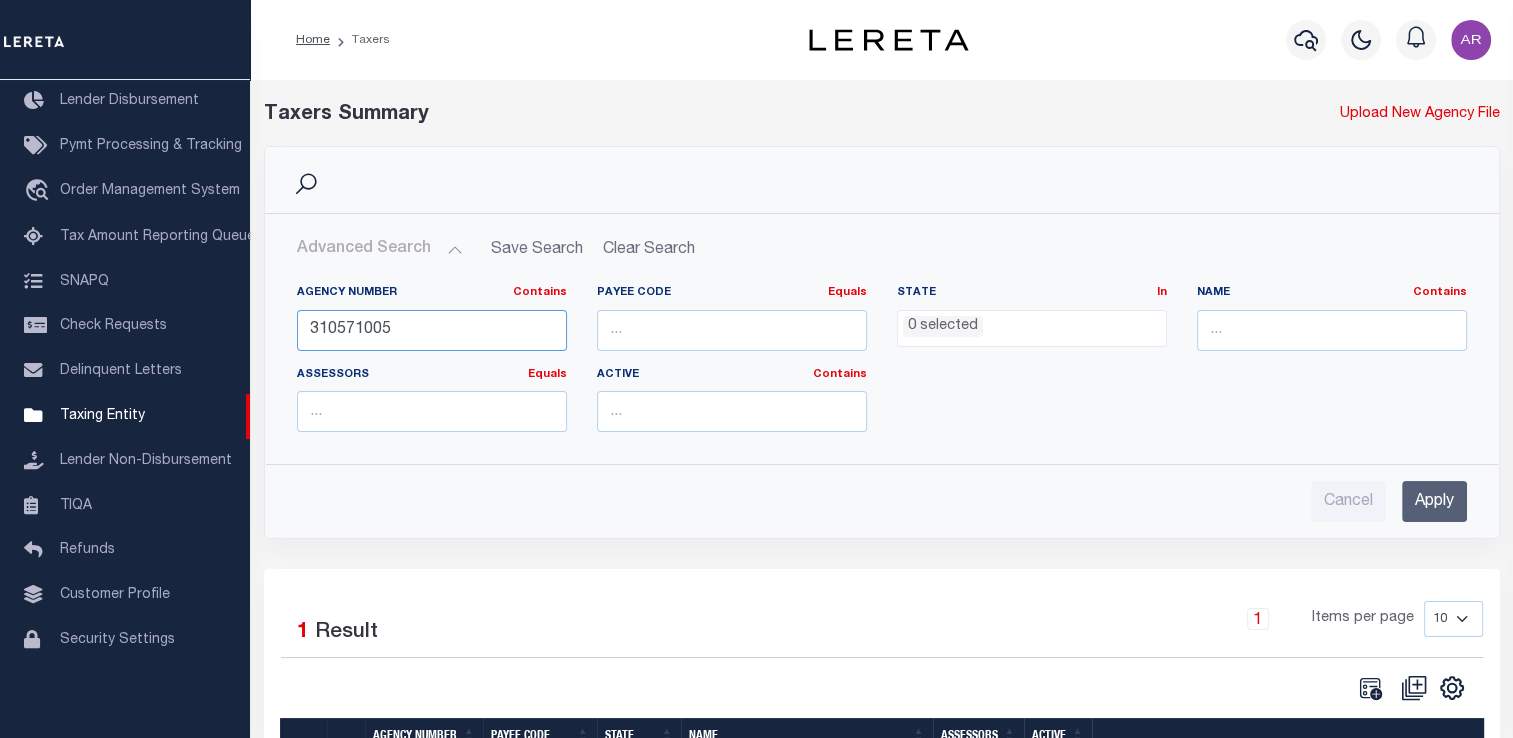drag, startPoint x: 417, startPoint y: 330, endPoint x: 275, endPoint y: 322, distance: 142.22517 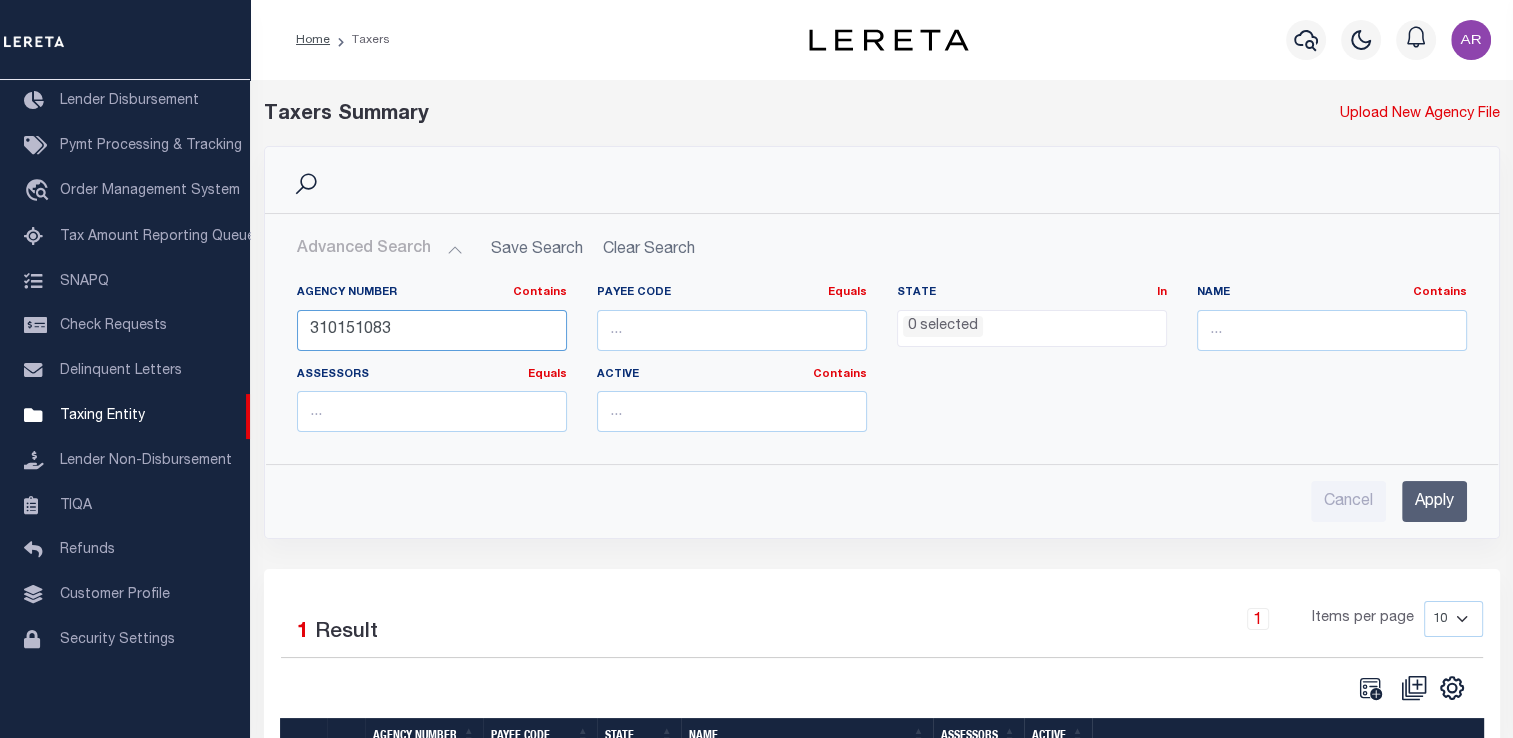 type on "310151083" 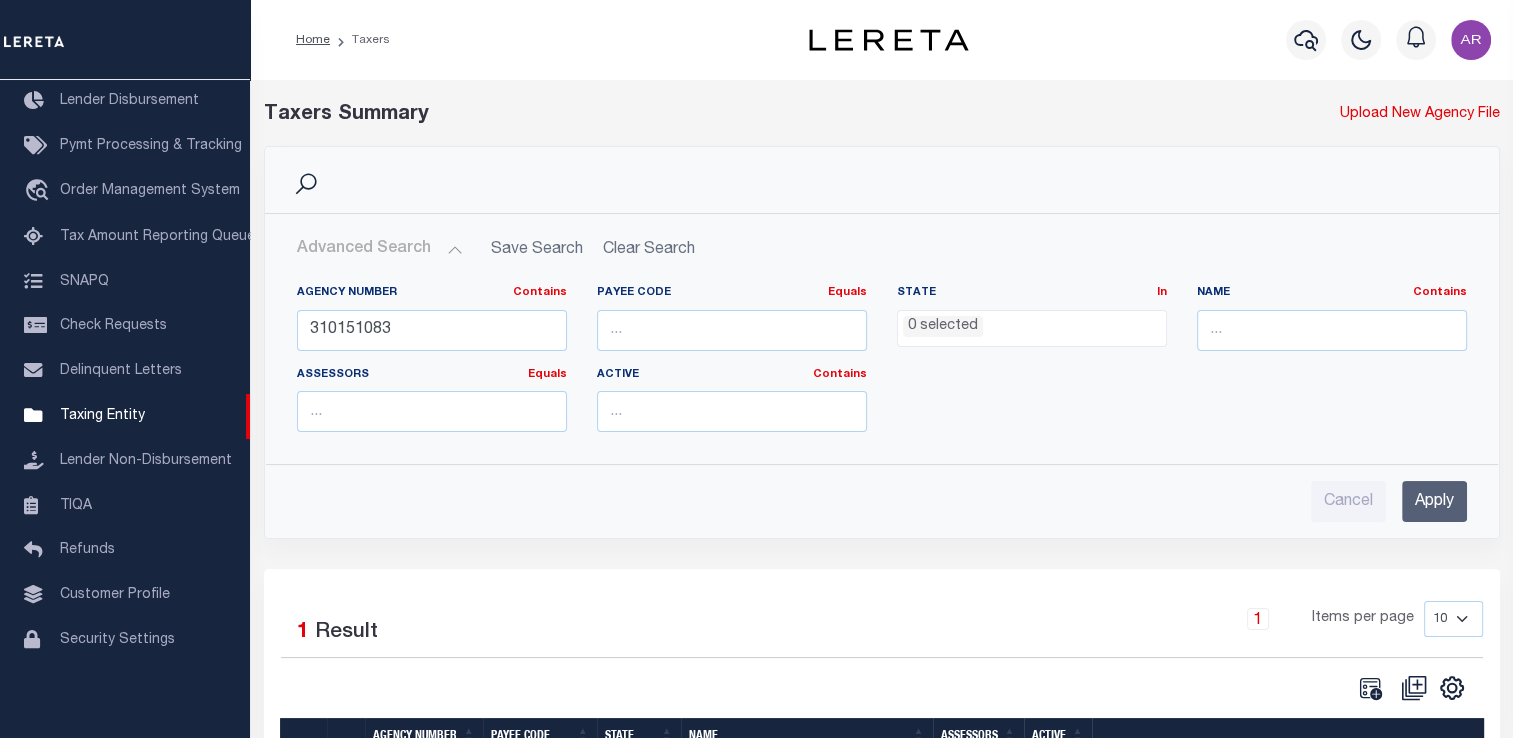 click on "Apply" at bounding box center [1434, 501] 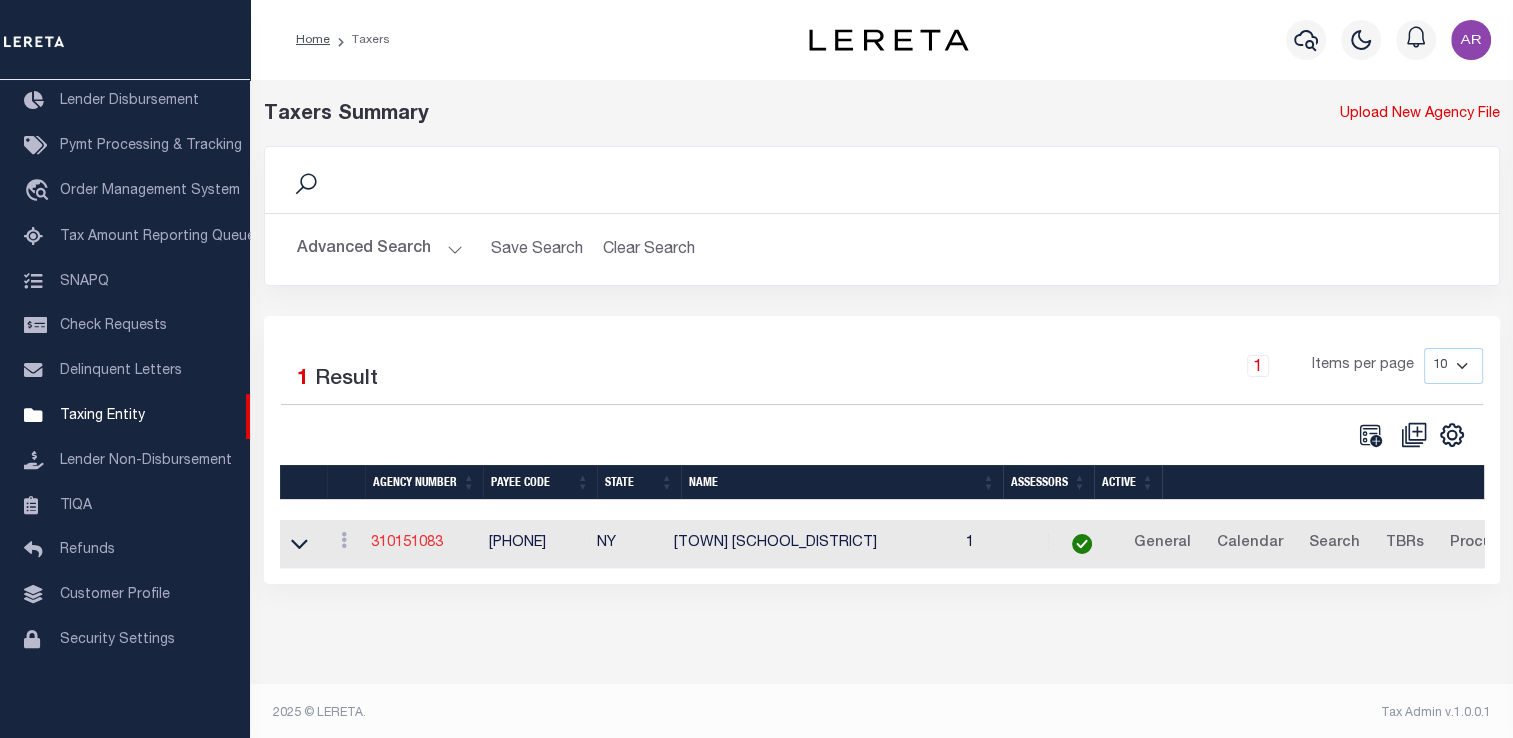 click on "310151083" at bounding box center [407, 543] 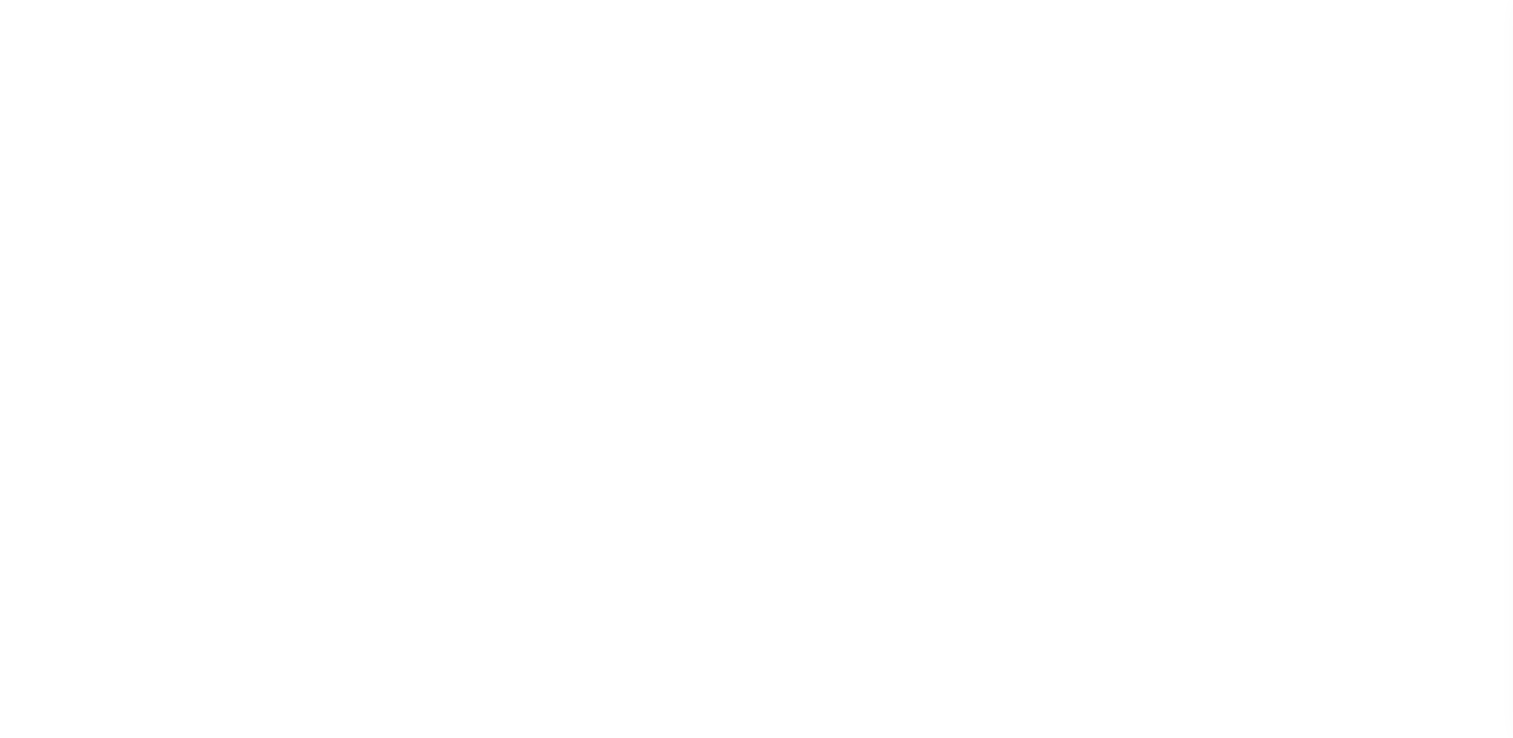 select 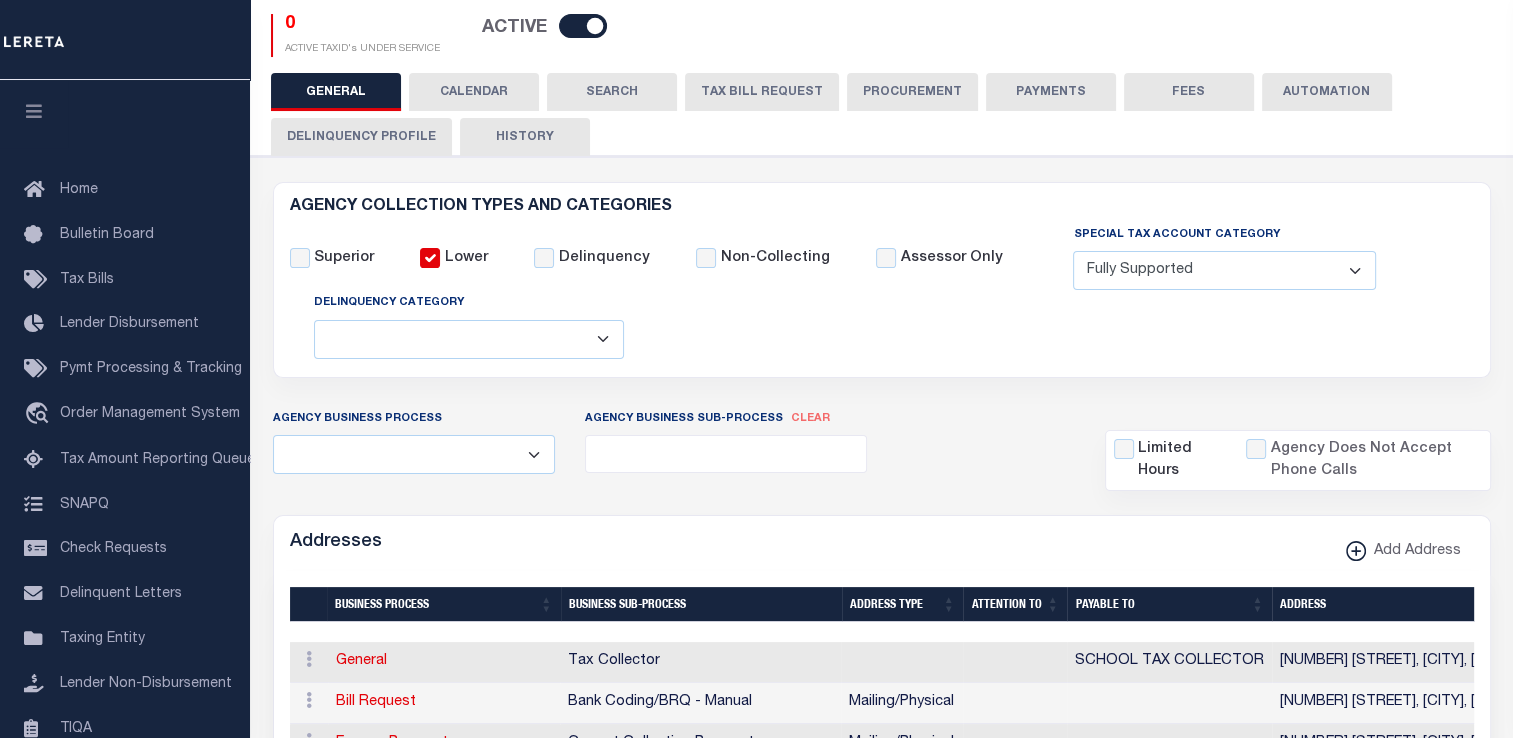 click on "FEES" at bounding box center [1189, 92] 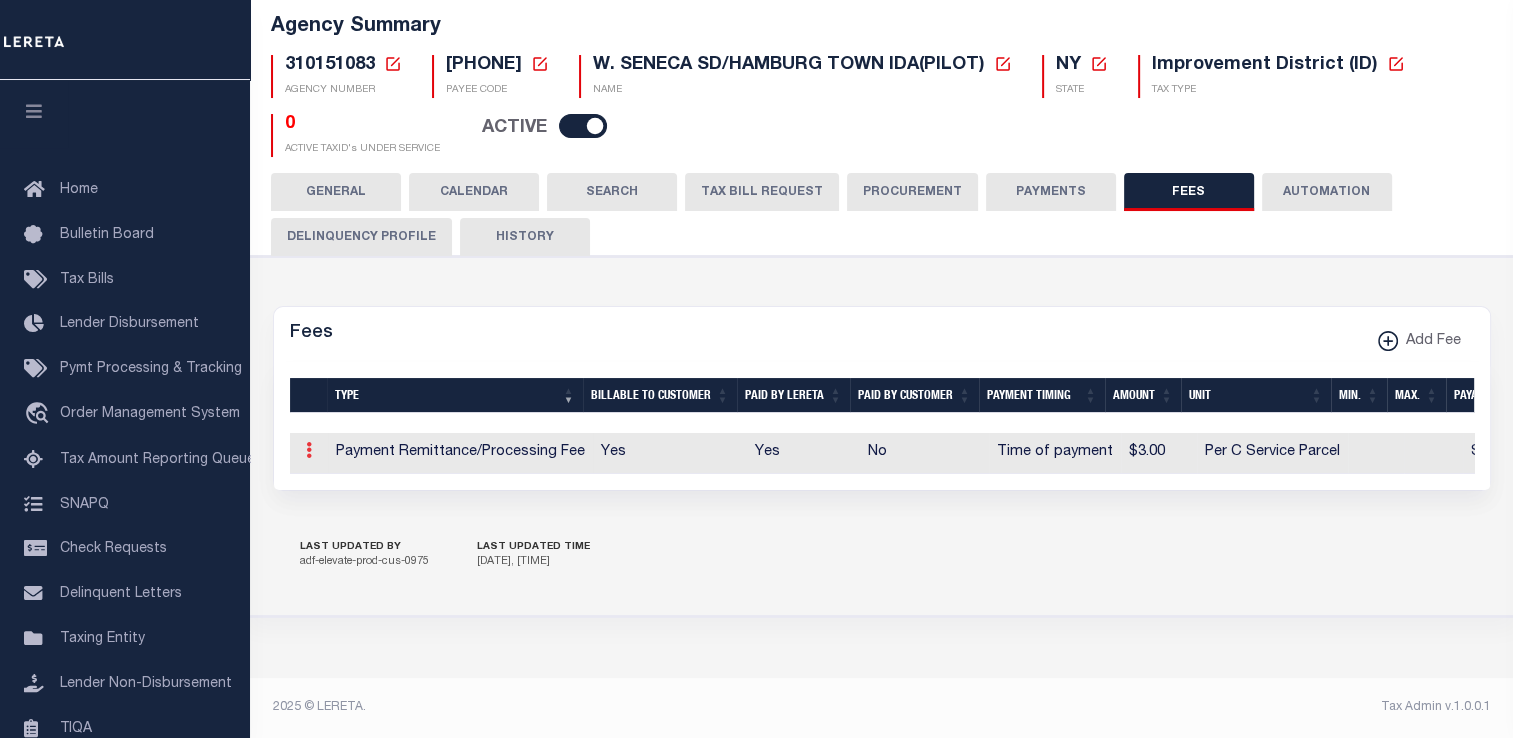 click at bounding box center [309, 453] 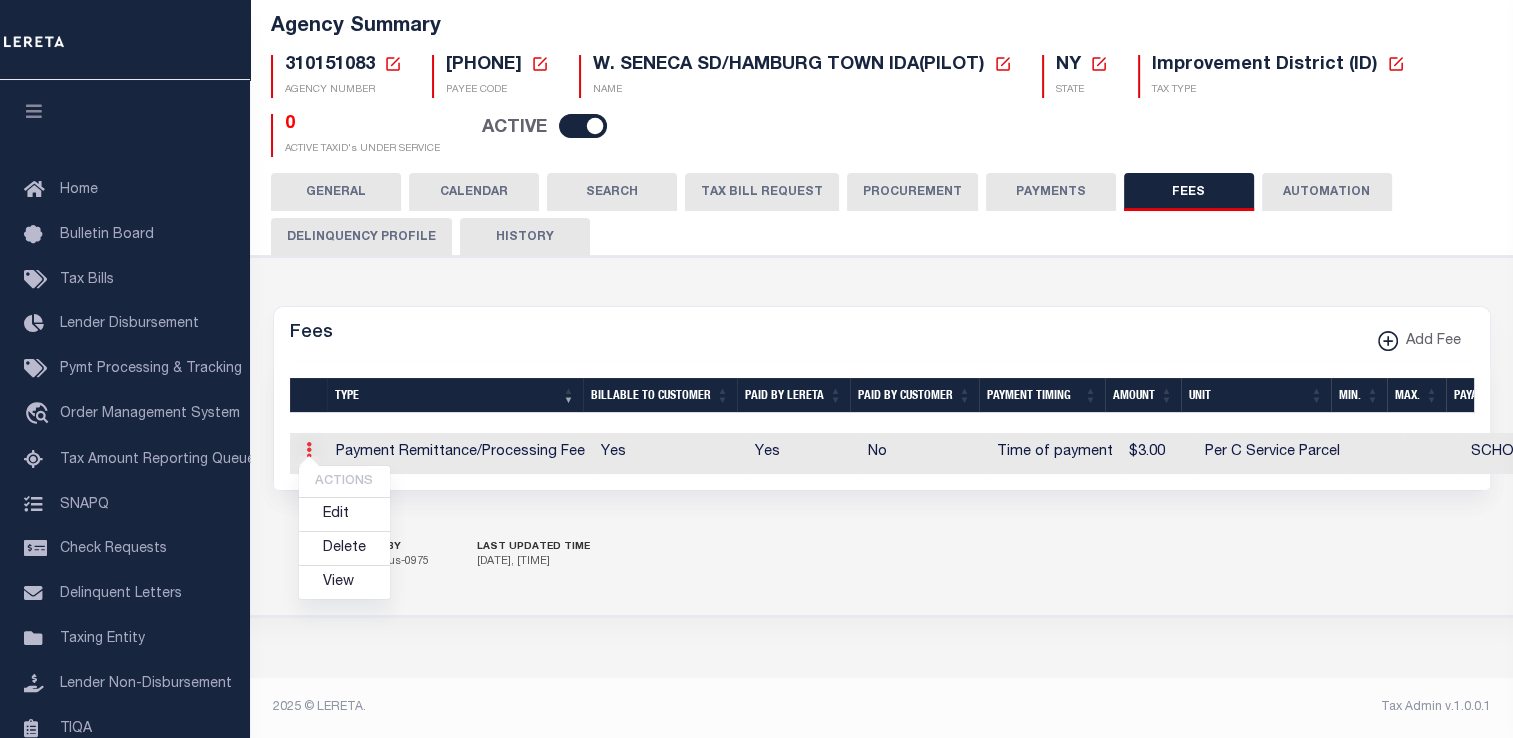 scroll, scrollTop: 126, scrollLeft: 0, axis: vertical 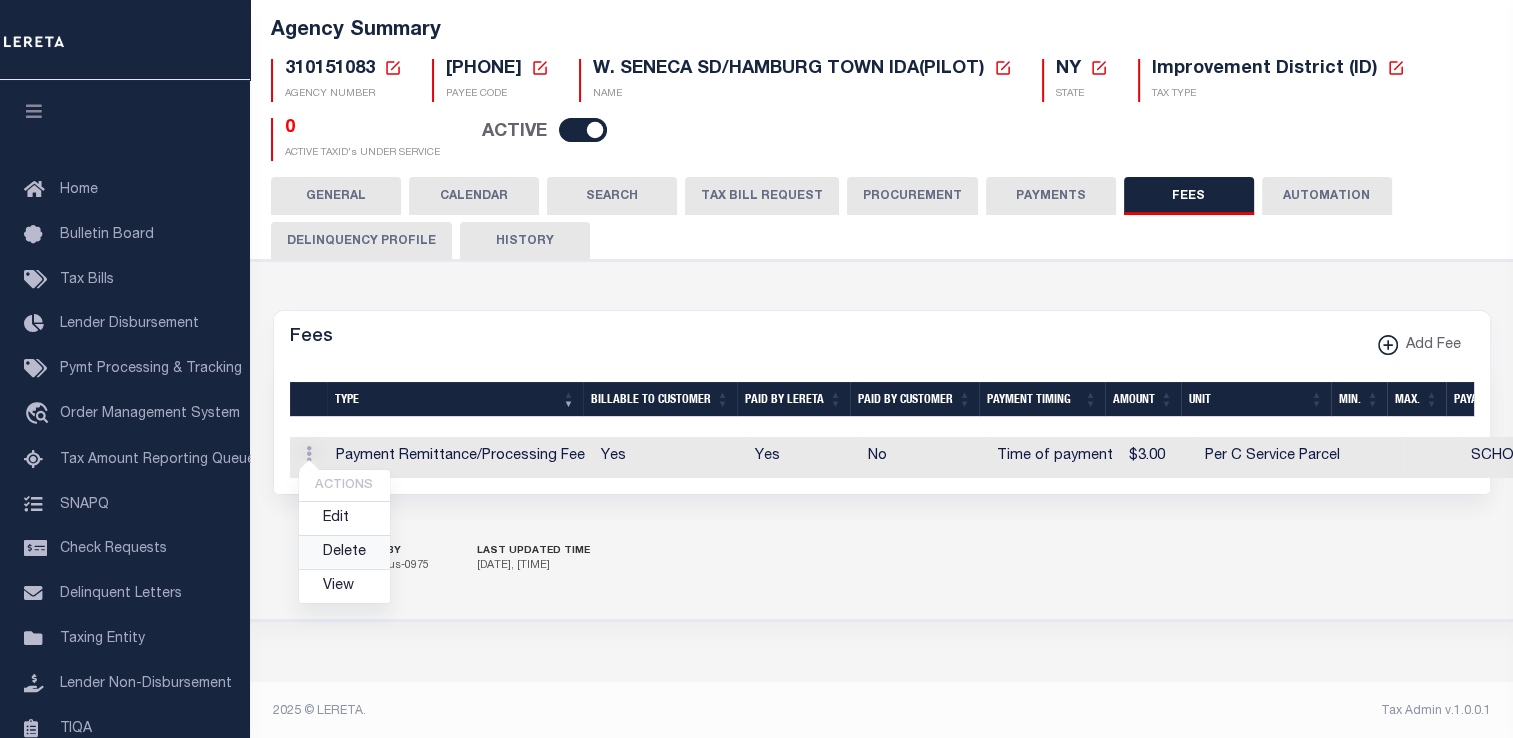 click on "Delete" at bounding box center [344, 552] 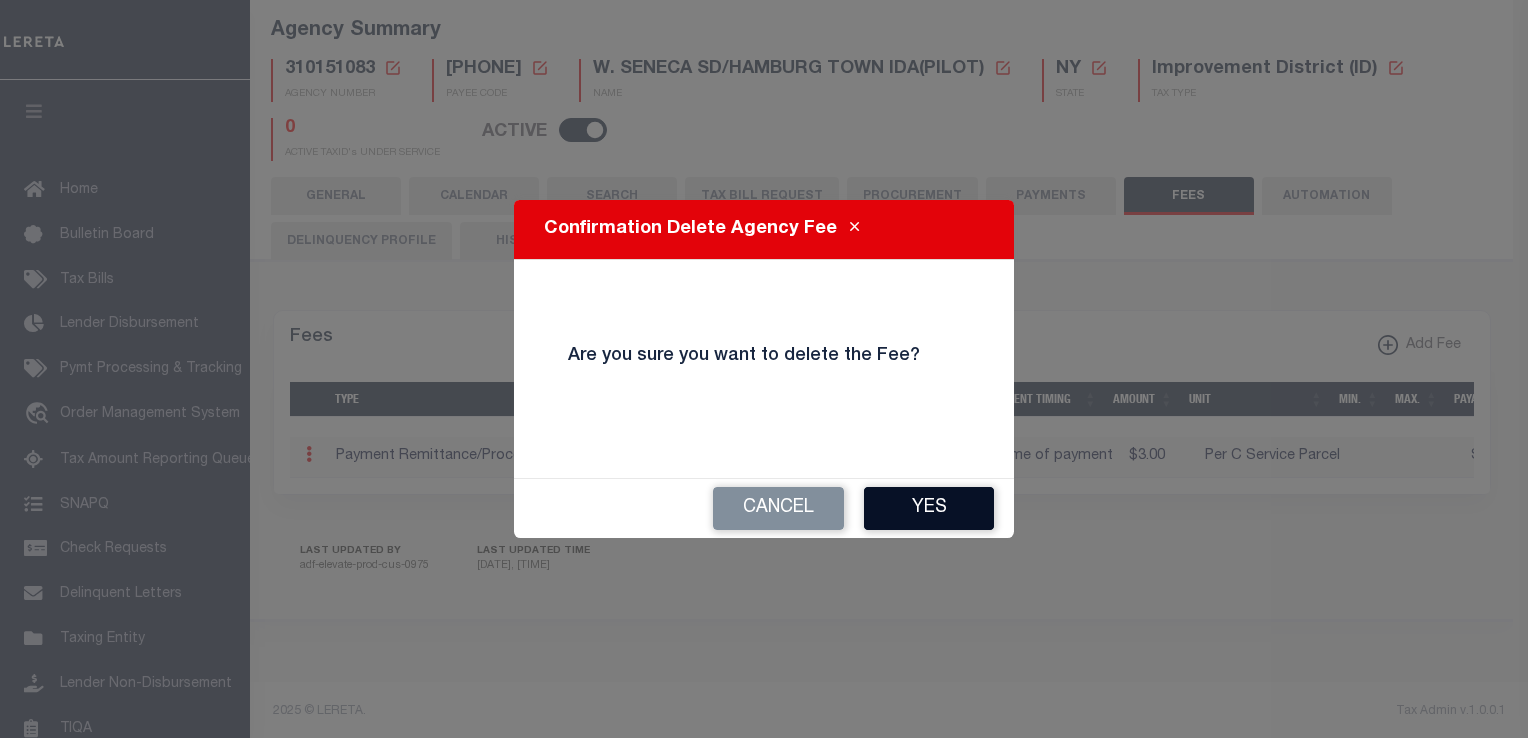click on "Yes" at bounding box center (929, 508) 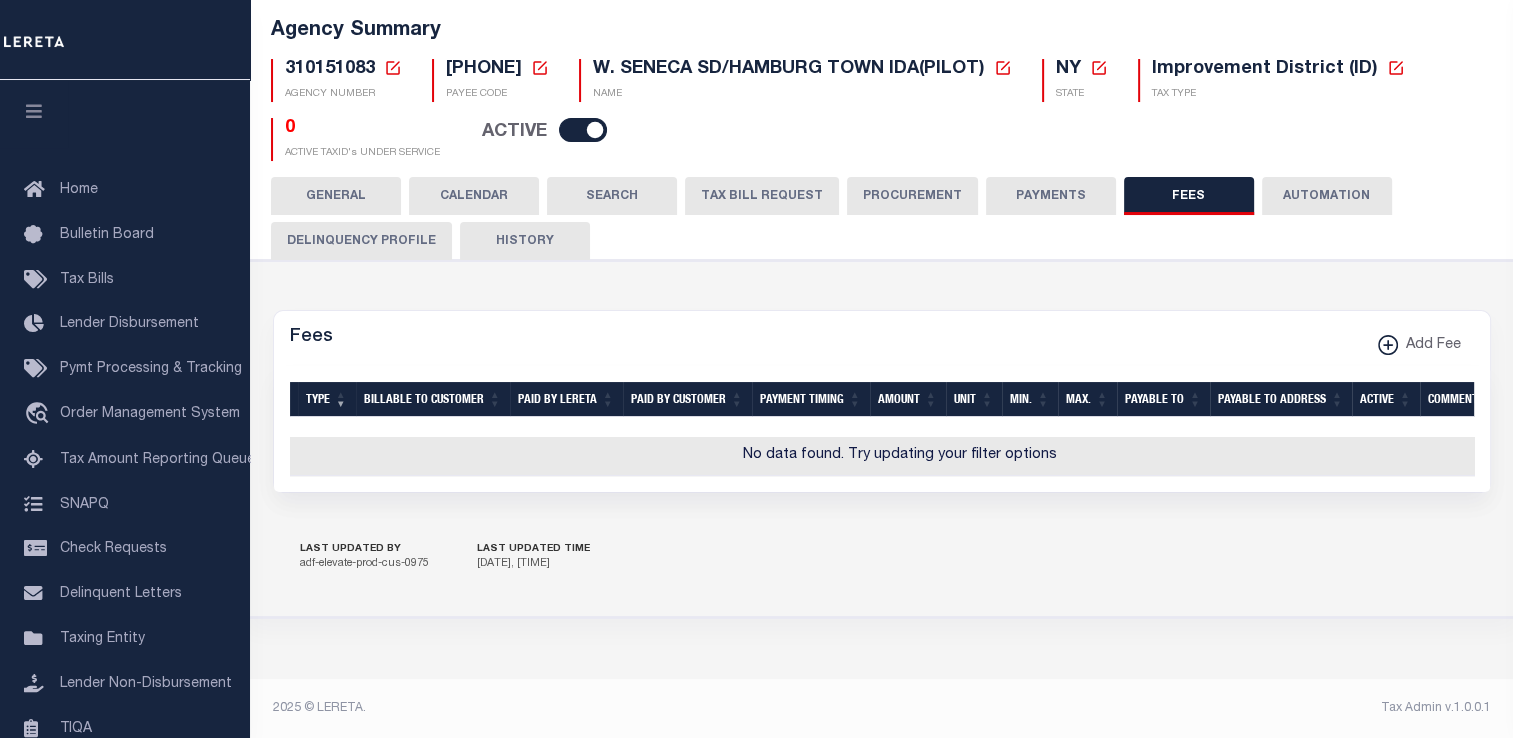 click on "310151083
Agency Number
Edit
Cancel Ok" at bounding box center [882, 102] 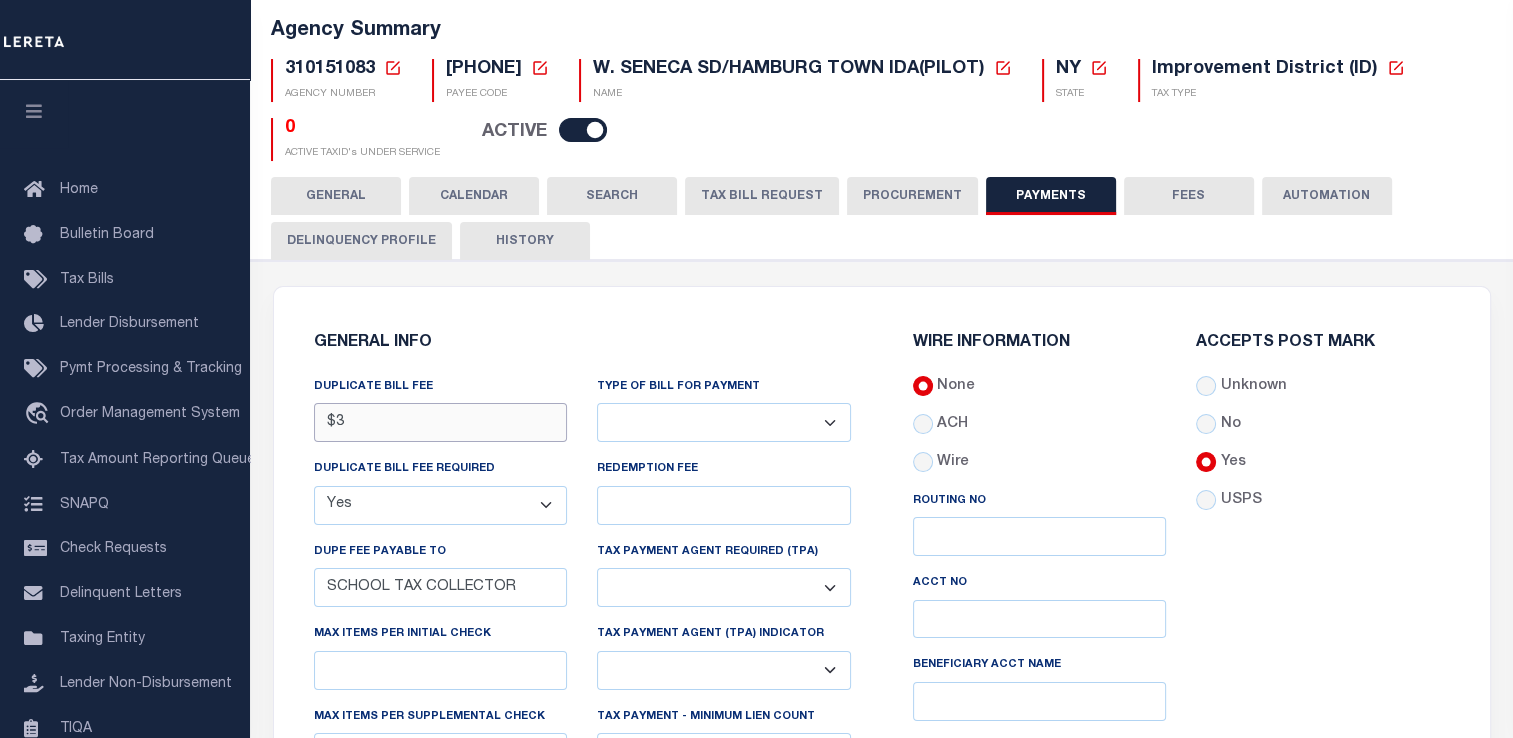 click on "$3" at bounding box center [441, 422] 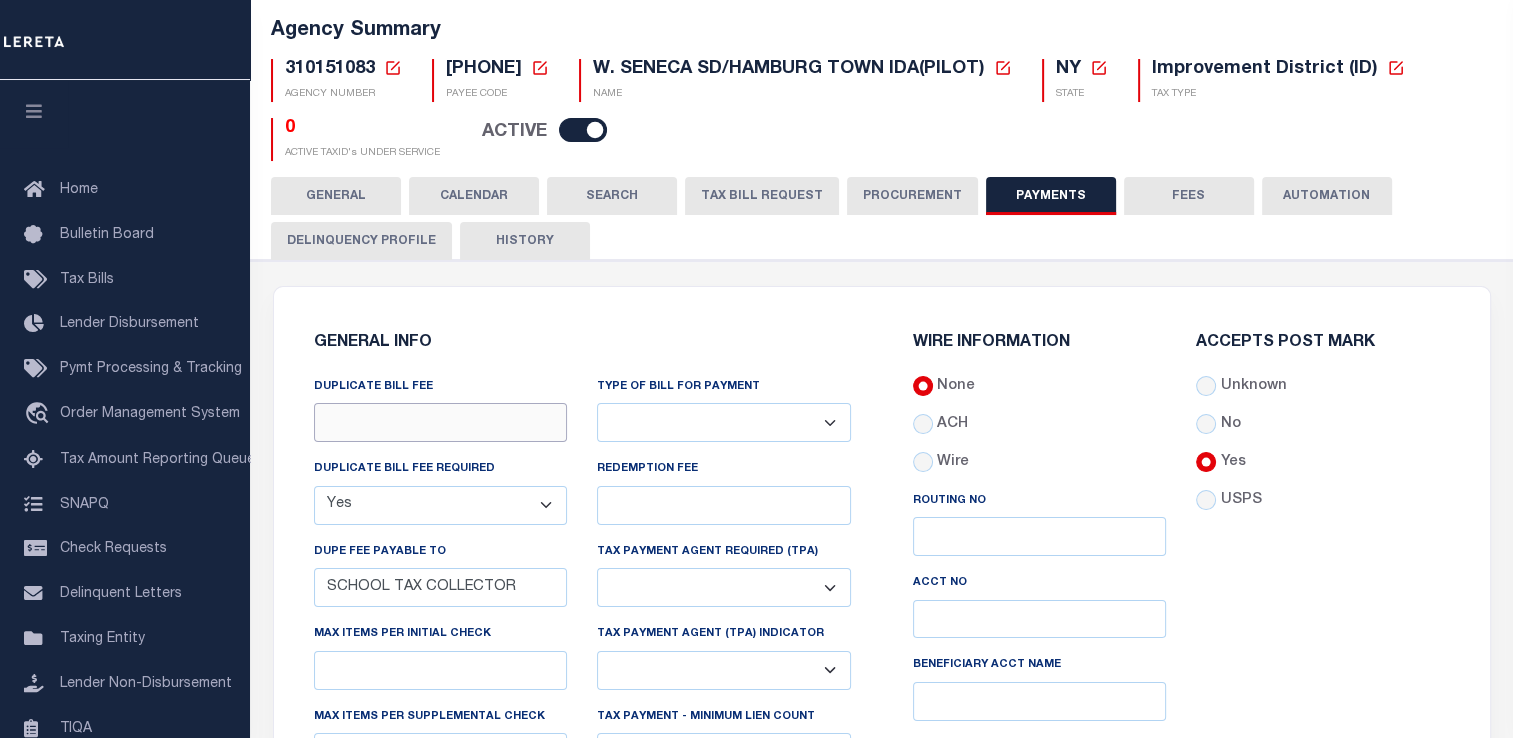 type 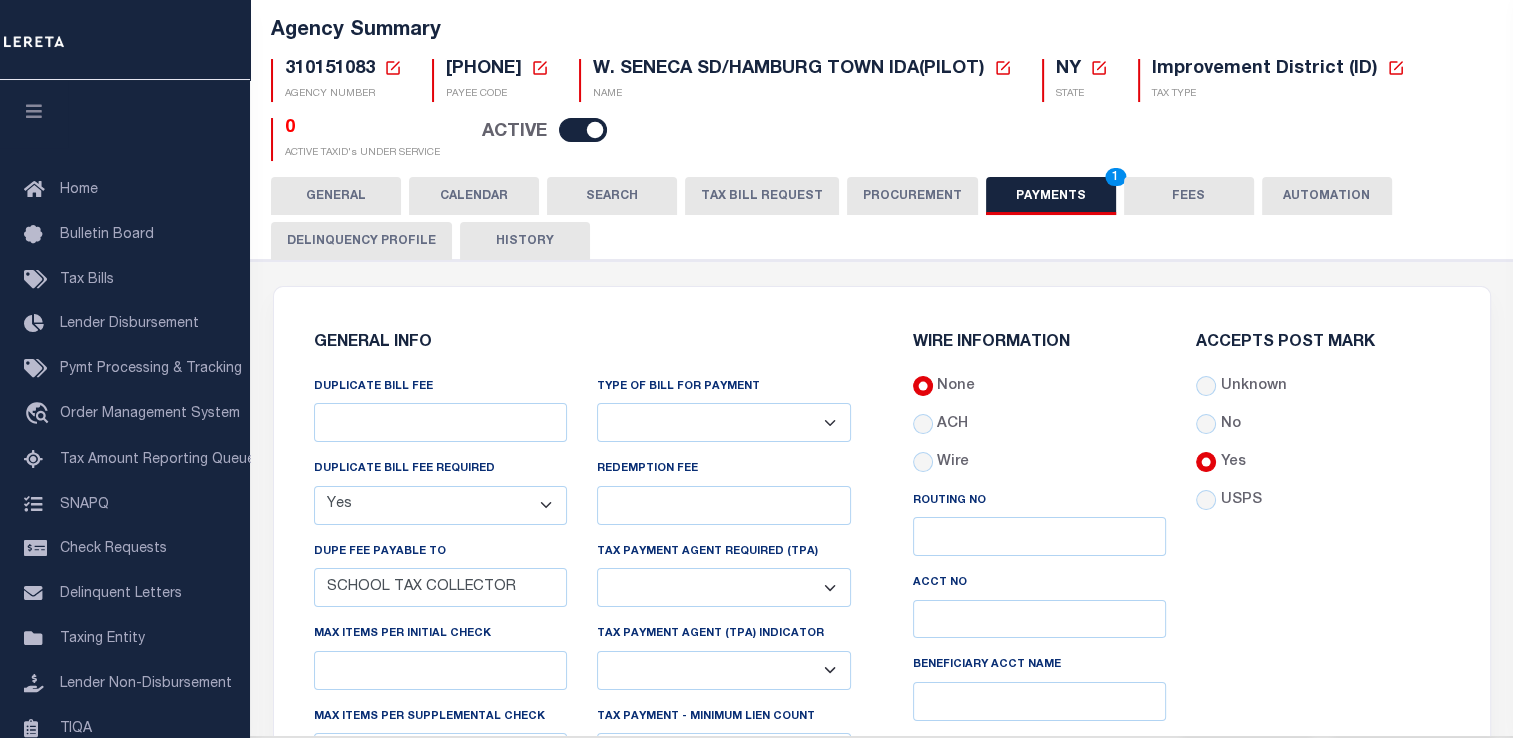 click on "Yes
No" at bounding box center [441, 505] 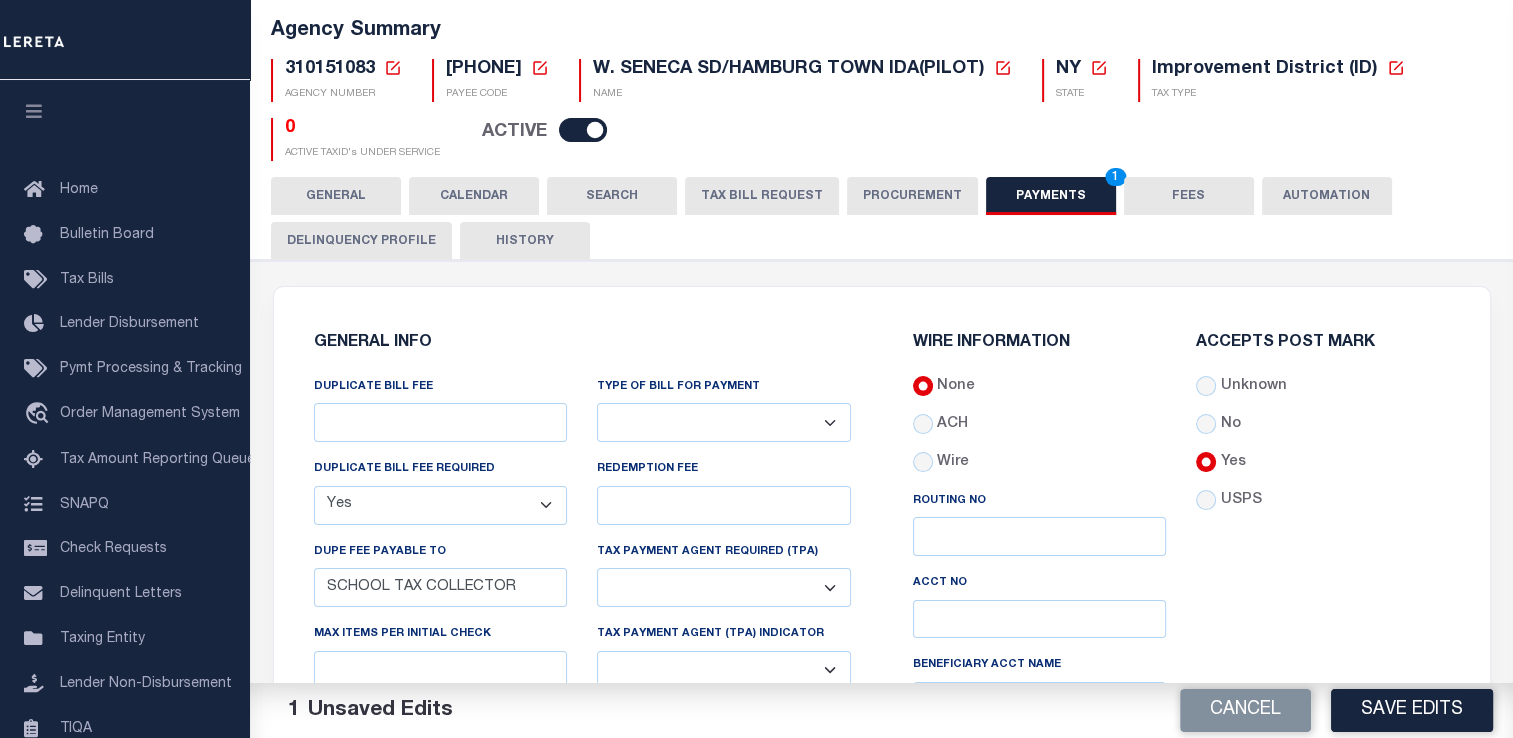 select 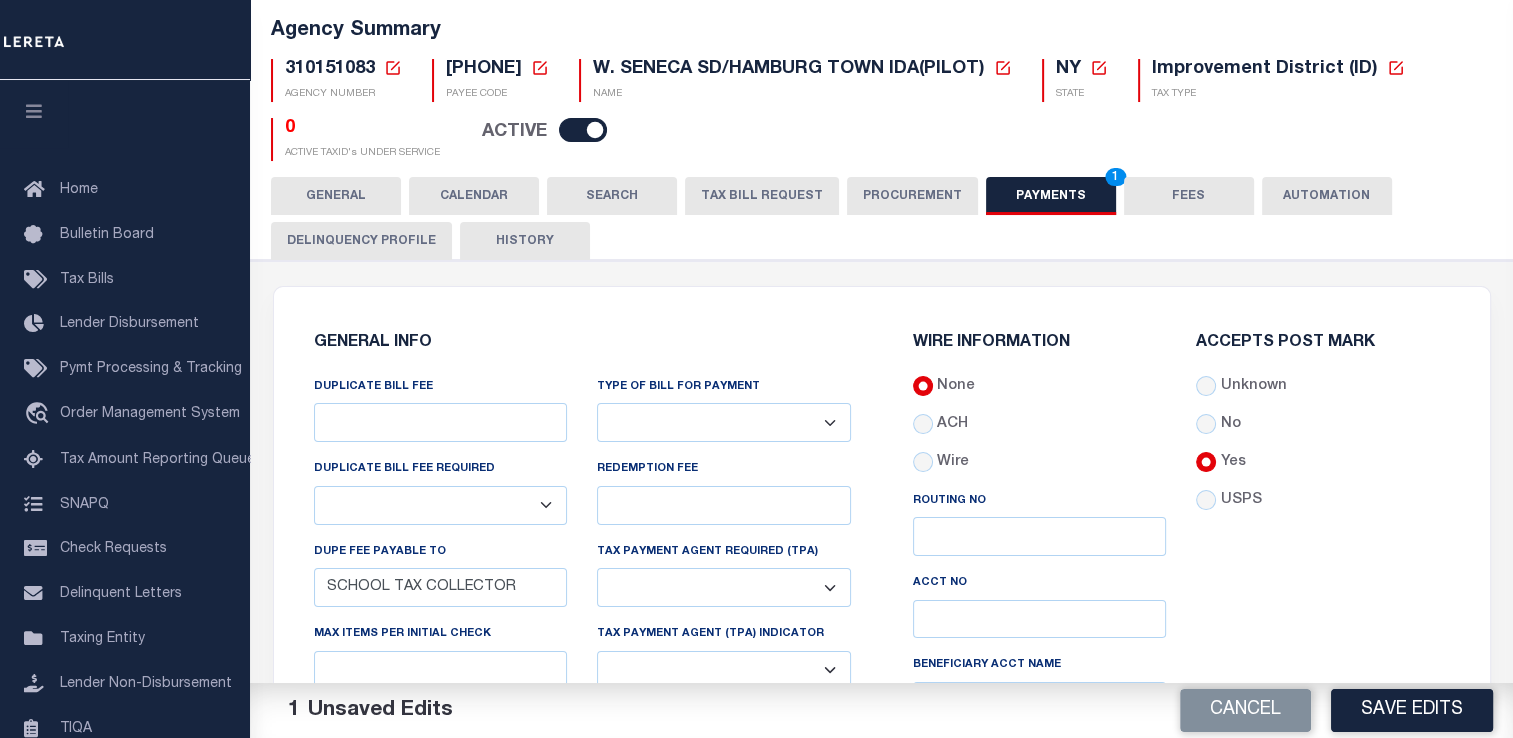 click on "Yes
No" at bounding box center [441, 505] 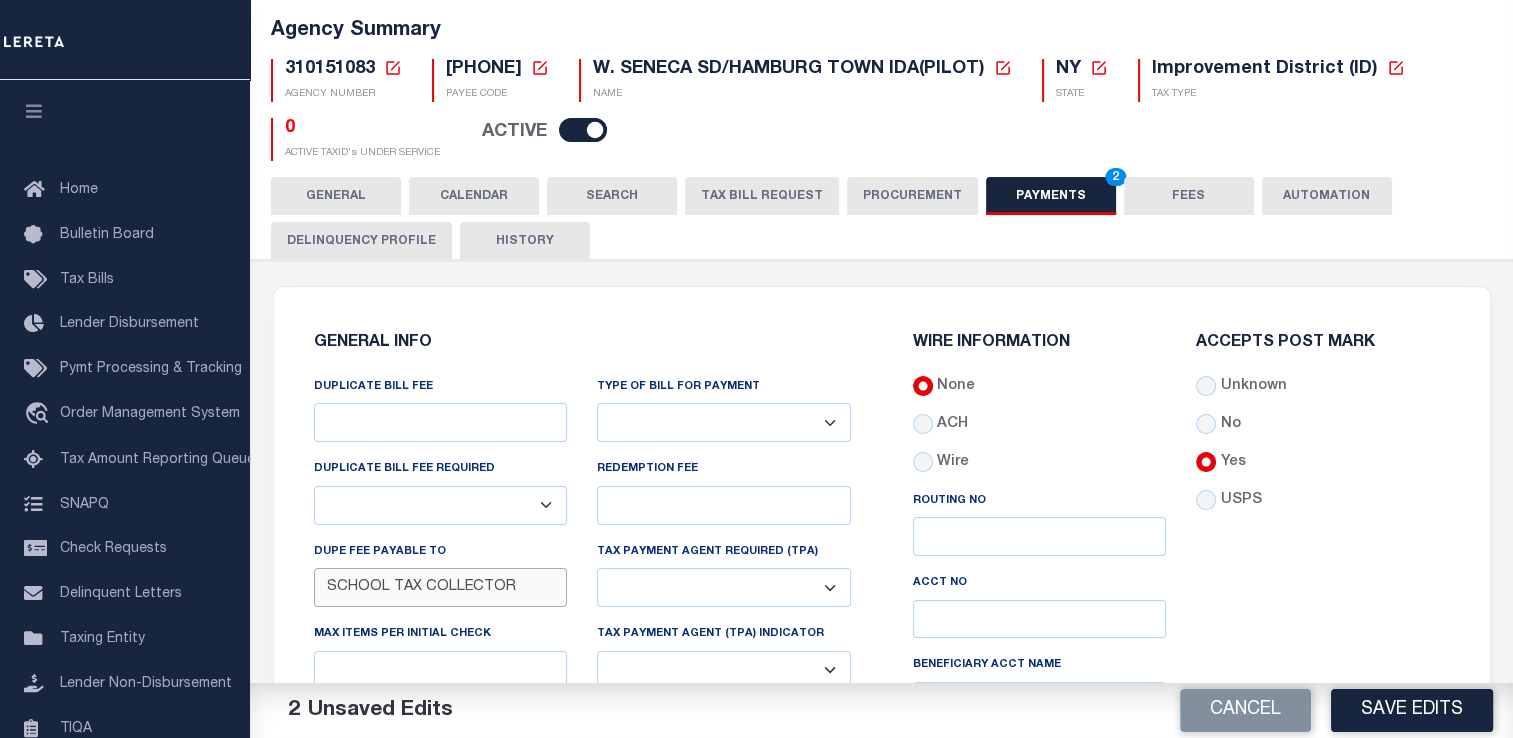 drag, startPoint x: 541, startPoint y: 588, endPoint x: 280, endPoint y: 581, distance: 261.09384 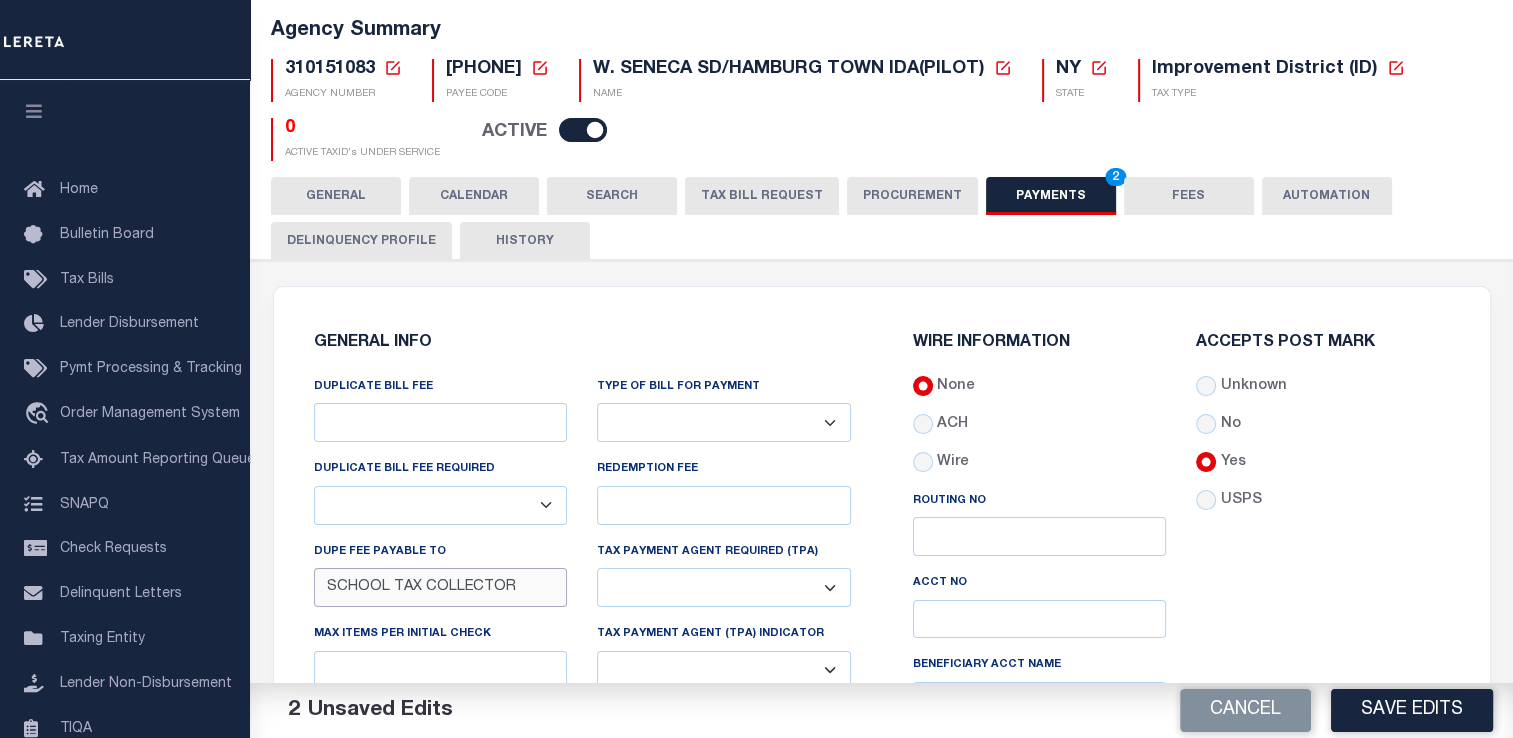 click on "GENERAL INFO
DUPLICATE BILL FEE
DUPLICATE BILL FEE REQUIRED
Yes
No
DUPE FEE PAYABLE TO
SCHOOL TAX COLLECTOR
Max items per Initial Check N" at bounding box center [882, 692] 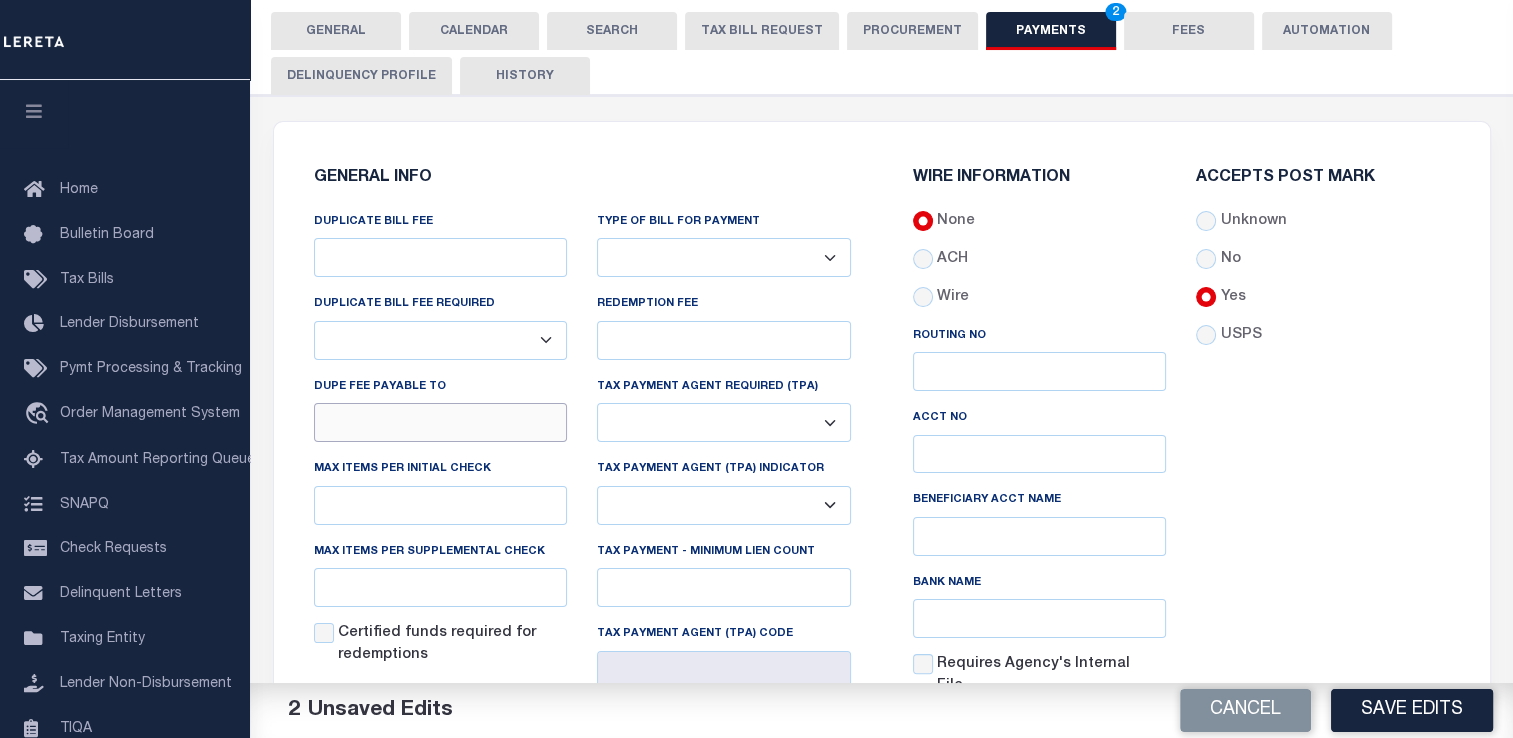 scroll, scrollTop: 309, scrollLeft: 0, axis: vertical 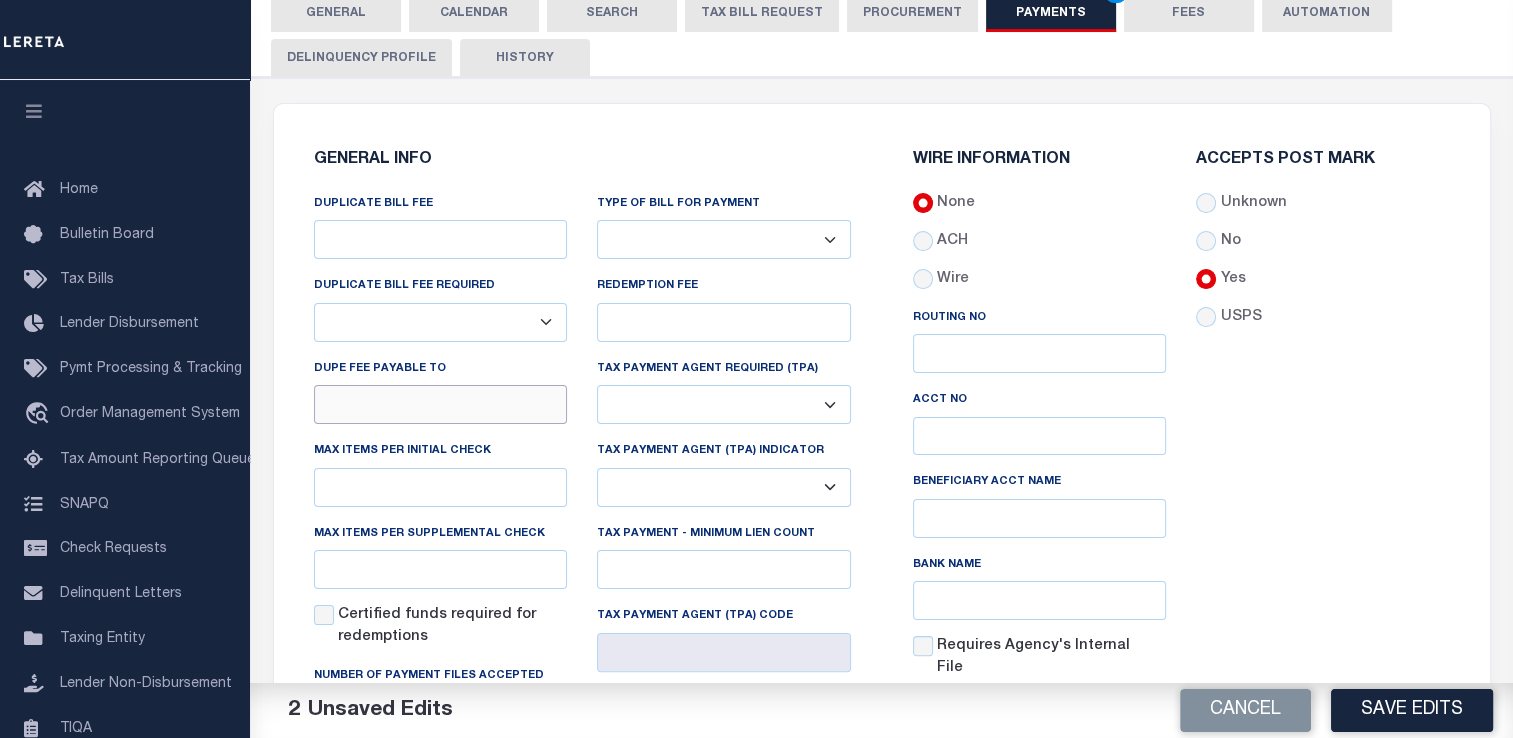 type 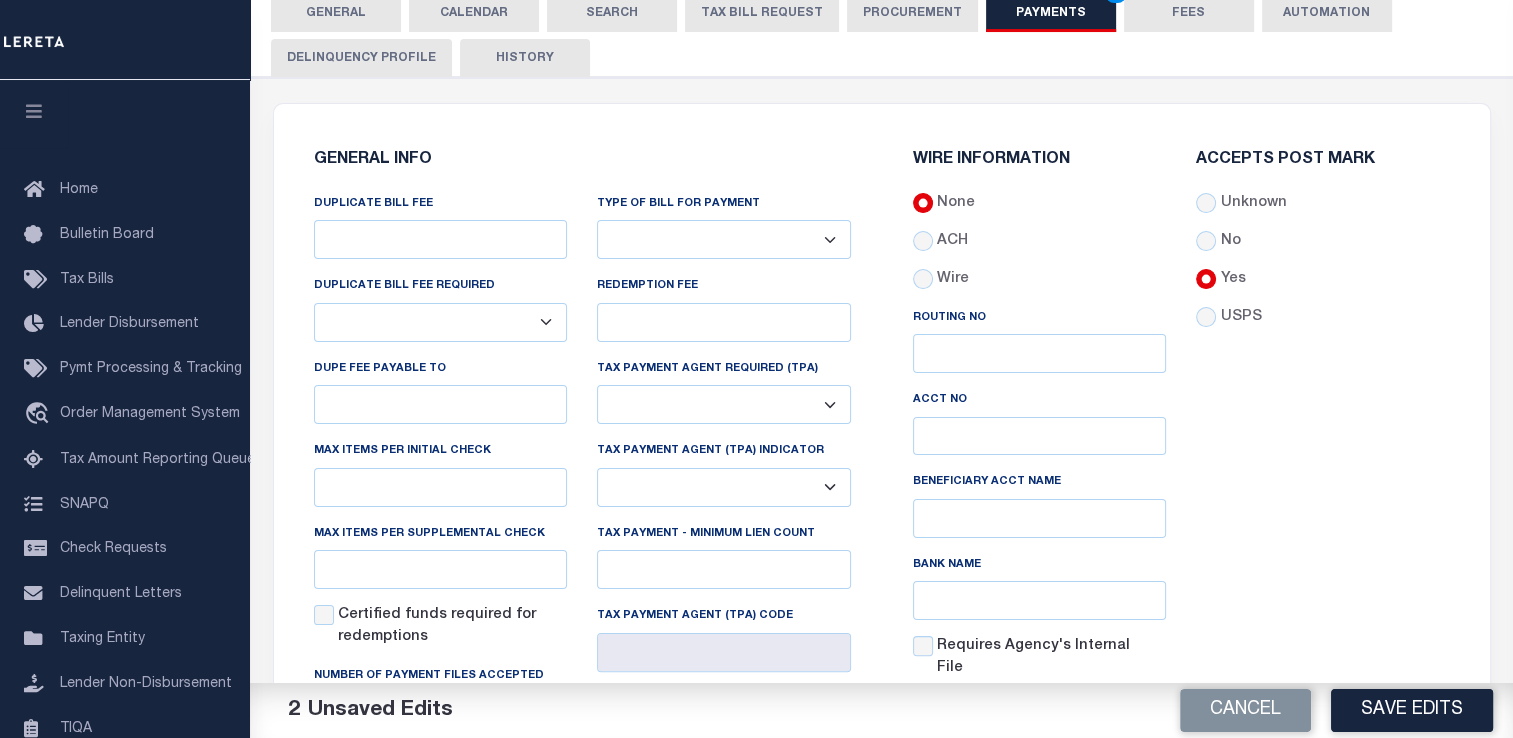 click on "Accepts Post Mark
Unknown
No
Yes" at bounding box center (1323, 473) 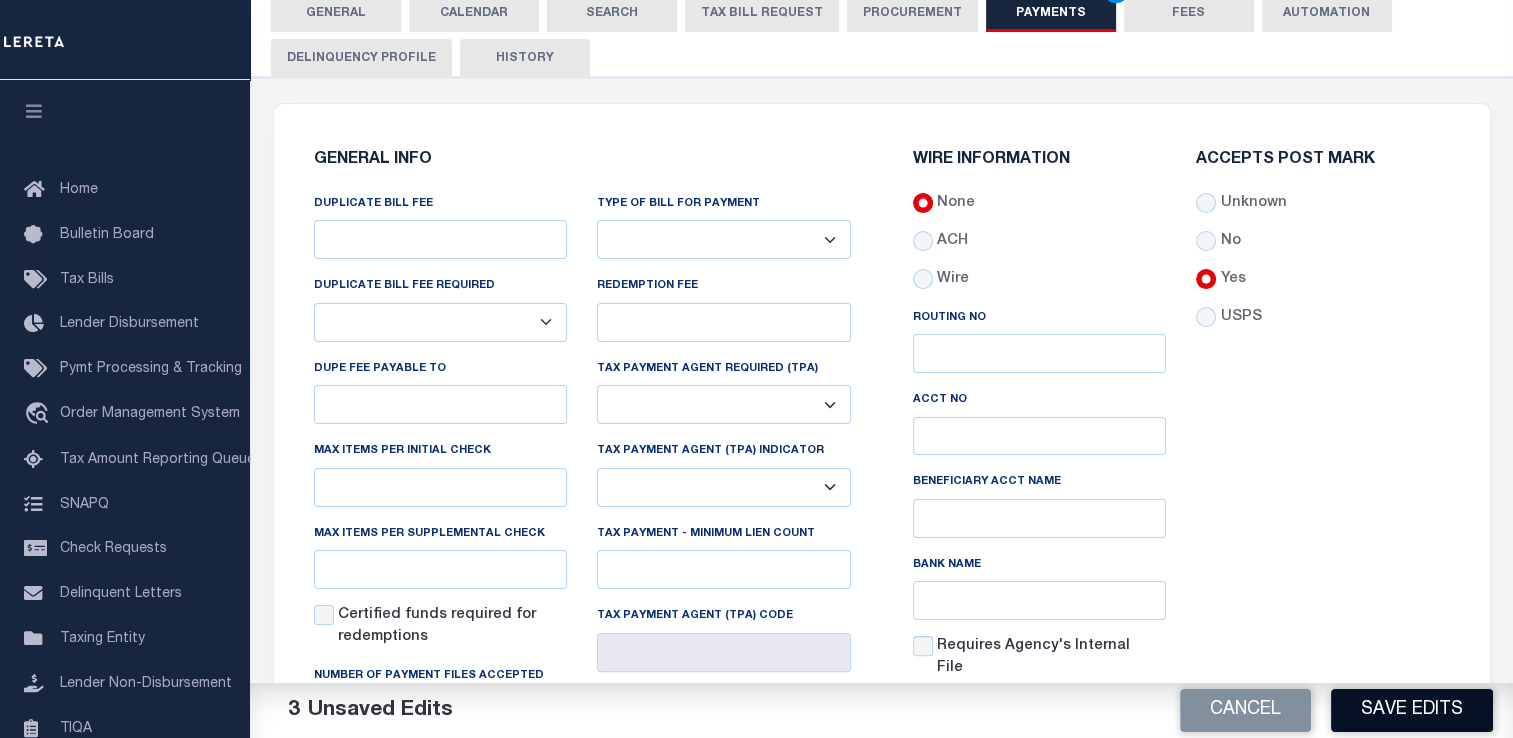 click on "Save Edits" at bounding box center [1412, 710] 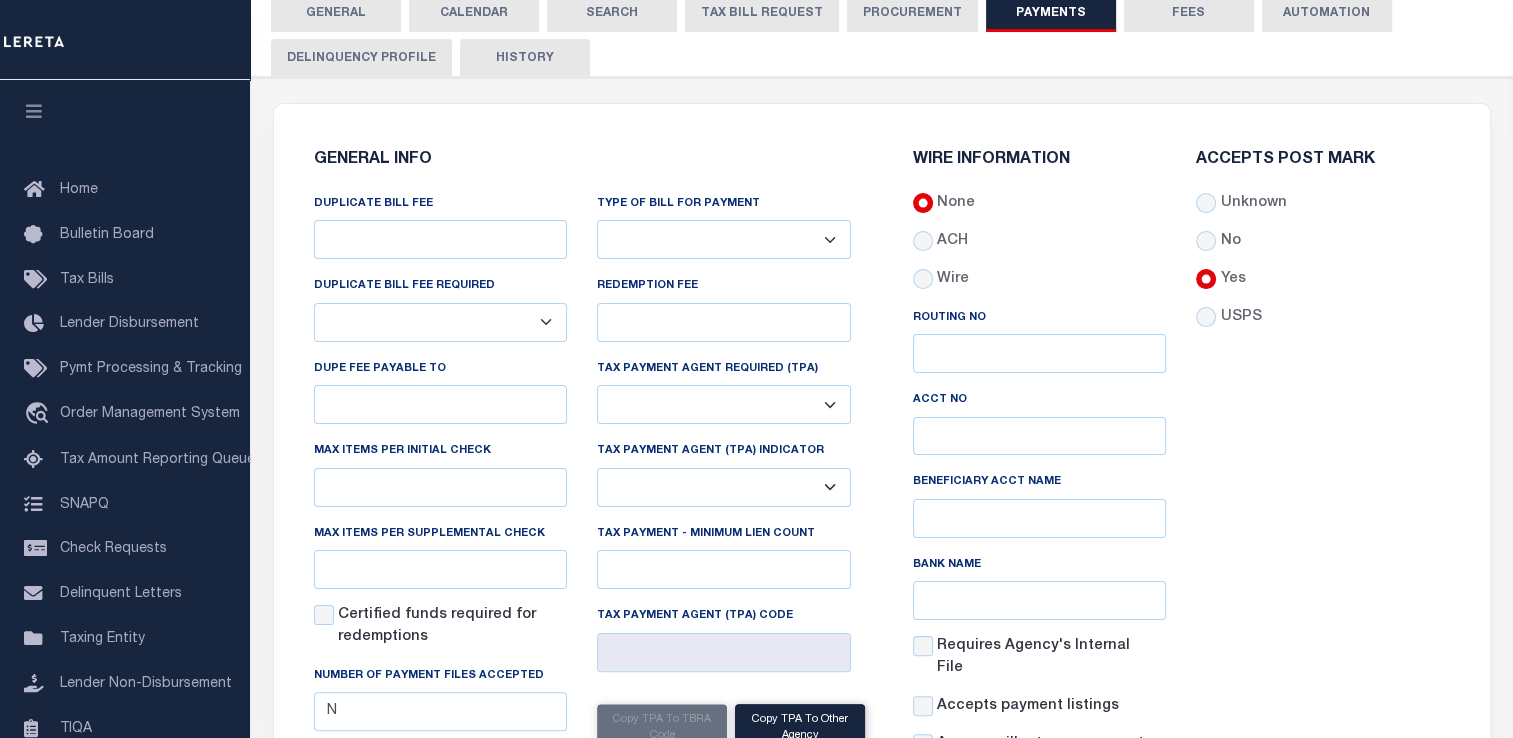 scroll, scrollTop: 0, scrollLeft: 0, axis: both 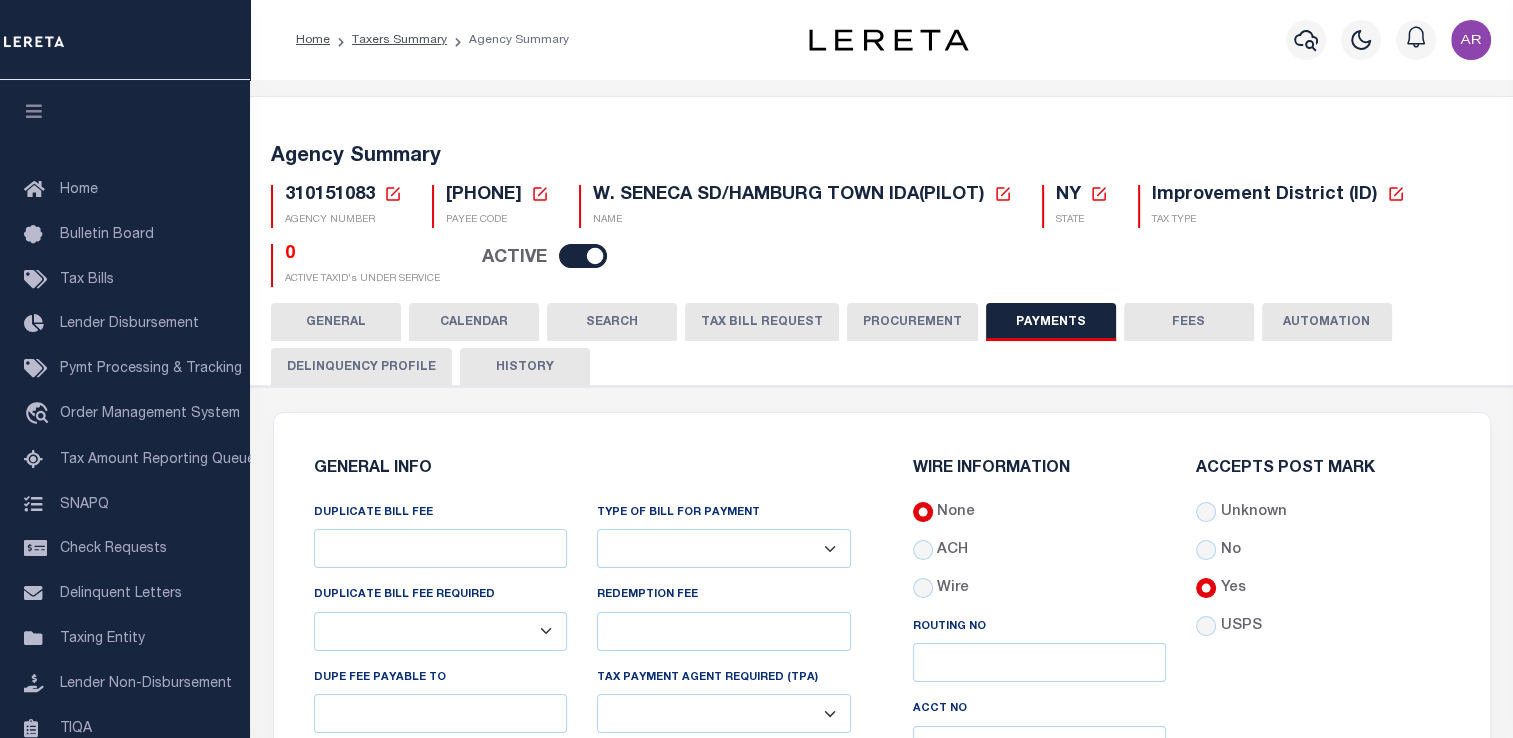 click on "GENERAL" at bounding box center (336, 322) 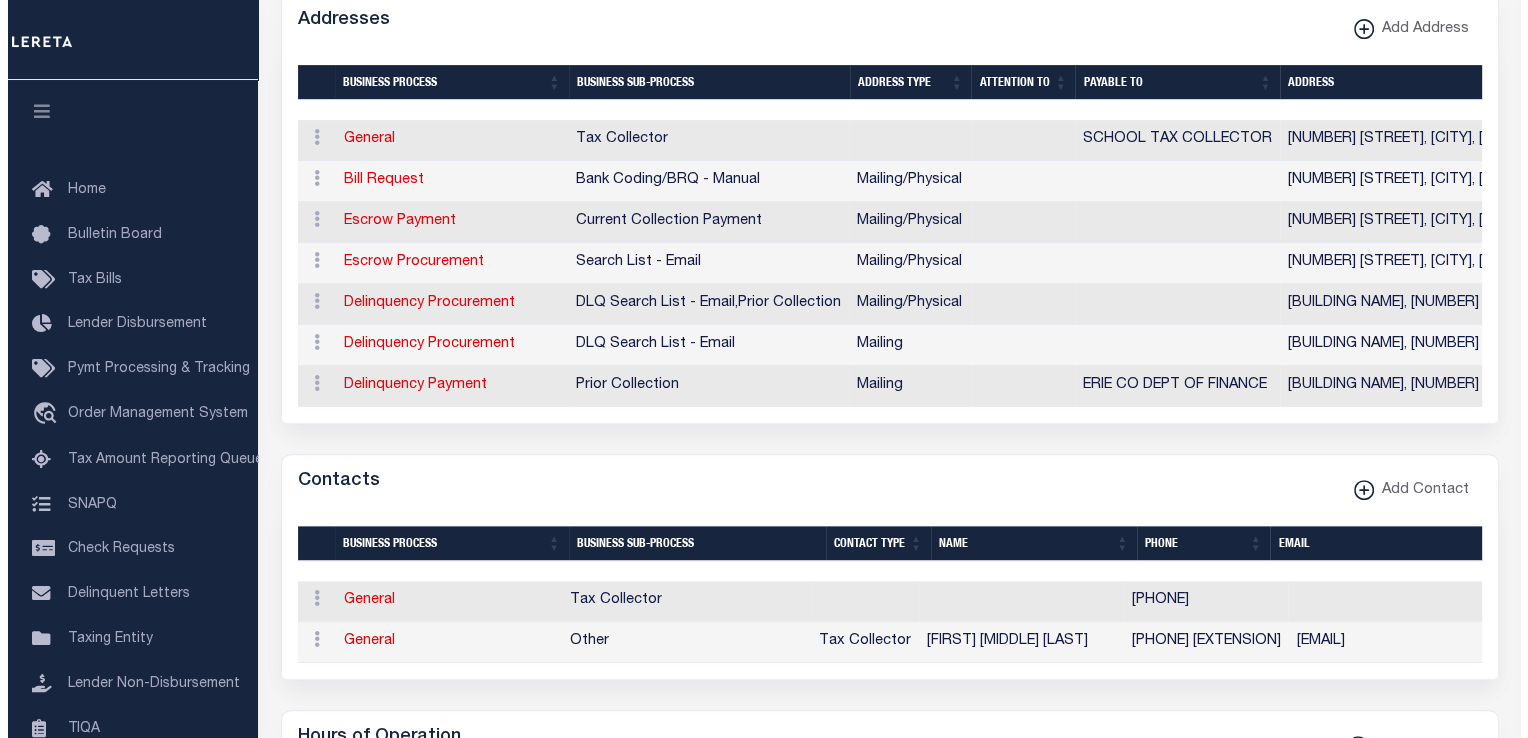 scroll, scrollTop: 759, scrollLeft: 0, axis: vertical 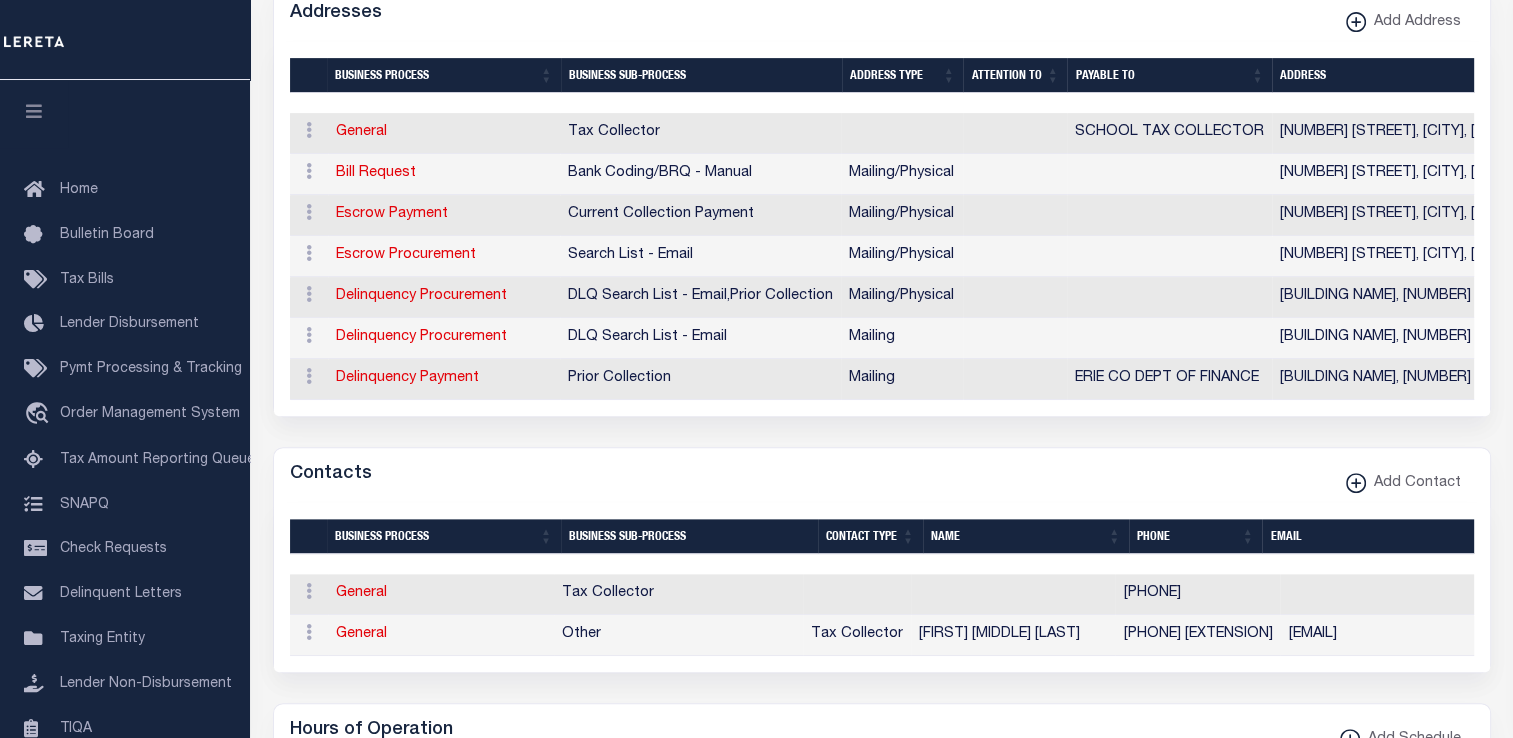 drag, startPoint x: 1115, startPoint y: 23, endPoint x: 819, endPoint y: 109, distance: 308.24017 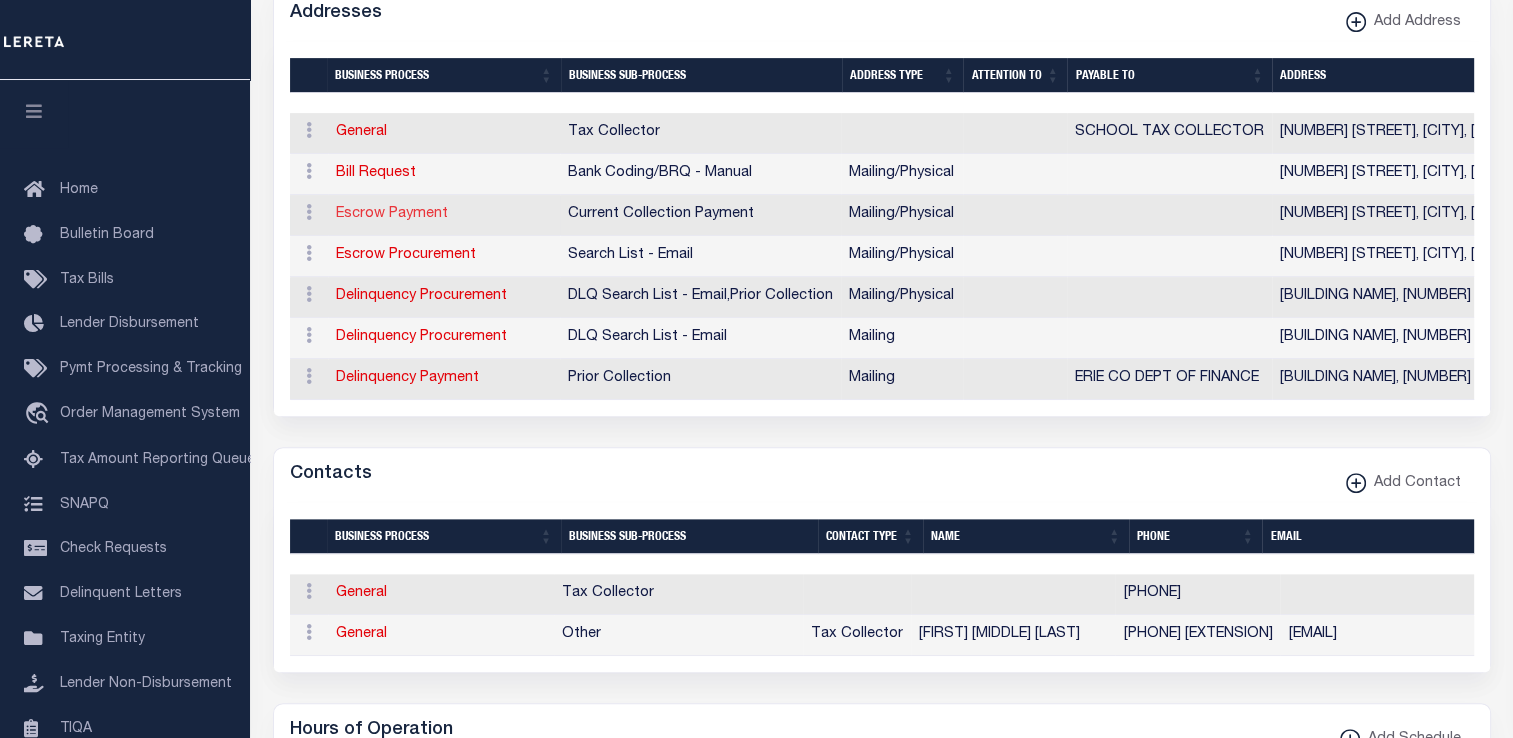 click on "Escrow Payment" at bounding box center (392, 214) 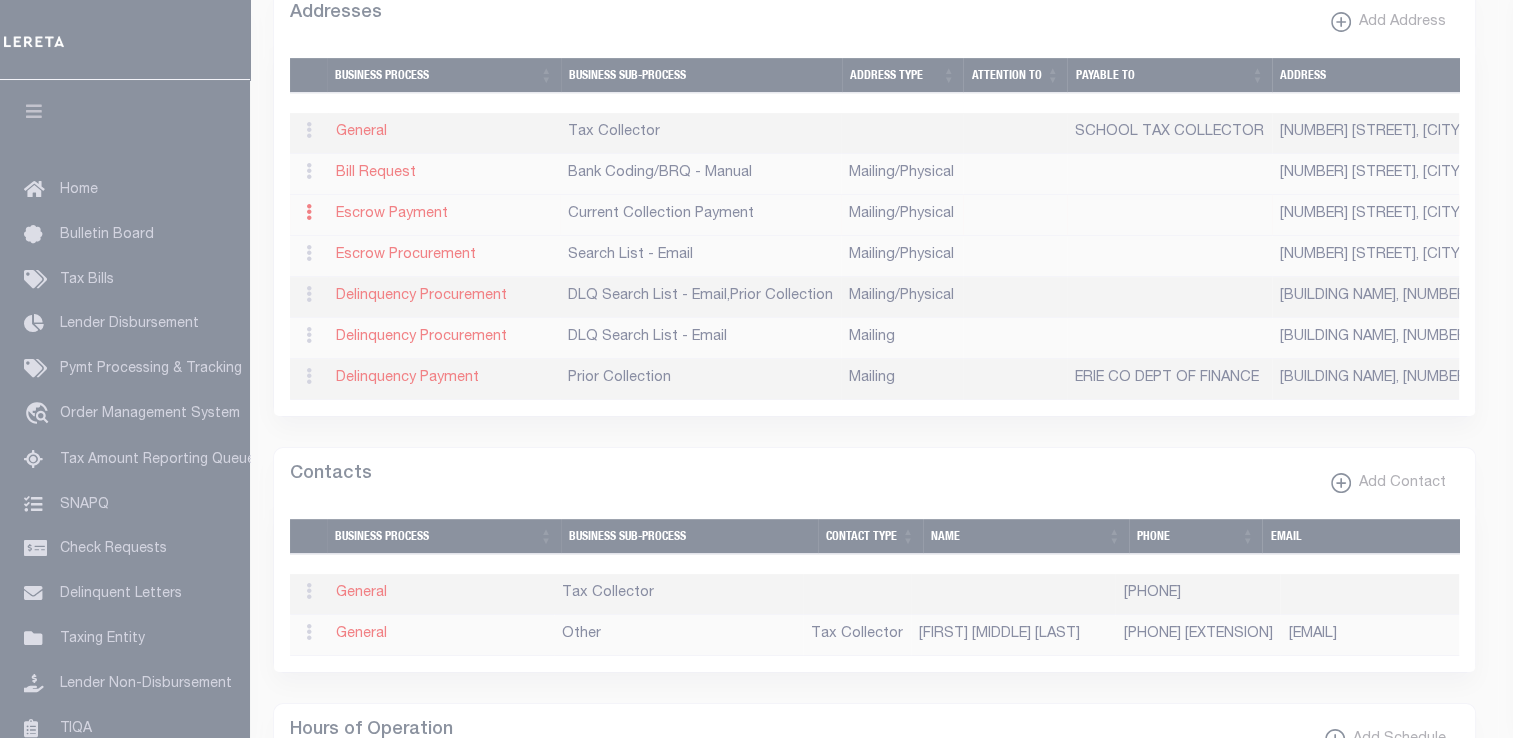 type on "6100 S PARK AVE" 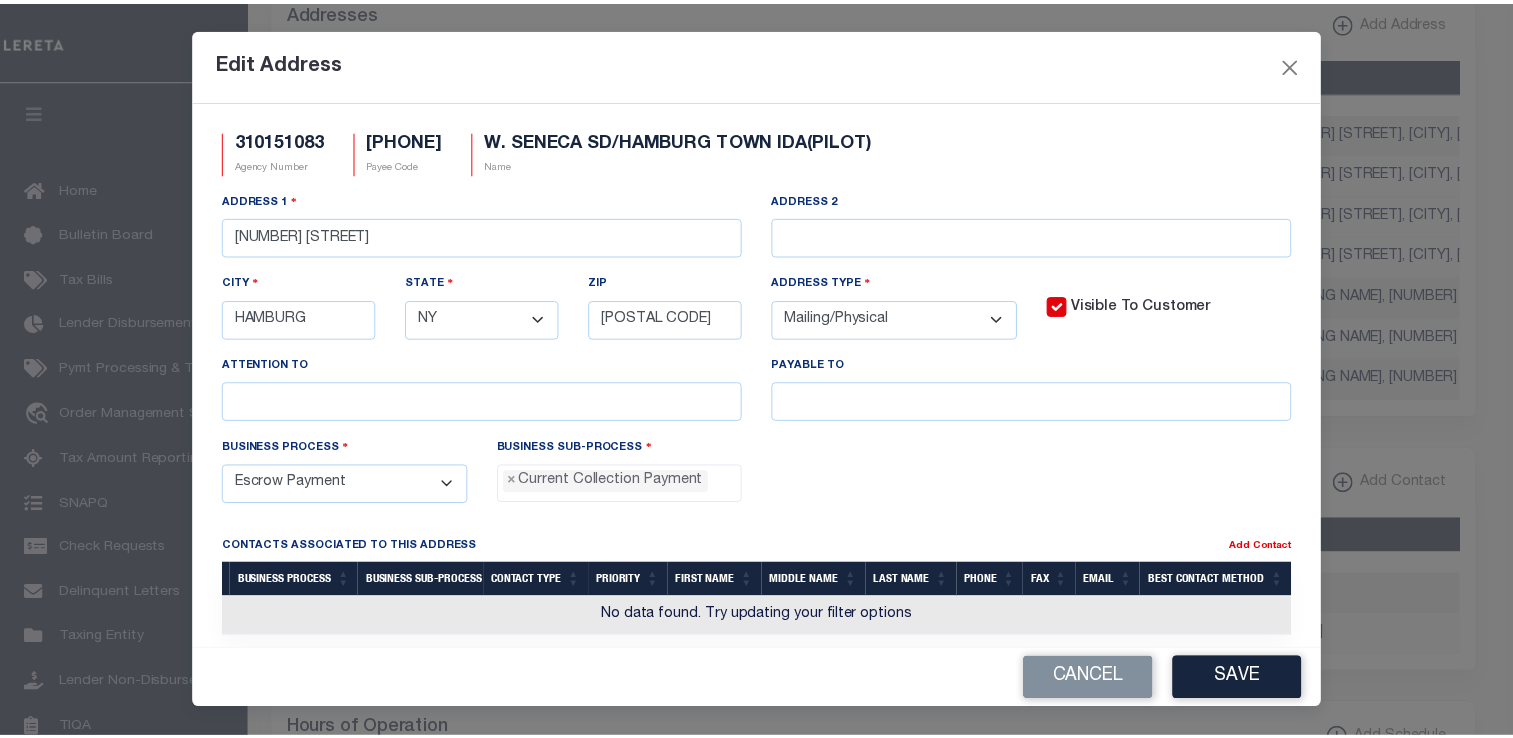scroll, scrollTop: 18, scrollLeft: 0, axis: vertical 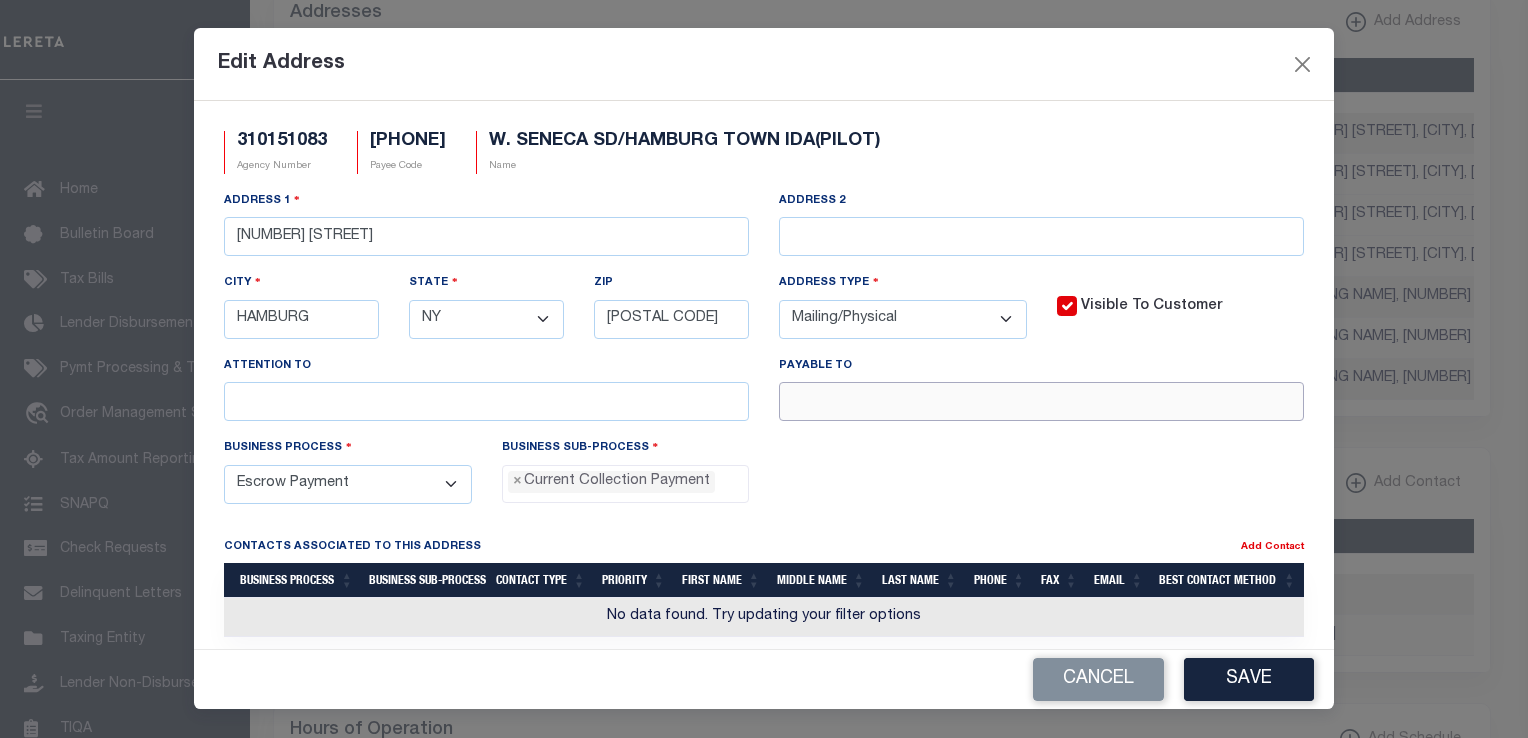 click at bounding box center (1041, 401) 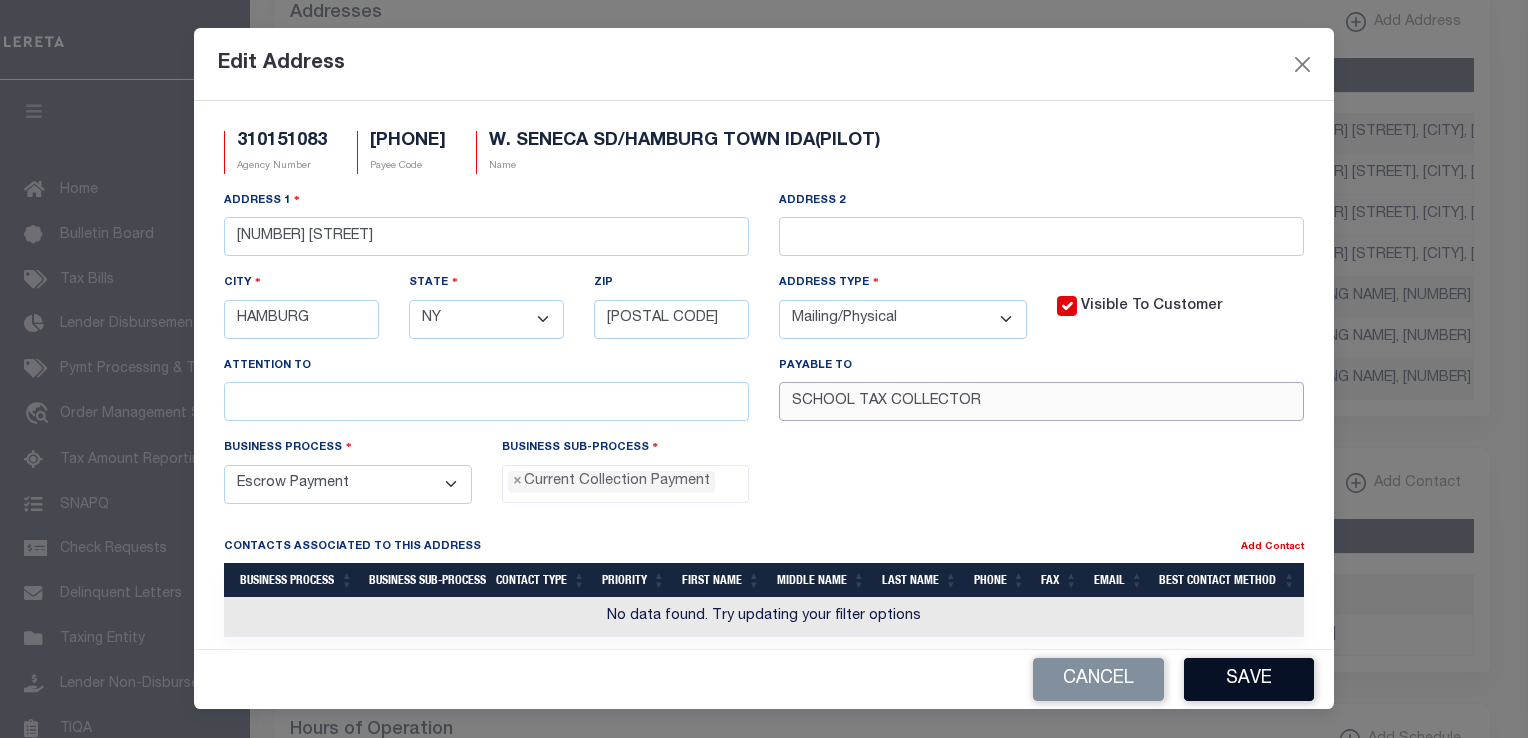 type on "SCHOOL TAX COLLECTOR" 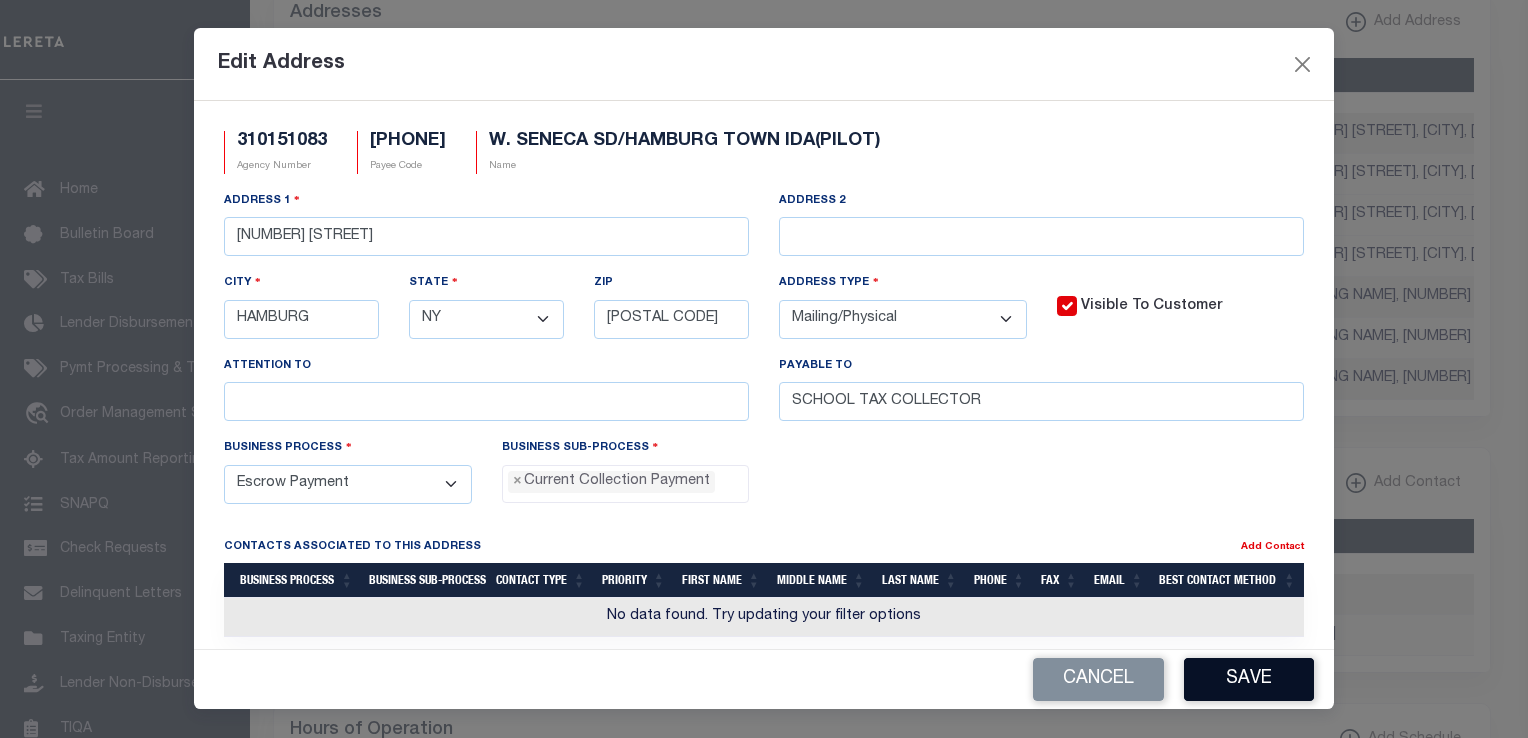 click on "Save" at bounding box center (1249, 679) 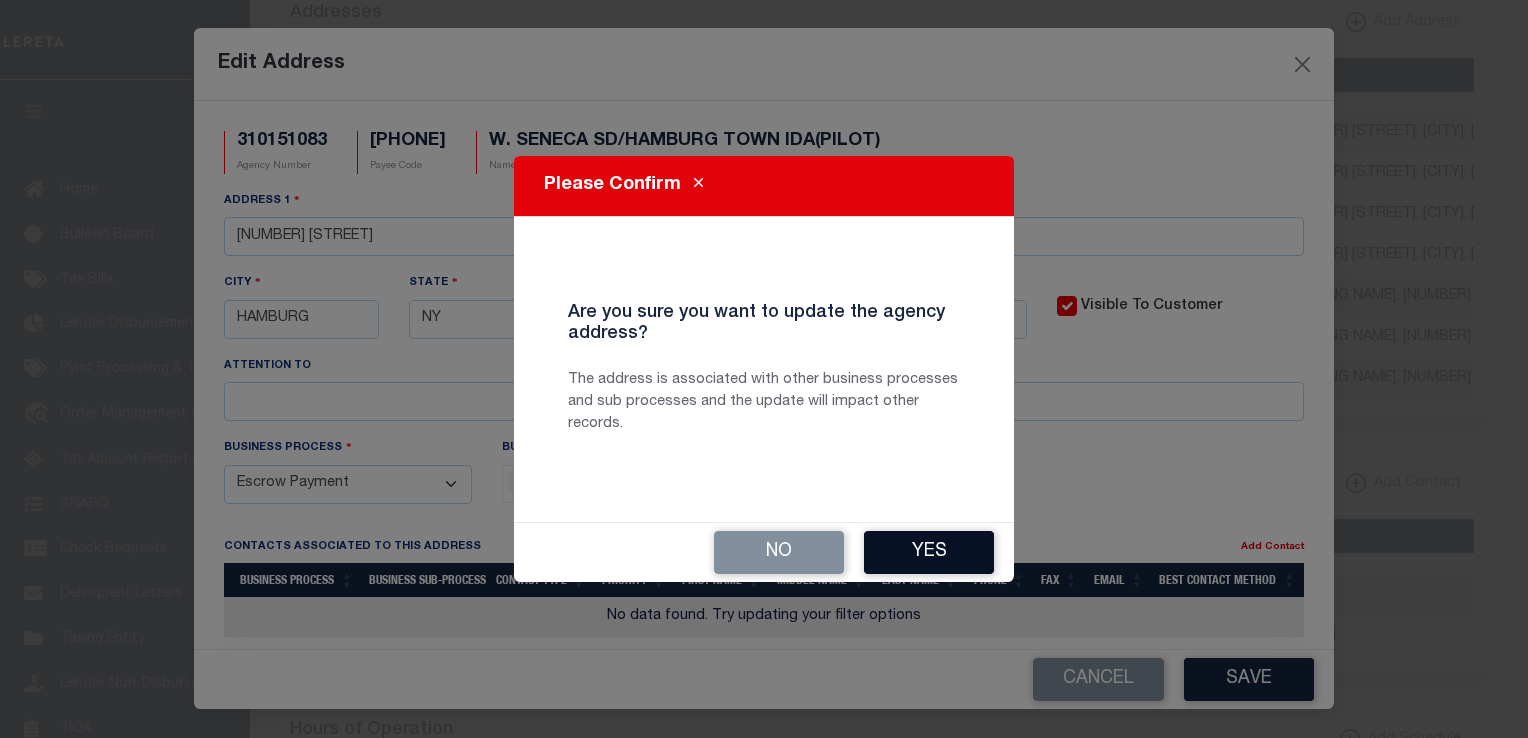 click on "Yes" at bounding box center (929, 552) 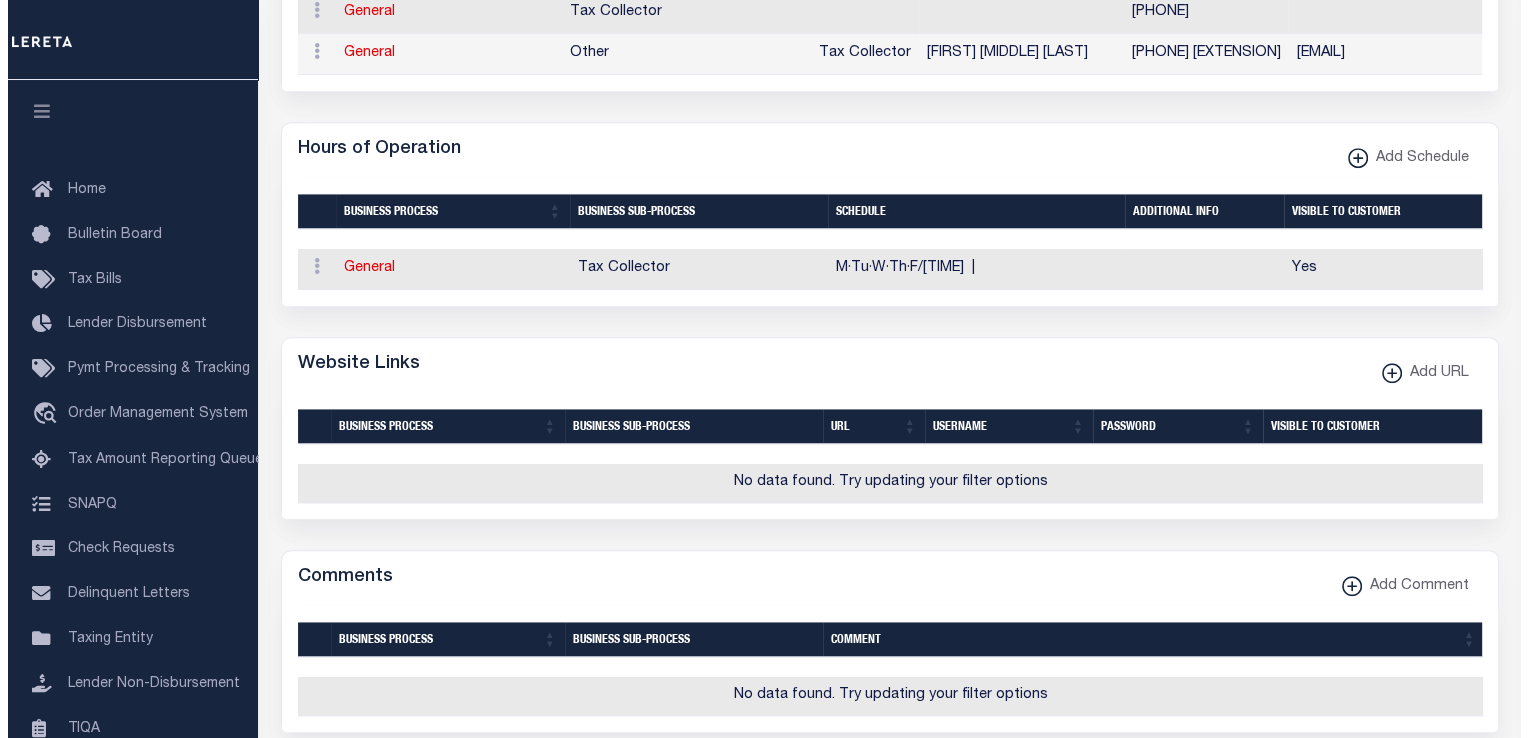 scroll, scrollTop: 1381, scrollLeft: 0, axis: vertical 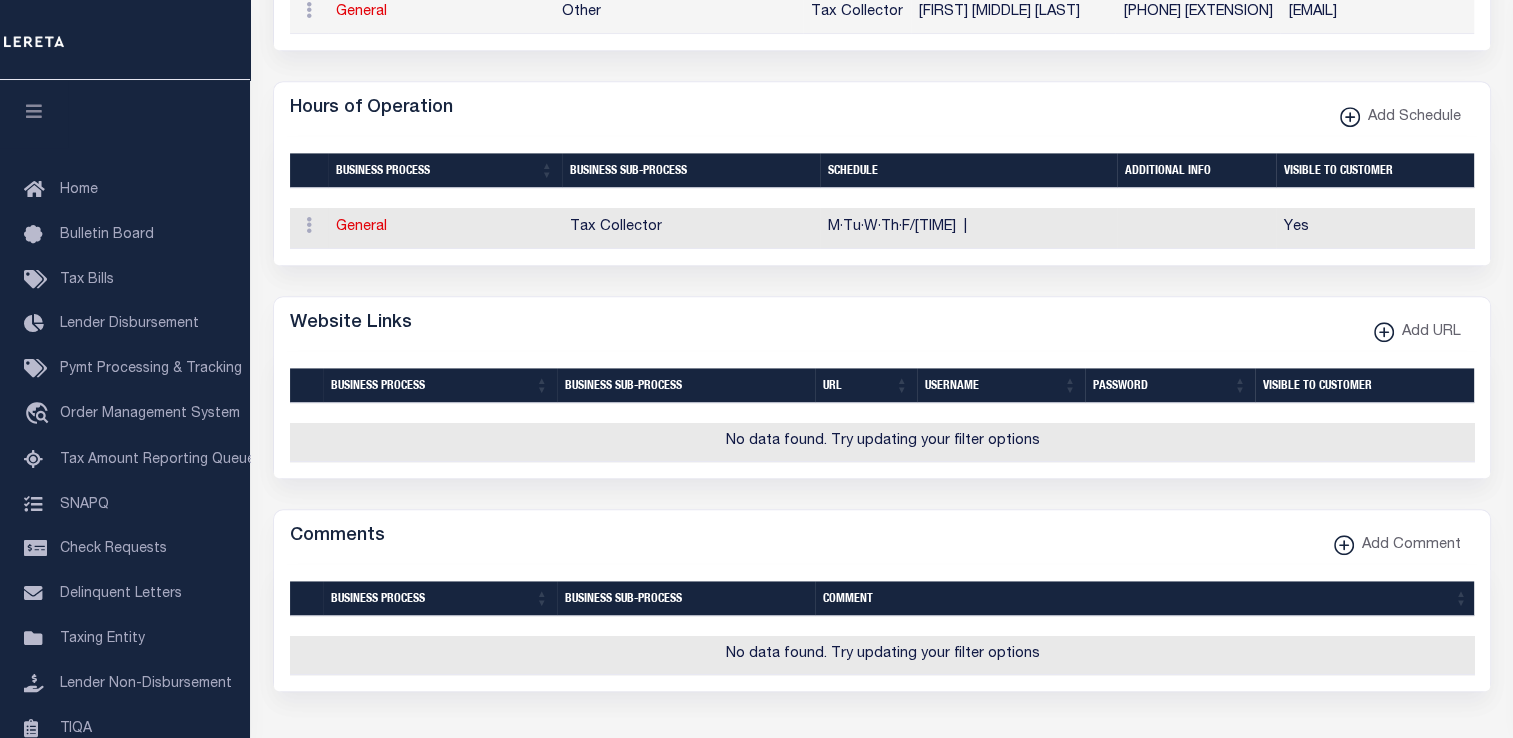 click on "Hours of Operation
Add Schedule" at bounding box center [882, 109] 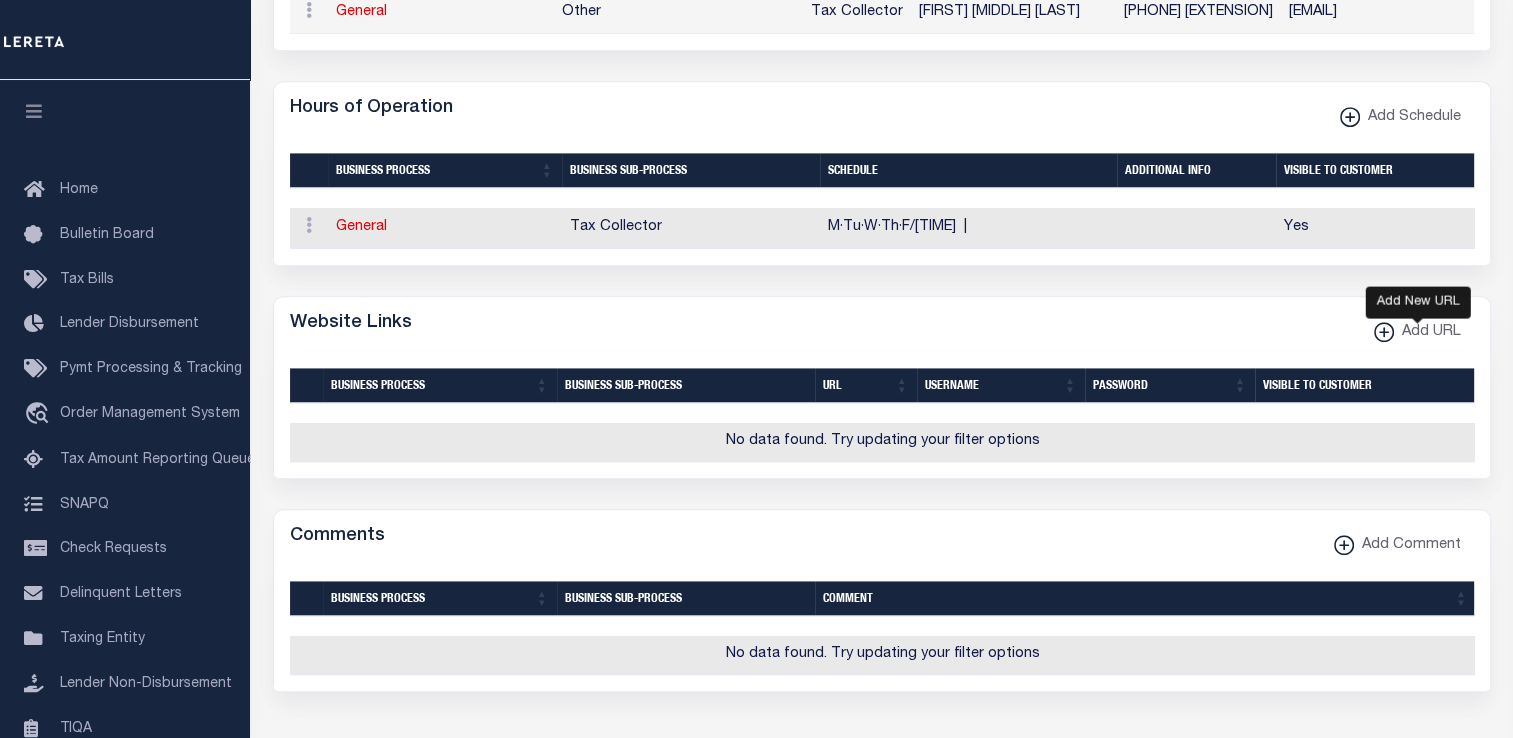 click 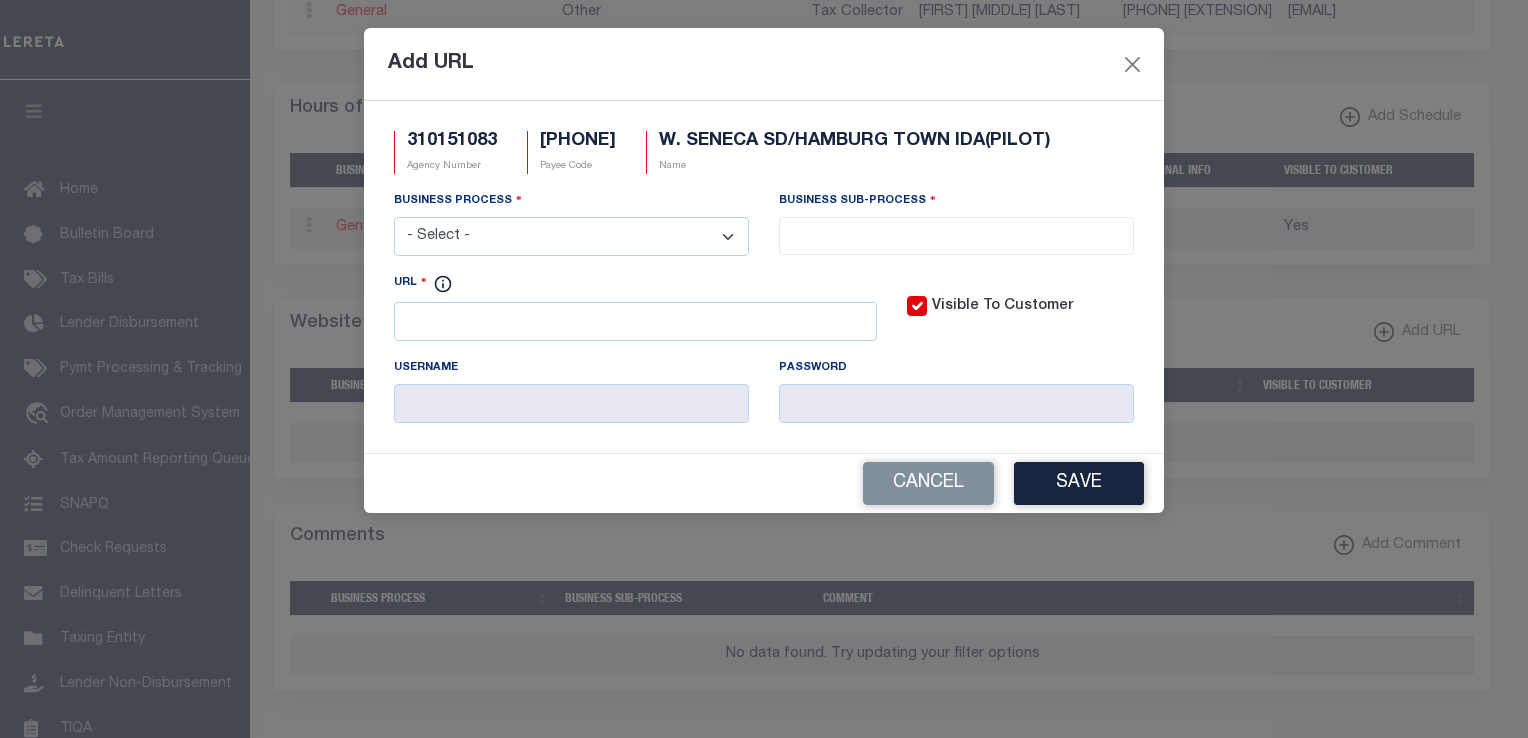 click on "- Select - All
Automation
Bill Request
Delinquency Payment
Delinquency Procurement
Escrow Payment
Escrow Procurement
General" at bounding box center [571, 236] 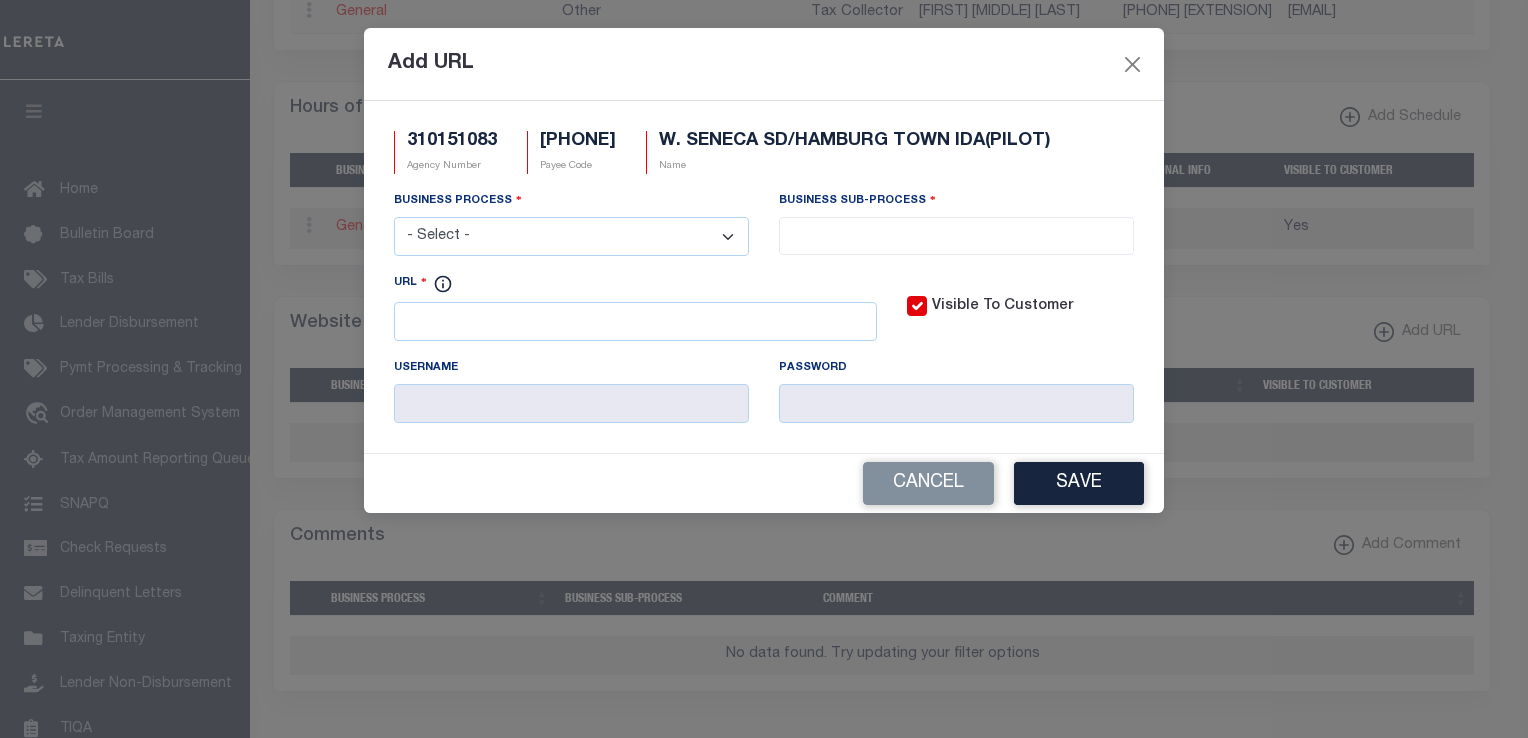 select on "6" 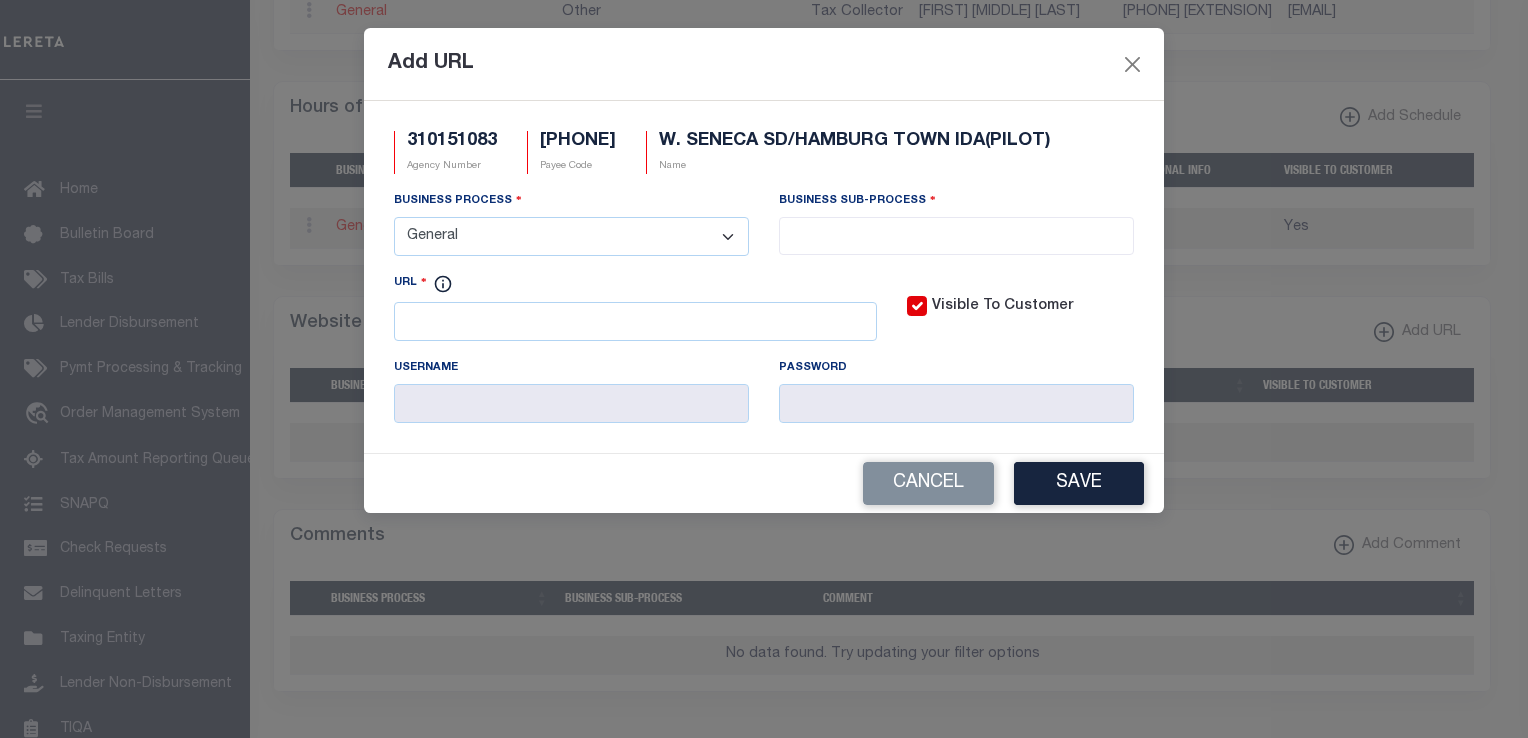 click on "- Select - All
Automation
Bill Request
Delinquency Payment
Delinquency Procurement
Escrow Payment
Escrow Procurement
General" at bounding box center (571, 236) 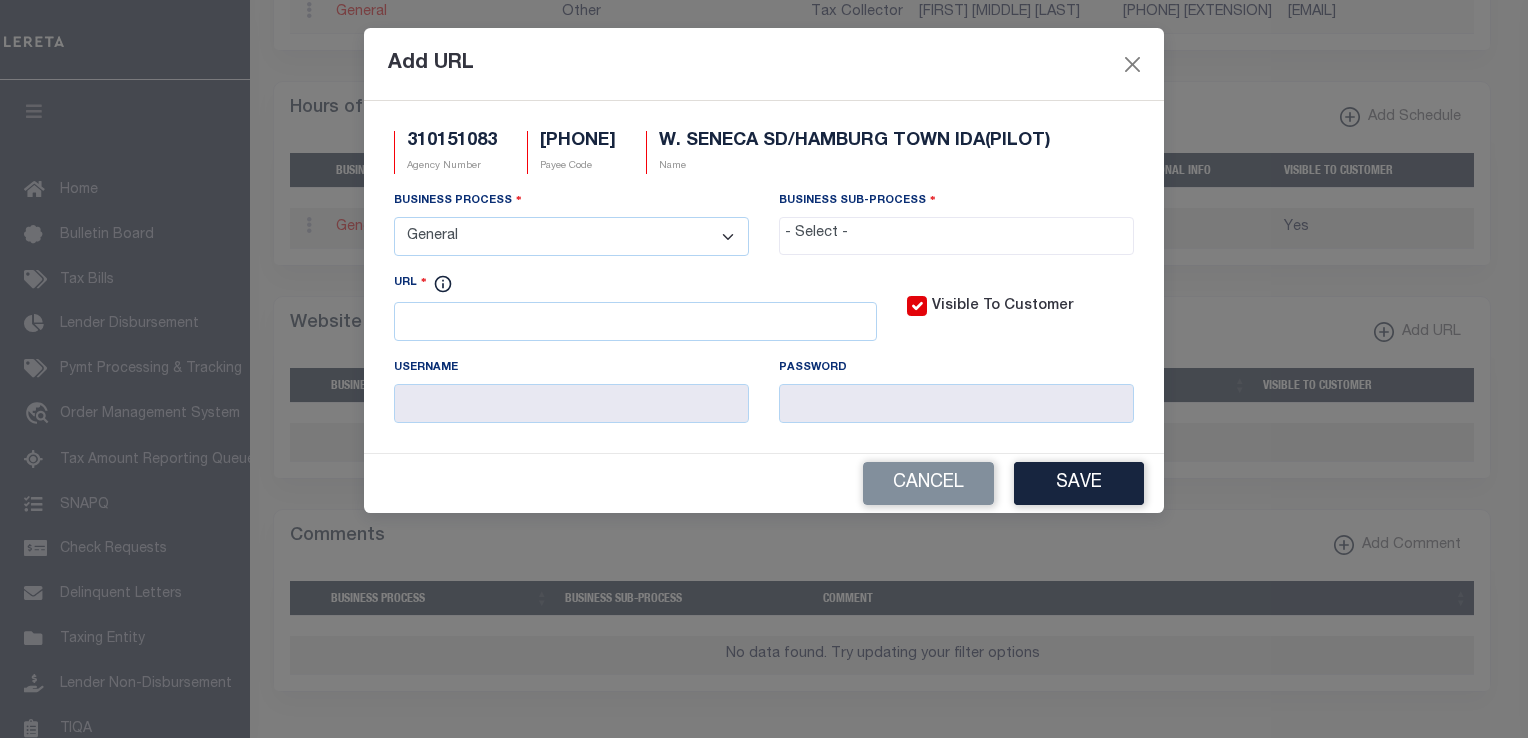 click at bounding box center [956, 234] 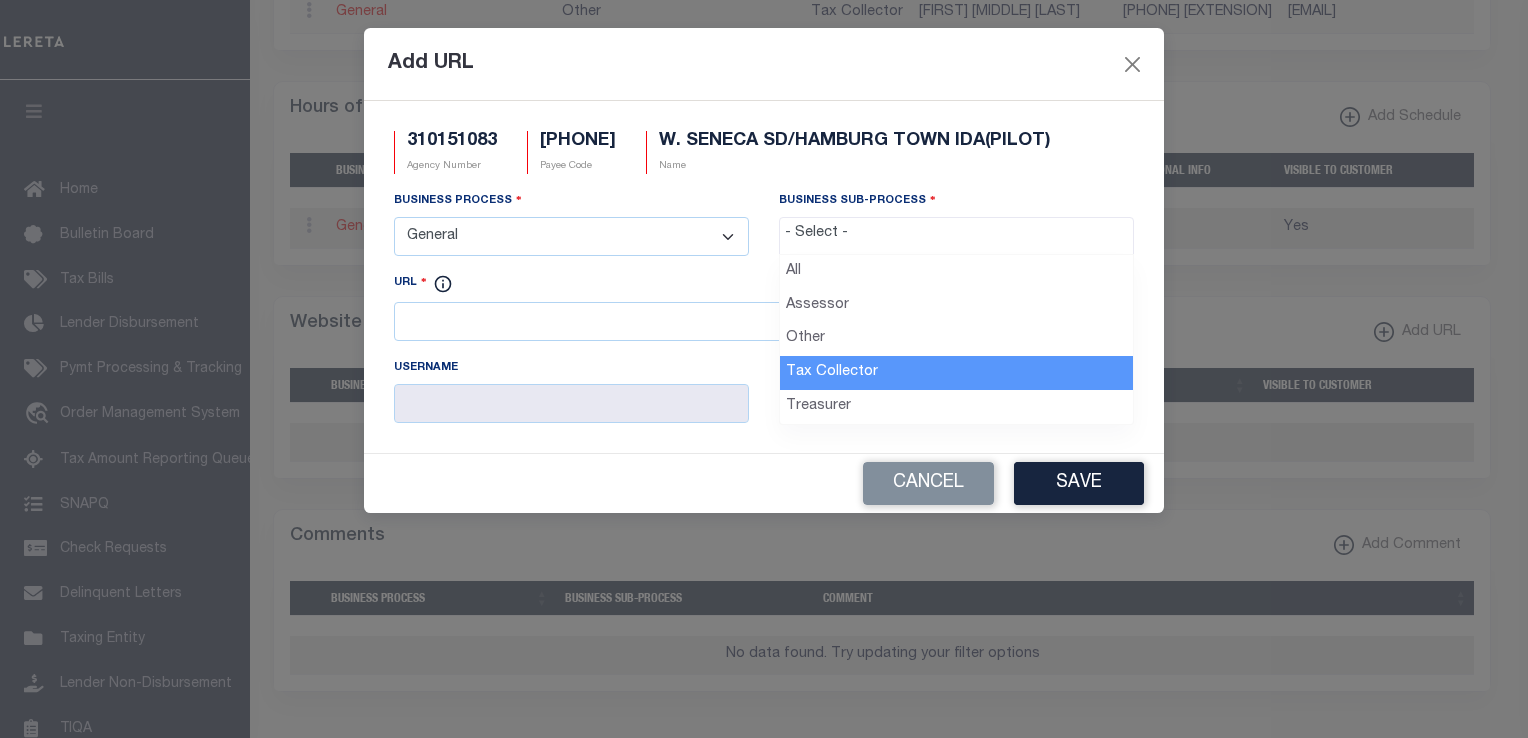 select on "31" 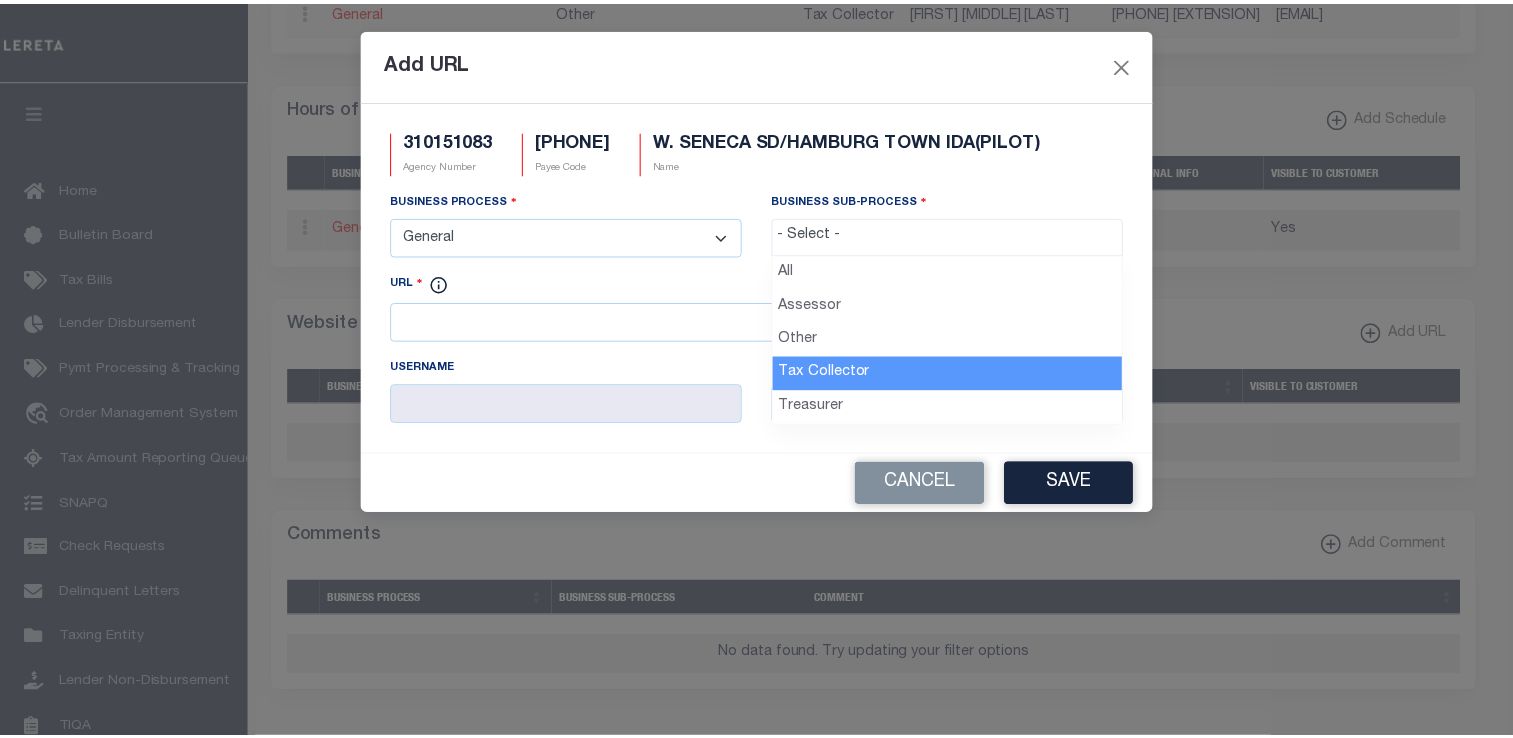 scroll, scrollTop: 56, scrollLeft: 0, axis: vertical 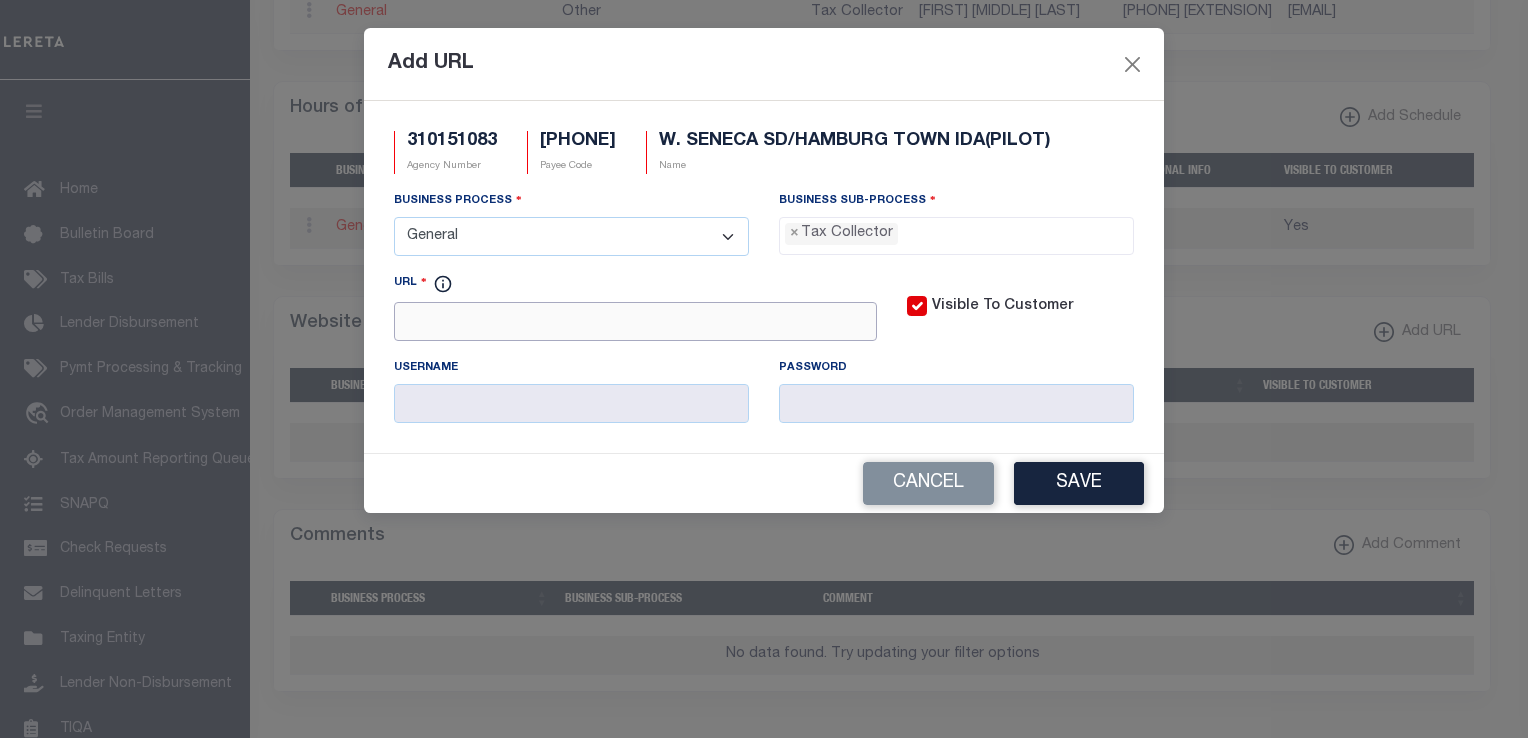 click on "URL" at bounding box center (635, 321) 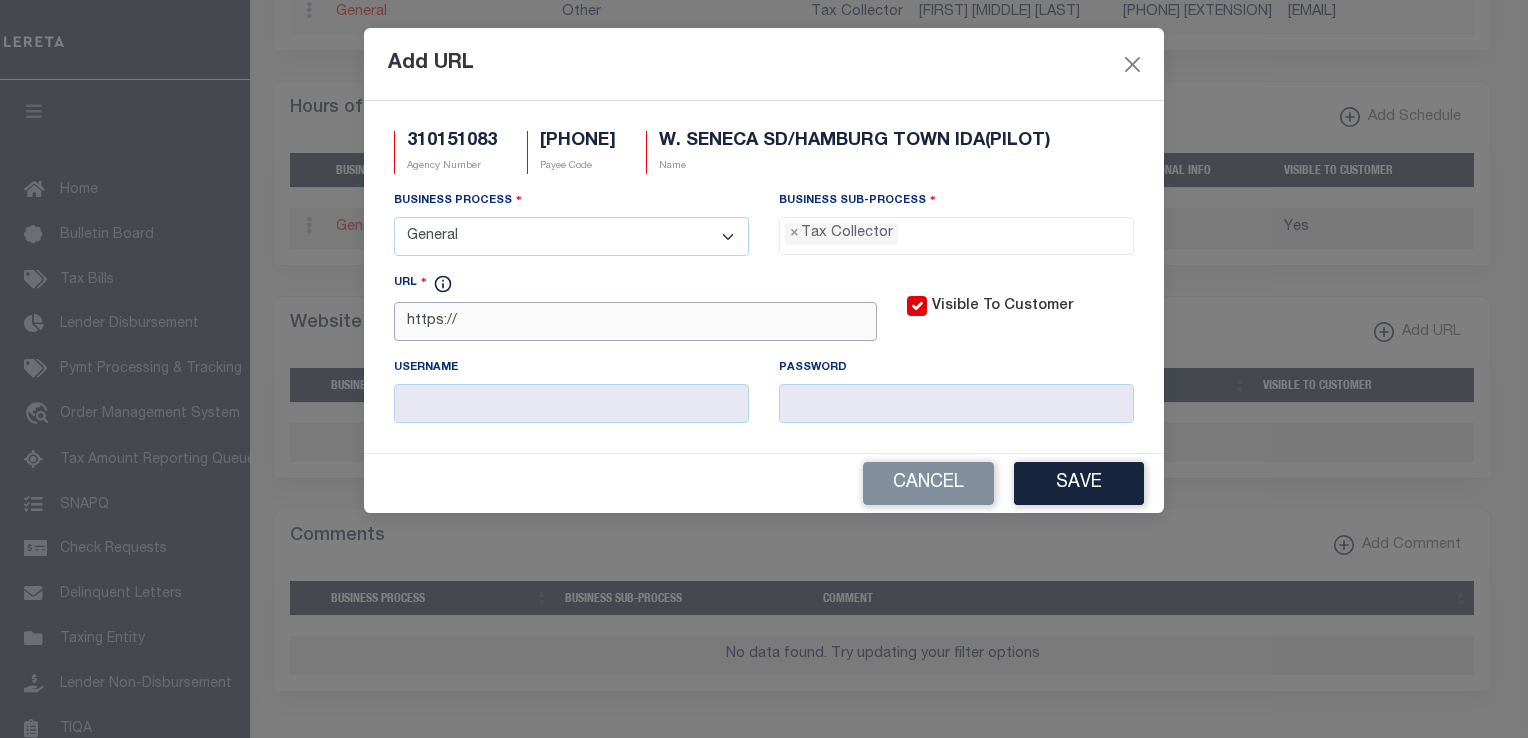 paste on "www.townofhamburgny.com" 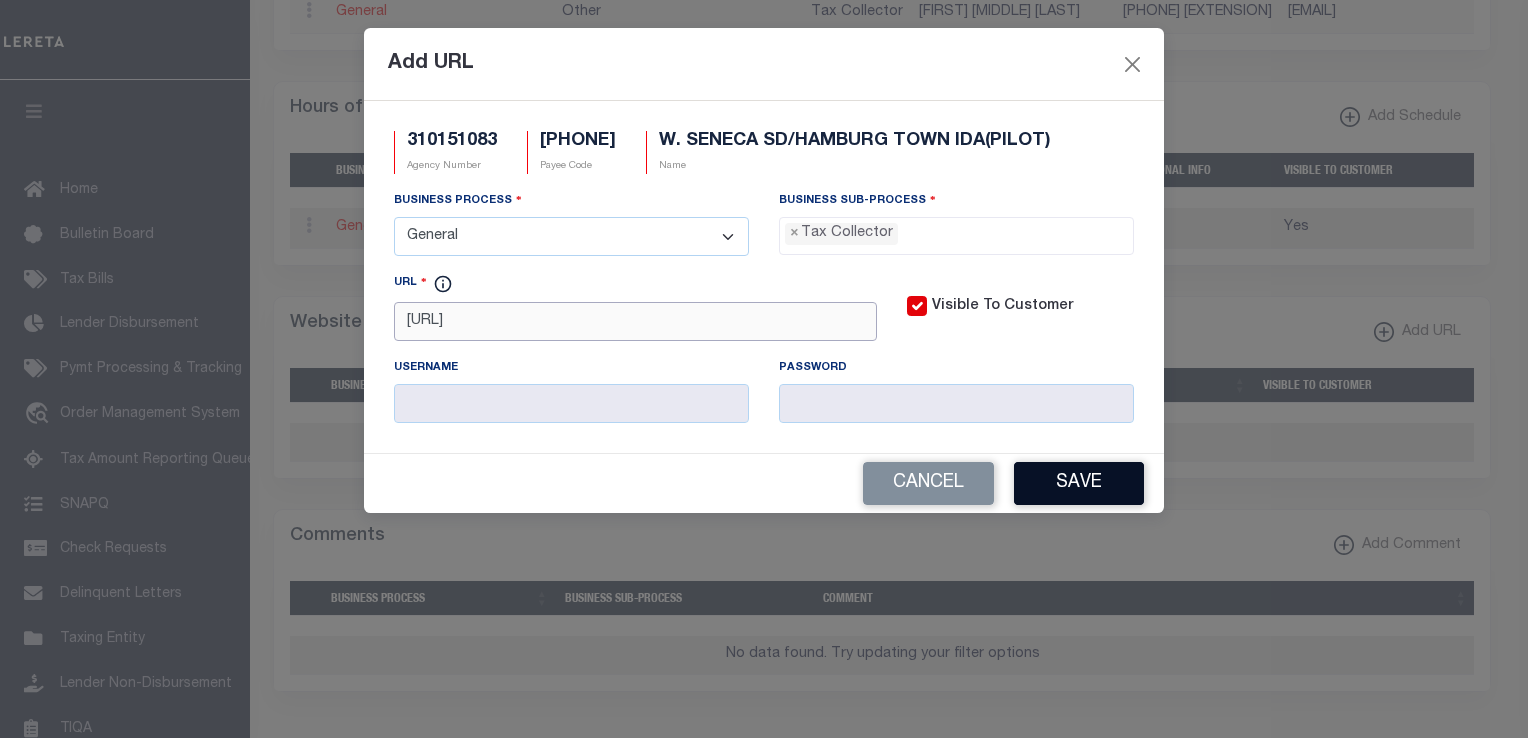 type on "https://www.townofhamburgny.com" 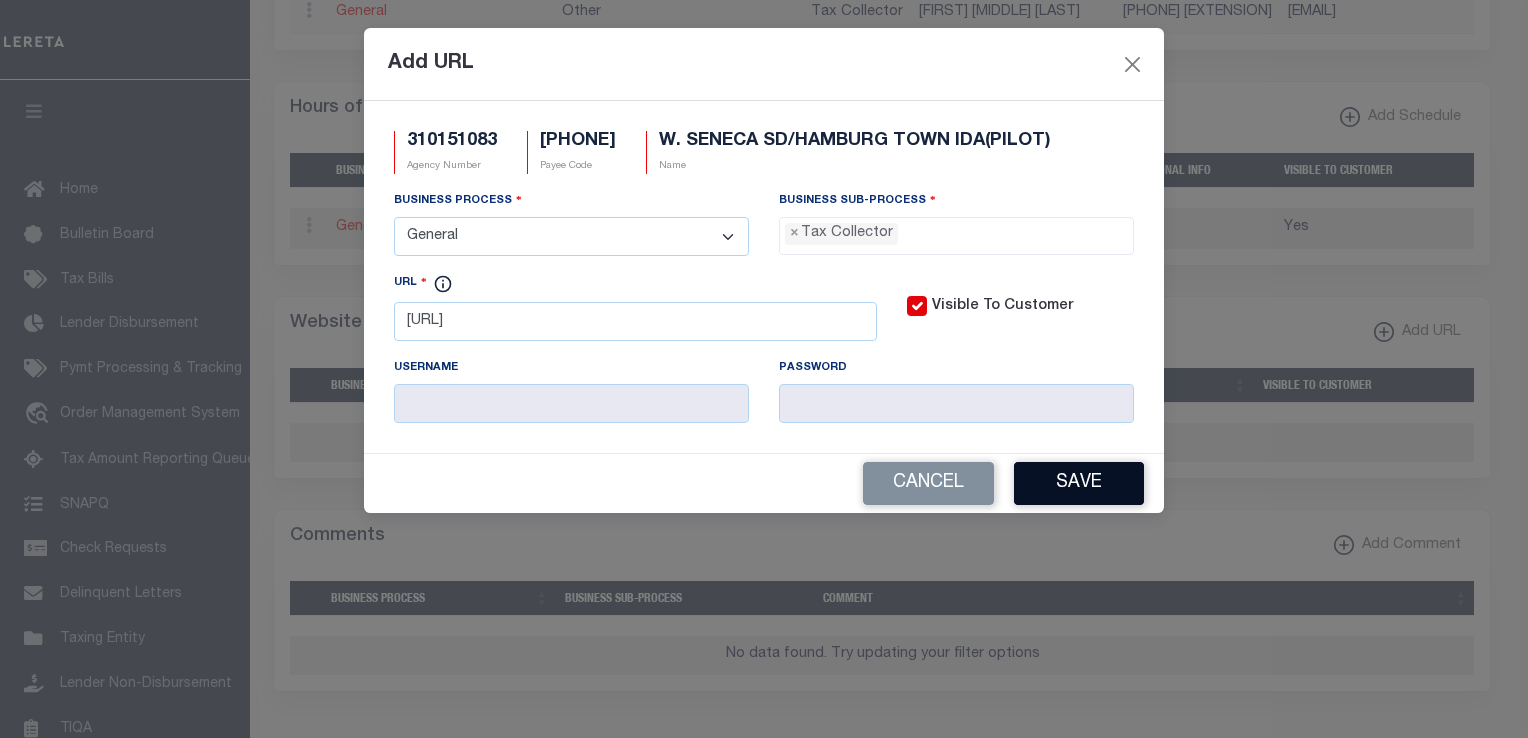 click on "Save" at bounding box center (1079, 483) 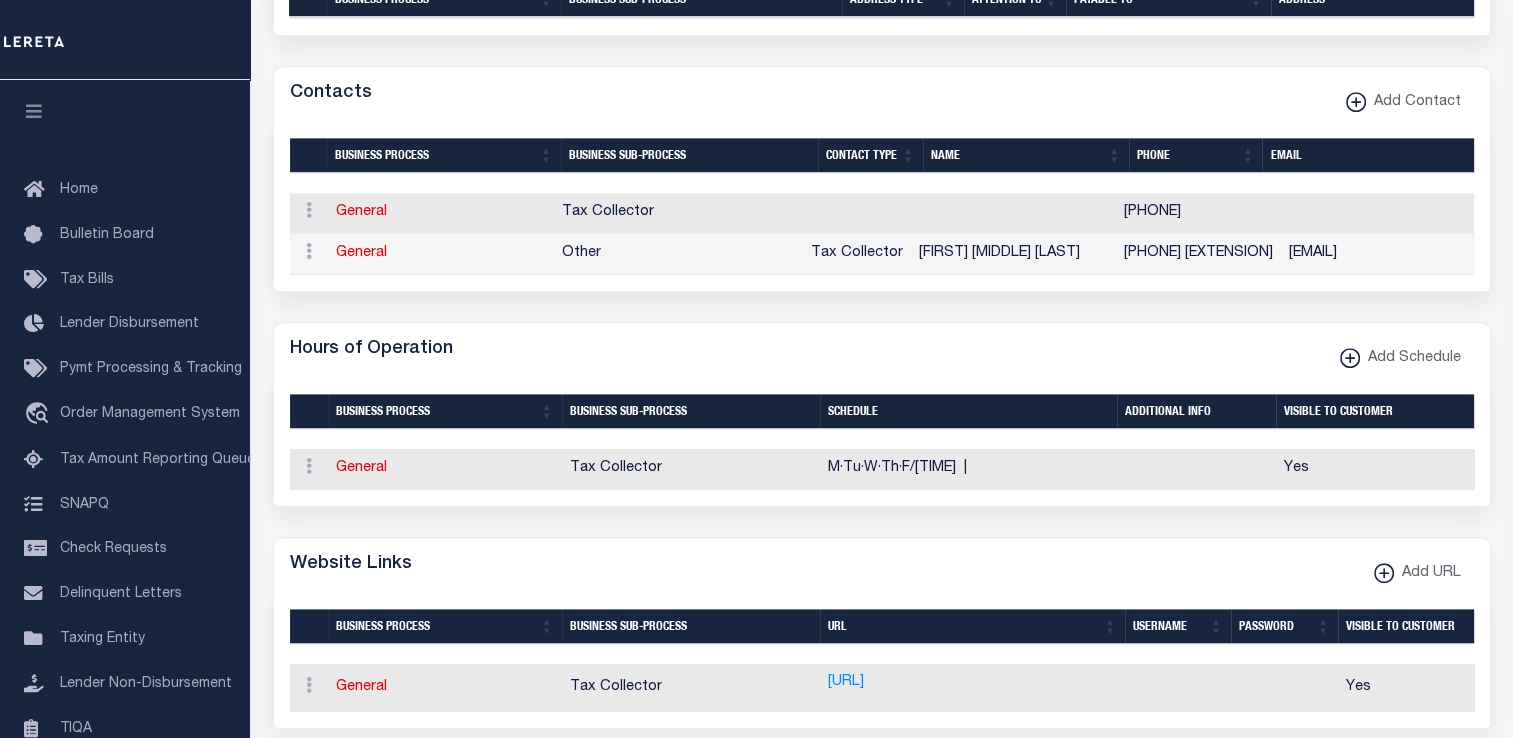scroll, scrollTop: 1191, scrollLeft: 0, axis: vertical 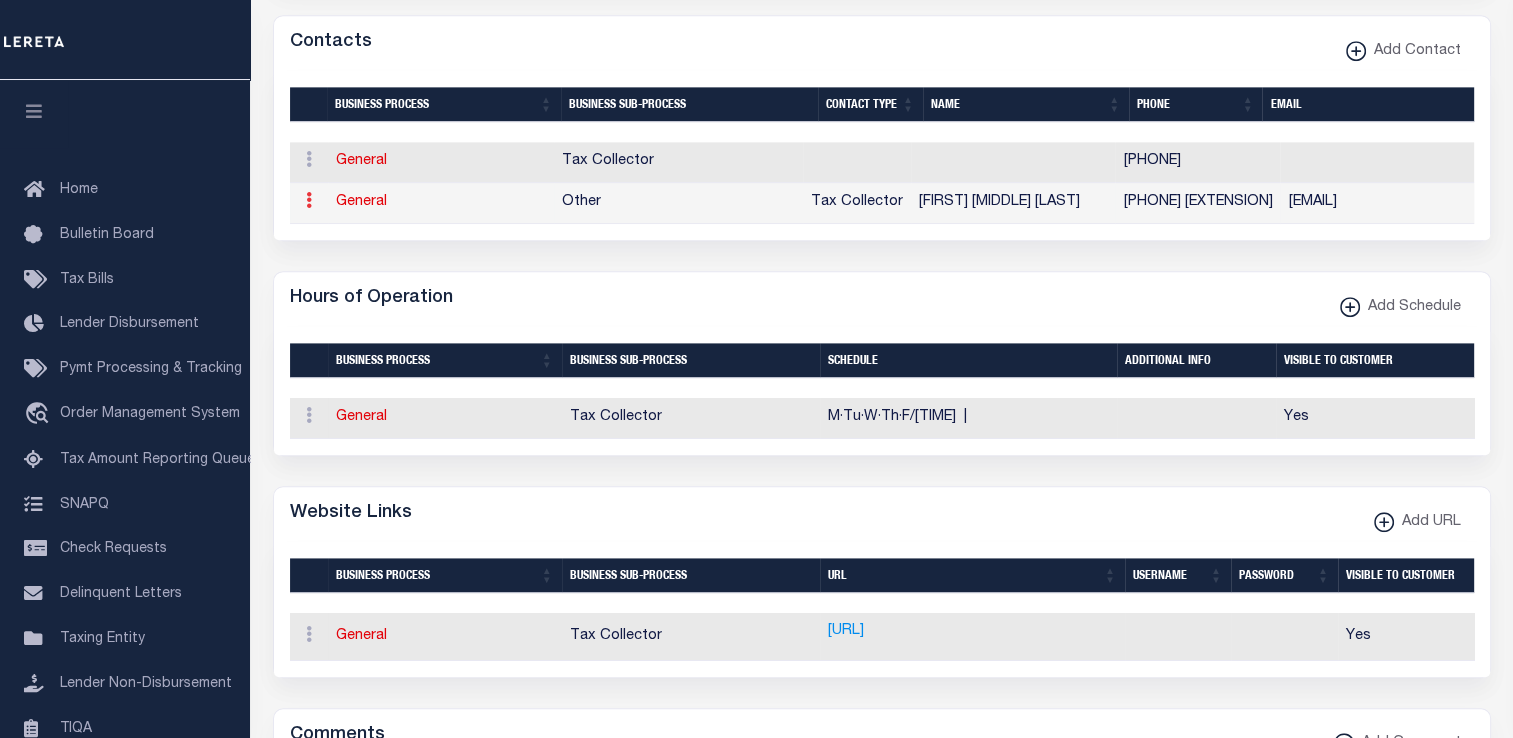 click at bounding box center [309, 200] 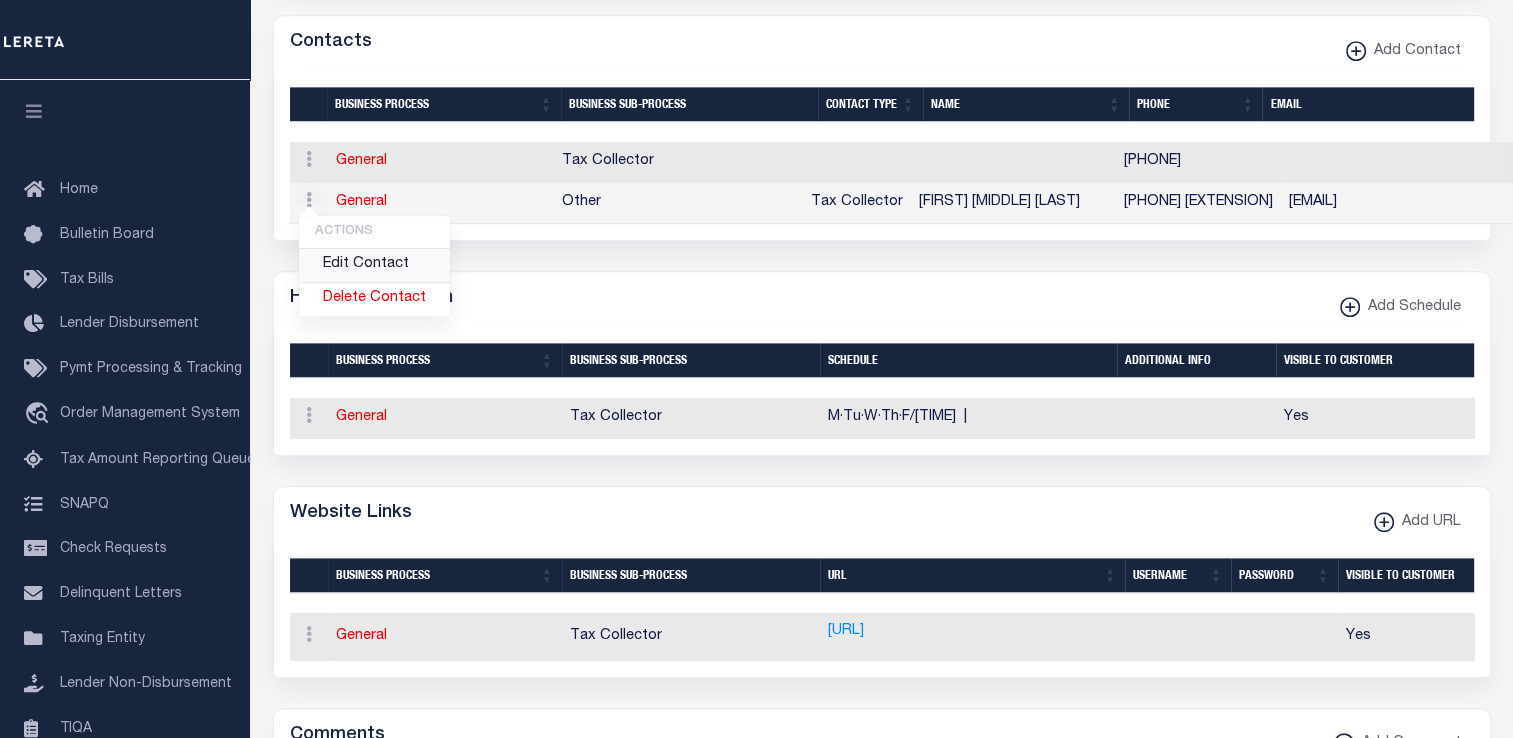 click on "Edit Contact" at bounding box center (374, 265) 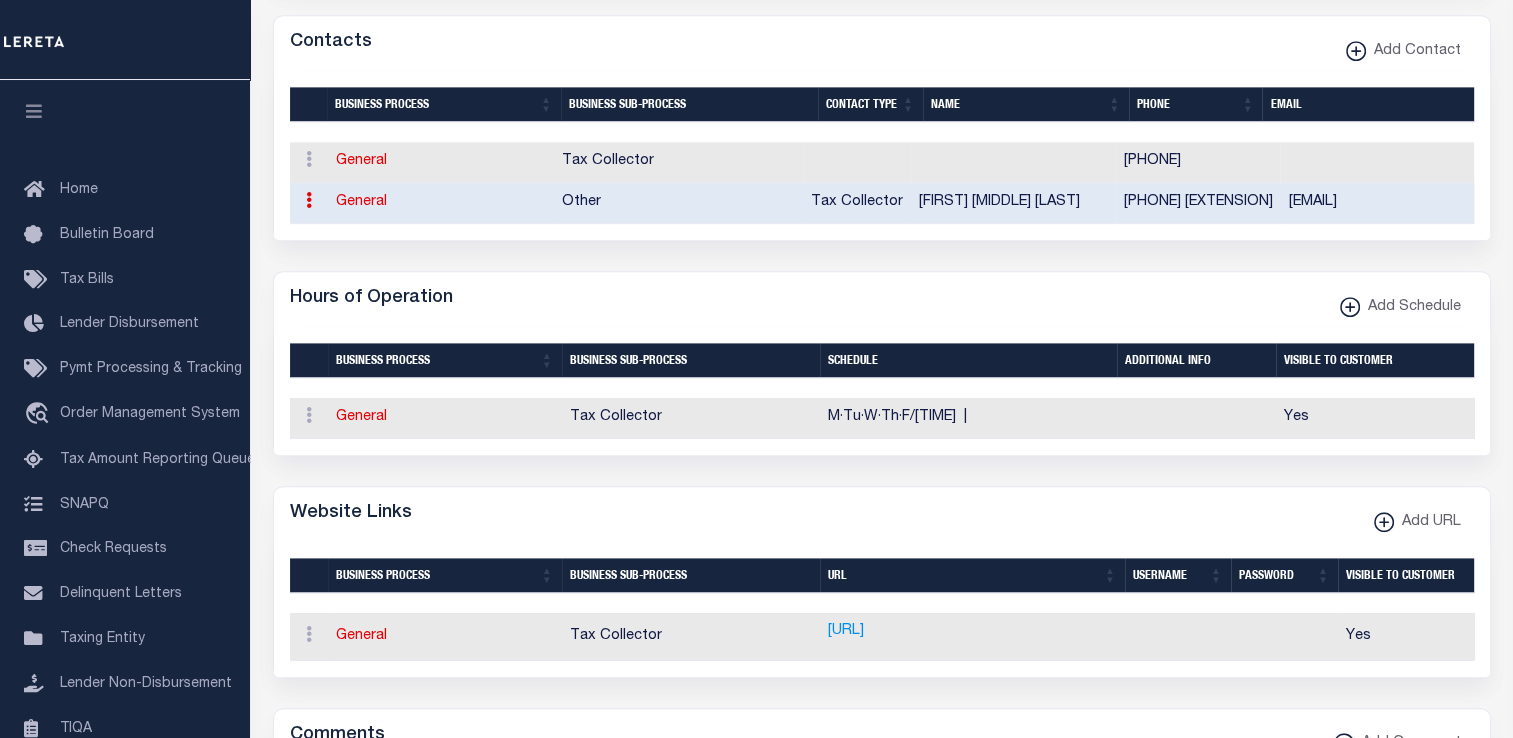 type 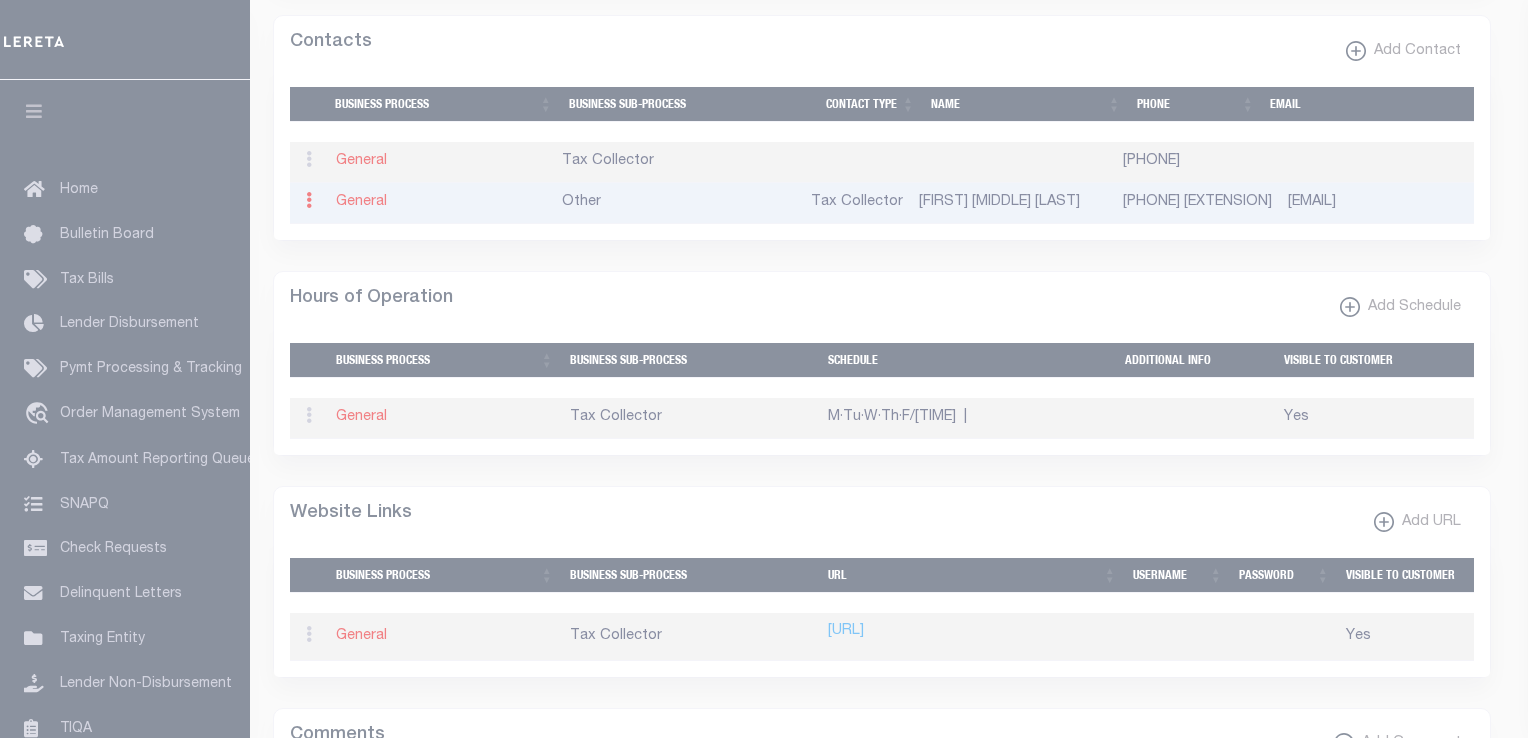 select on "2" 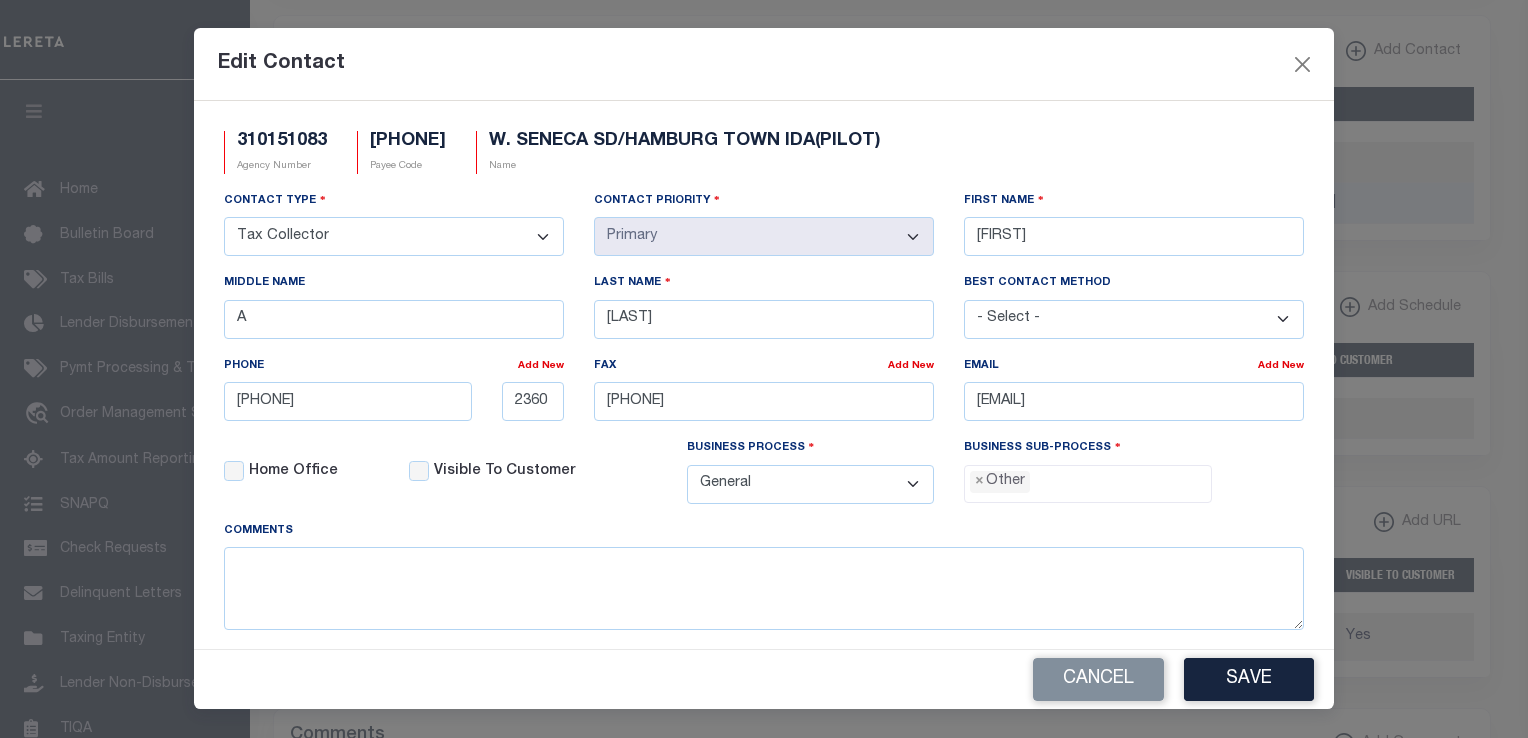 click on "Edit Contact" at bounding box center (764, 64) 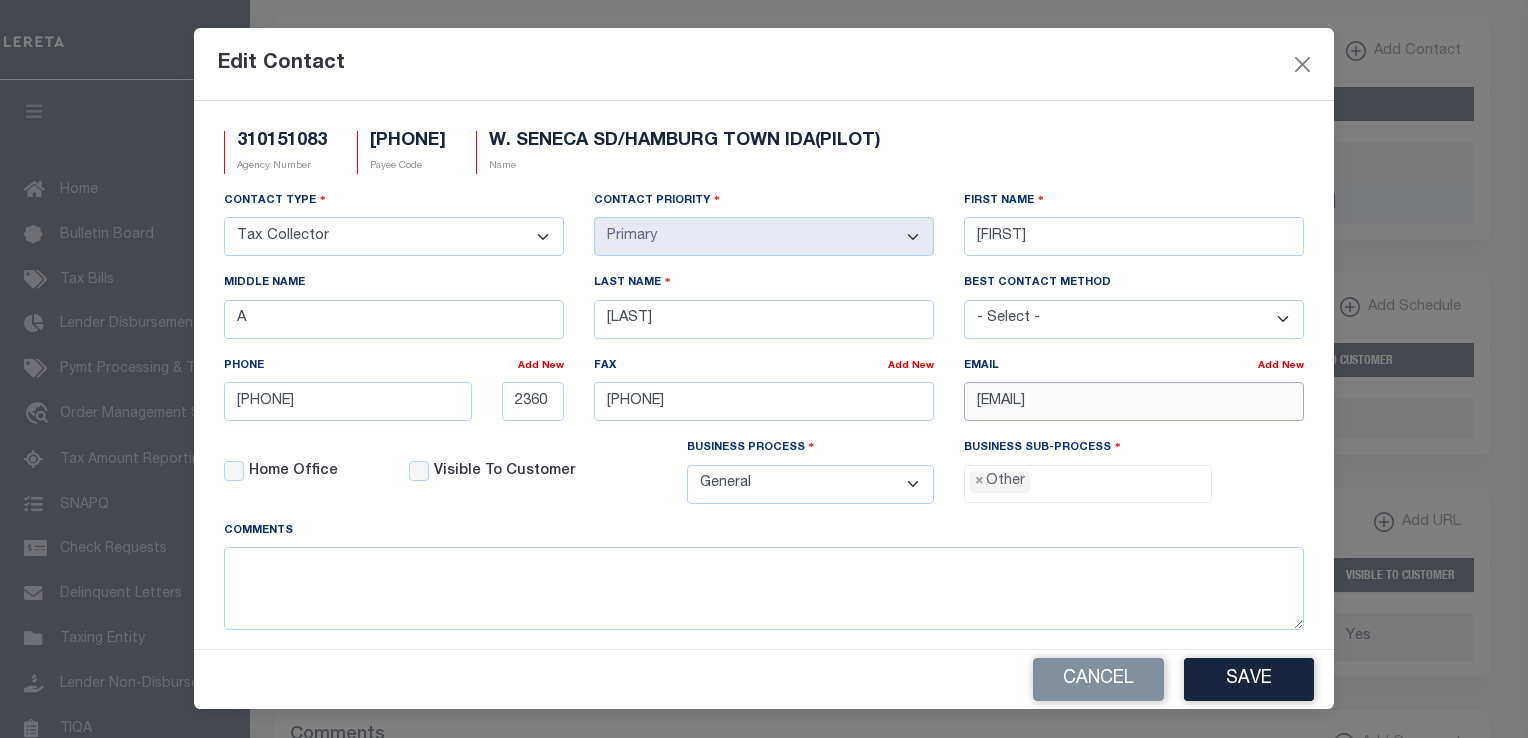 drag, startPoint x: 968, startPoint y: 404, endPoint x: 1531, endPoint y: 414, distance: 563.0888 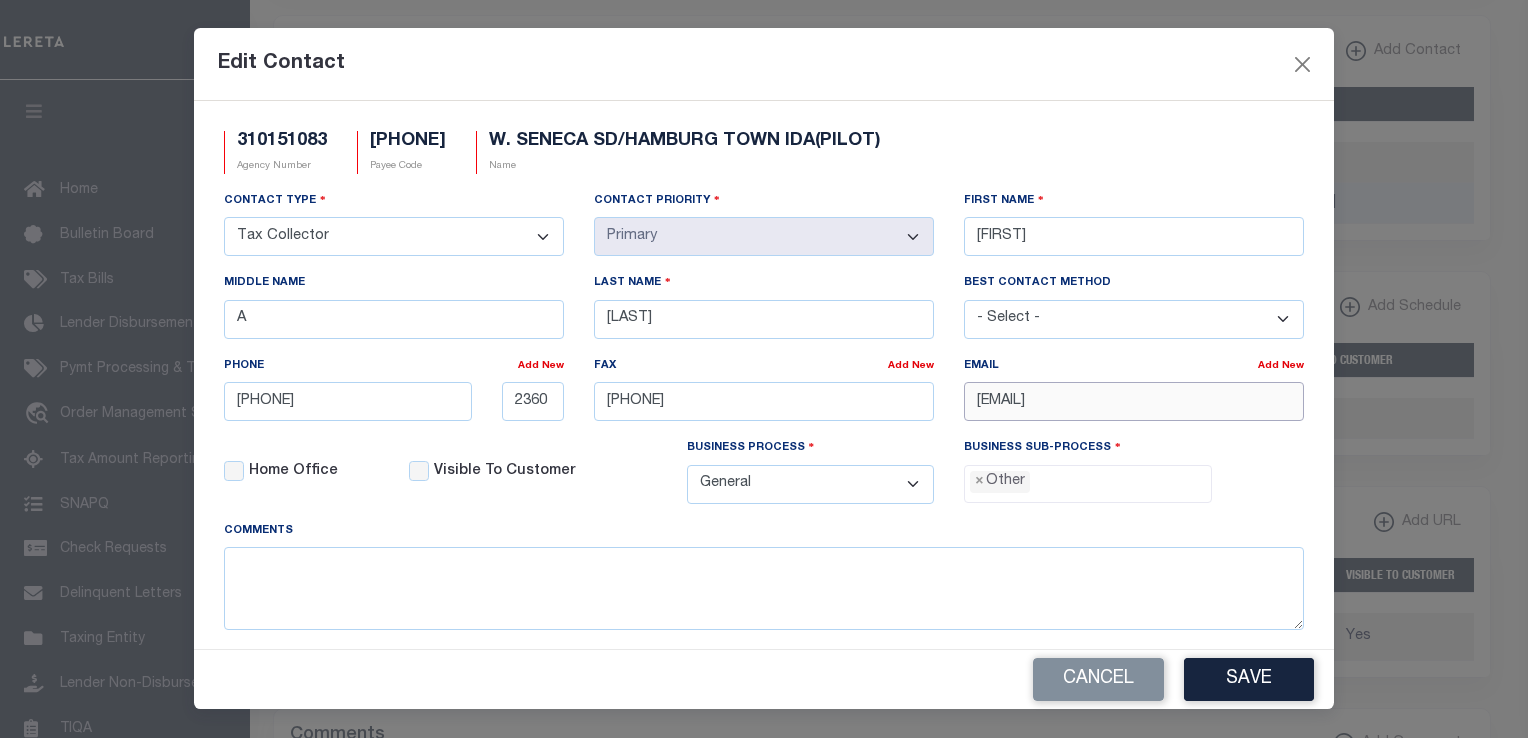 click on "Home Taxers Summary Agency Summary
Profile" at bounding box center [764, 80] 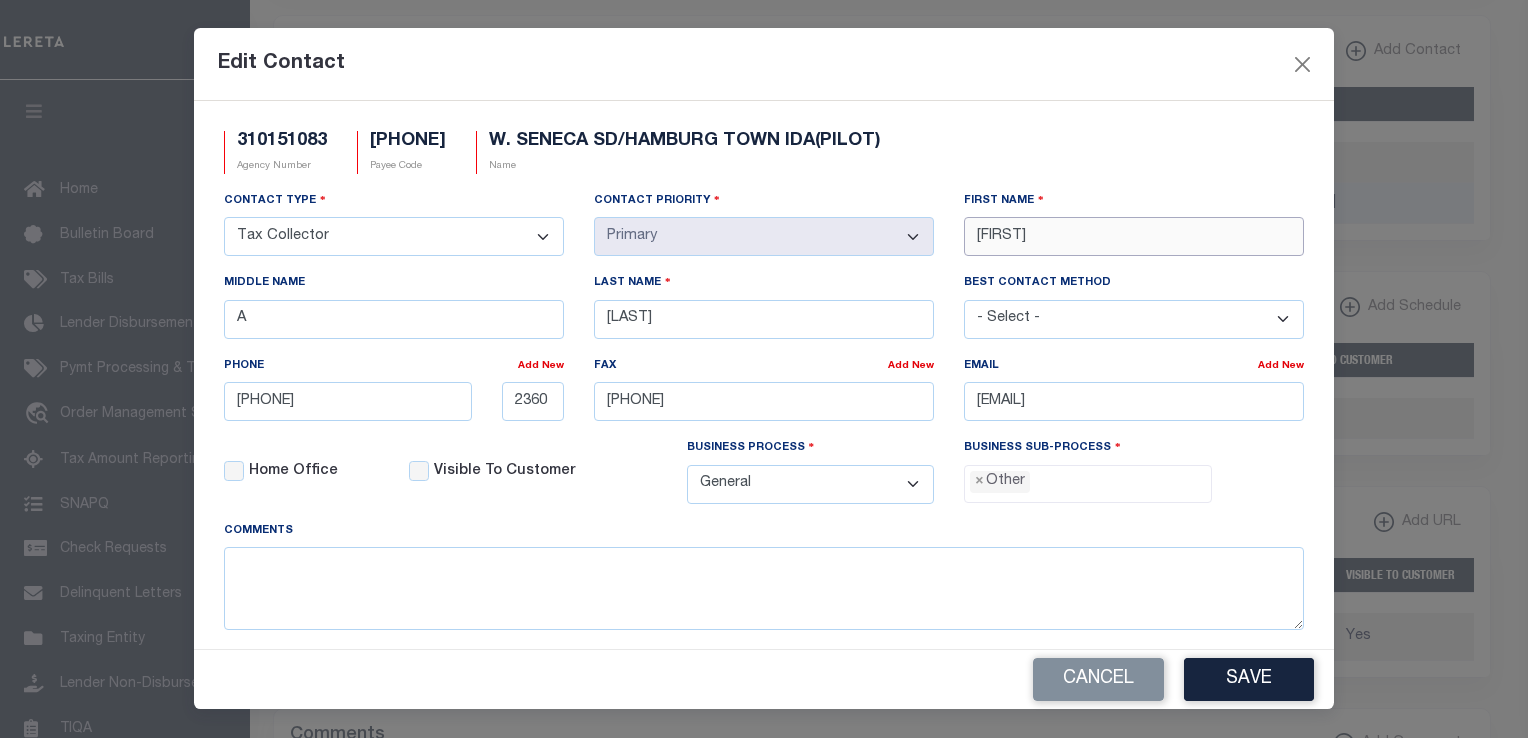 drag, startPoint x: 1085, startPoint y: 238, endPoint x: 934, endPoint y: 247, distance: 151.26797 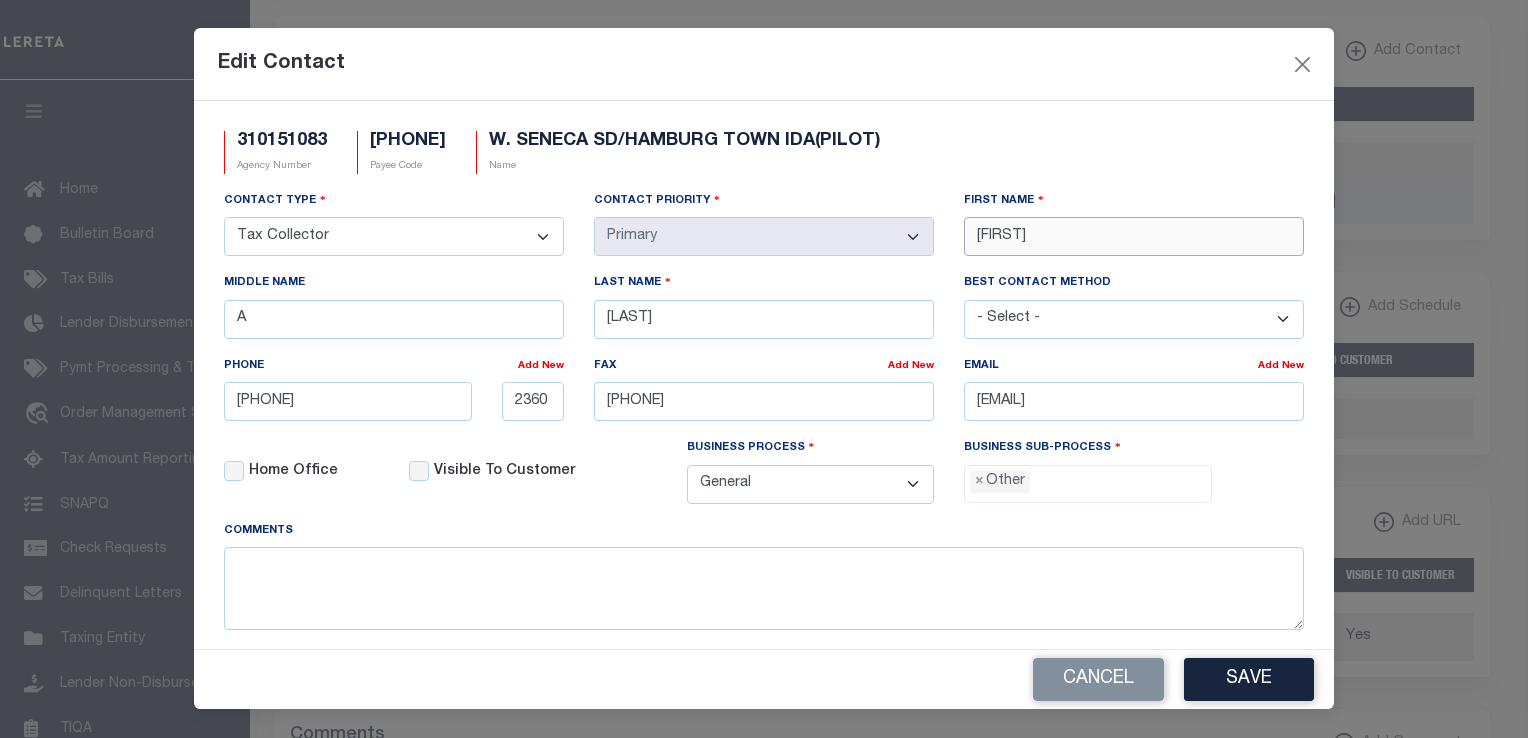 click on "Contact Type
- Select -
Assessor
Clerk
Internal Contacts 1
Internal Contacts 2
Internal Contacts 3
Internal Contacts 4
Internal Contacts 5
Tax Collector
Treasurer
Contact Priority
- Select -
Primary
Secondary
First Name
CATHERINE
Middle Name A" at bounding box center (764, 355) 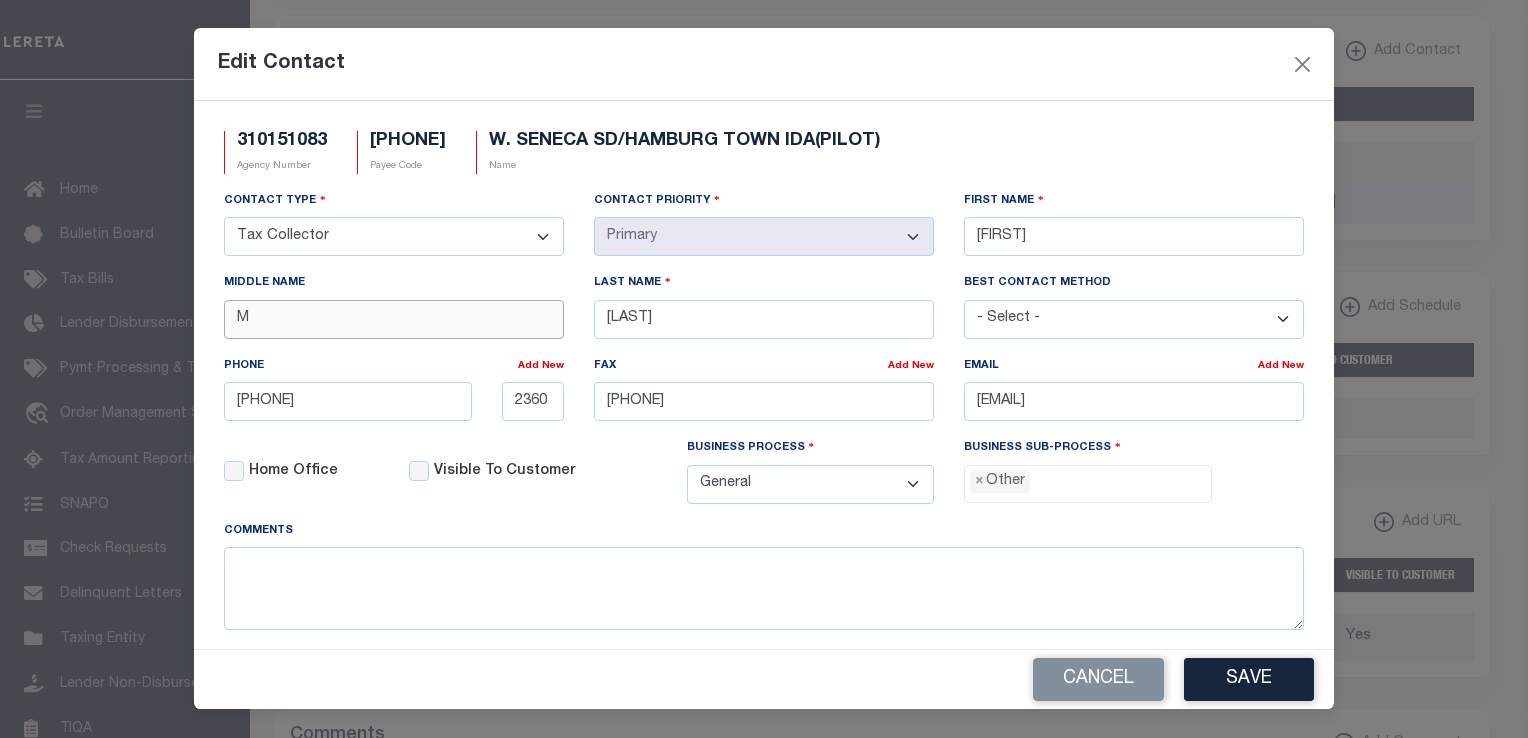 type on "M" 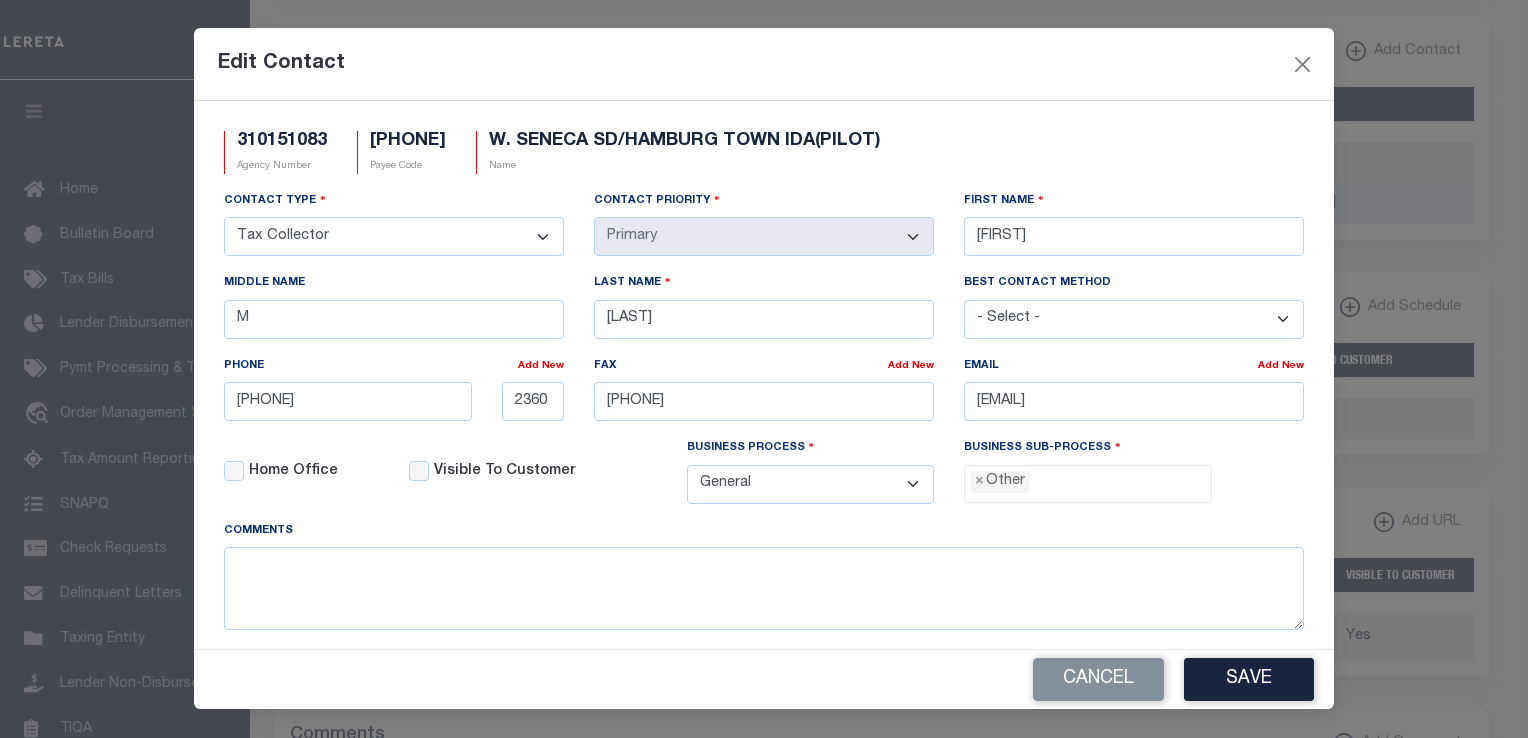 click on "Edit Contact" at bounding box center (764, 64) 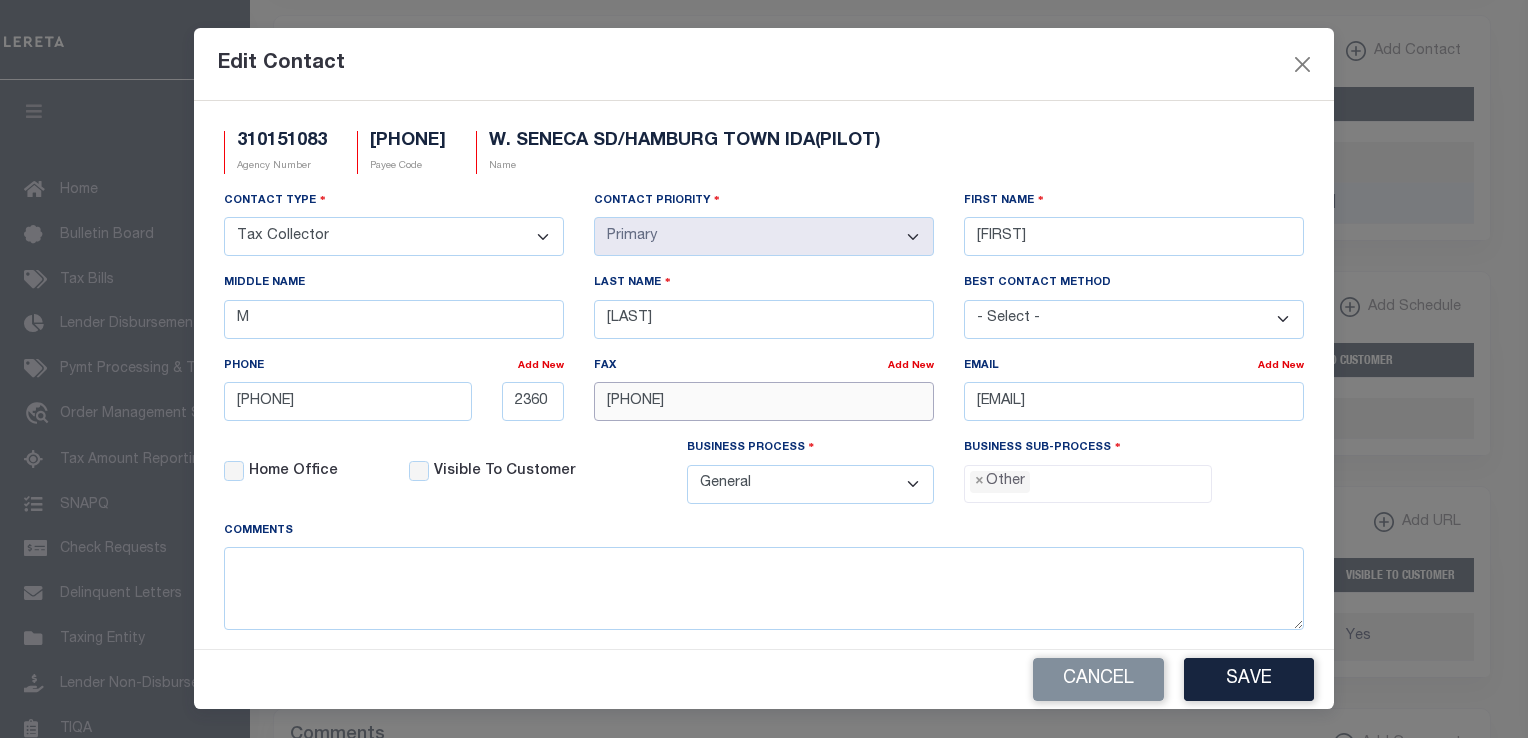 click on "7166461384" at bounding box center (764, 401) 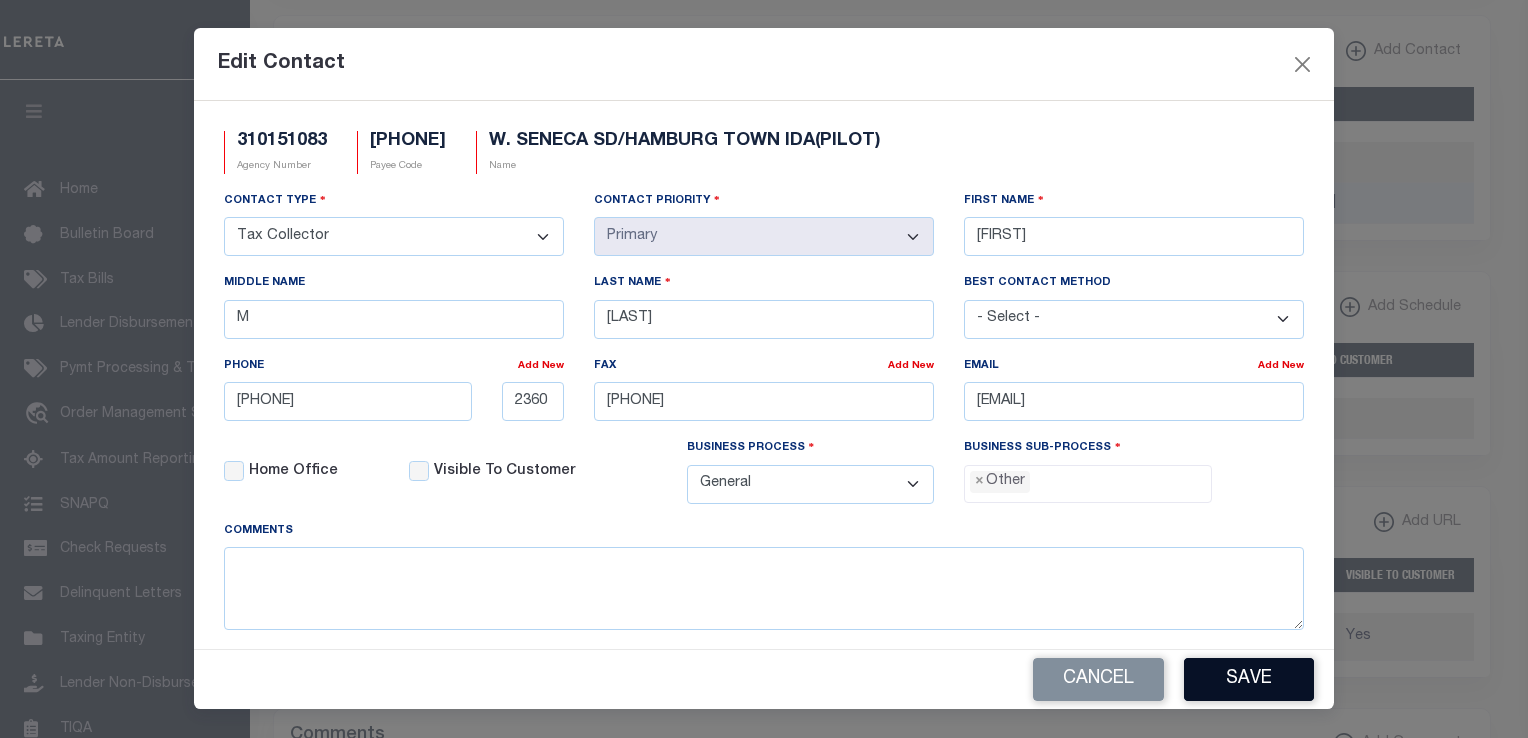 type on "716-646-1384" 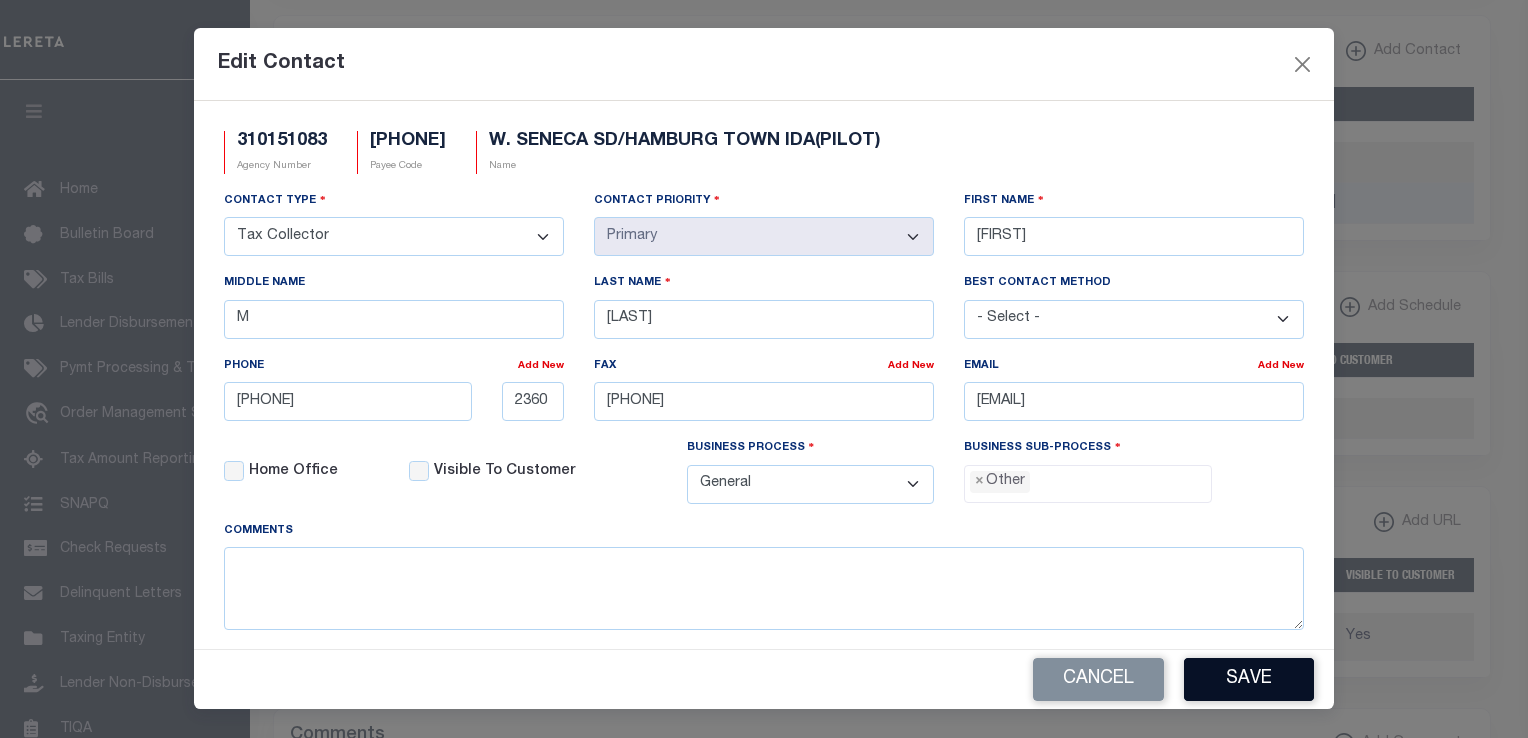 click on "Save" at bounding box center [1249, 679] 